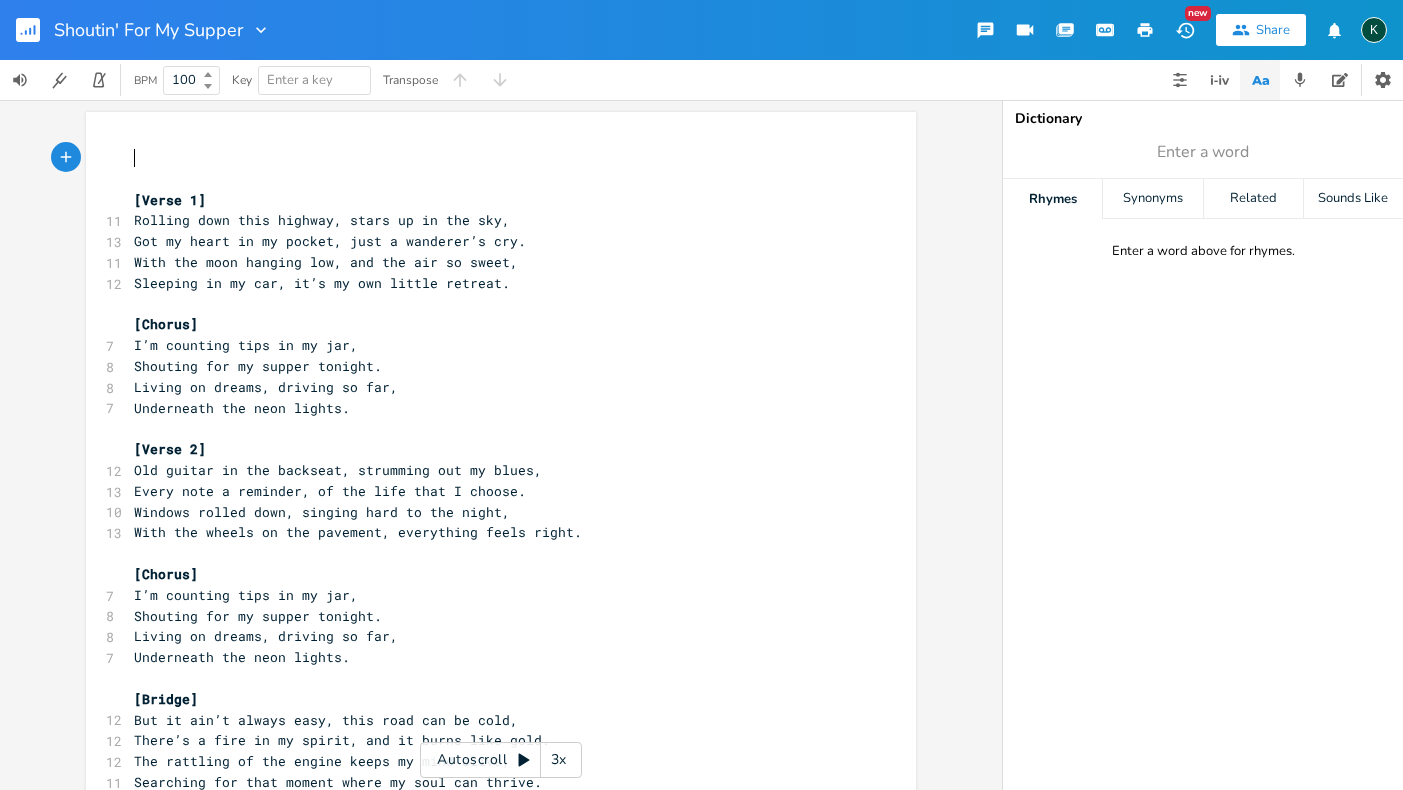 scroll, scrollTop: 0, scrollLeft: 0, axis: both 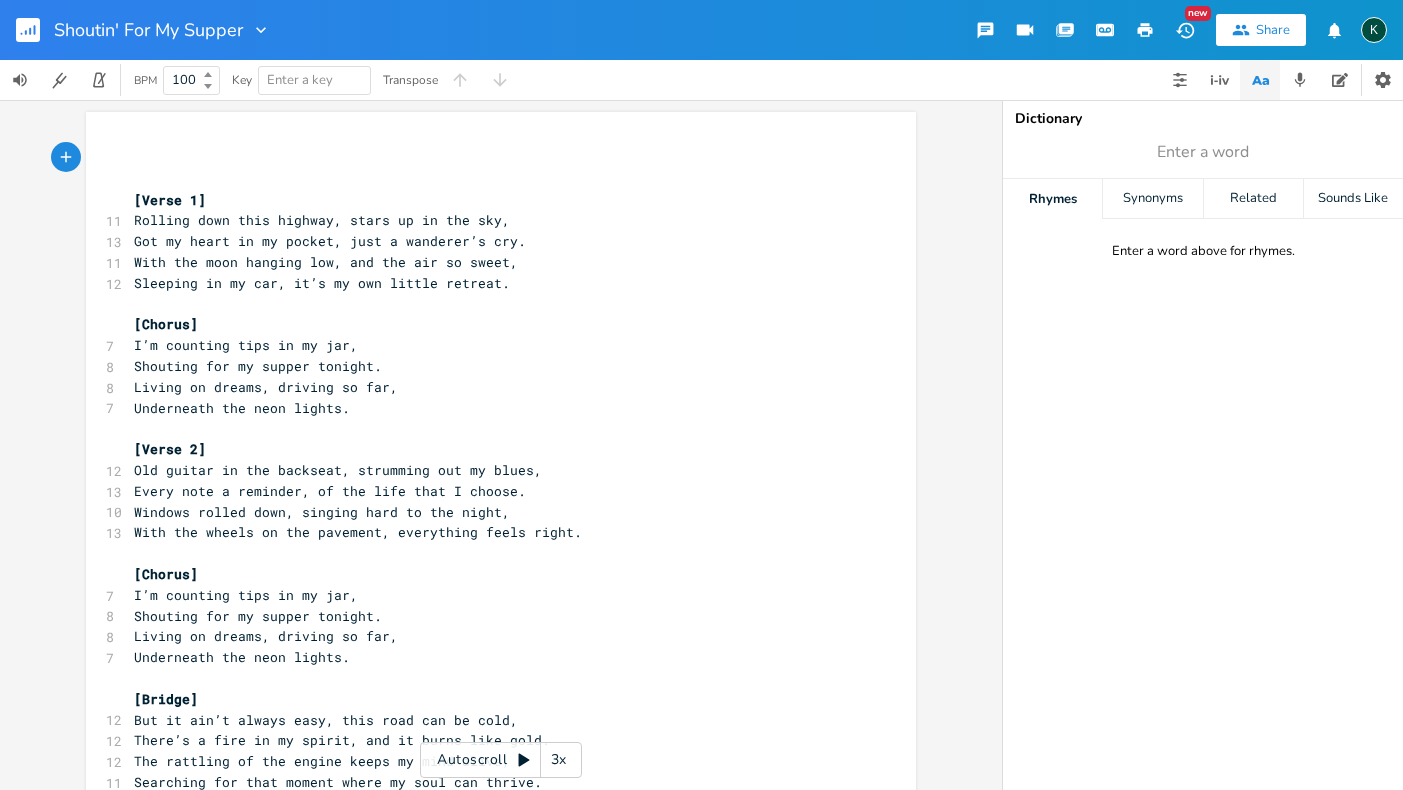 click 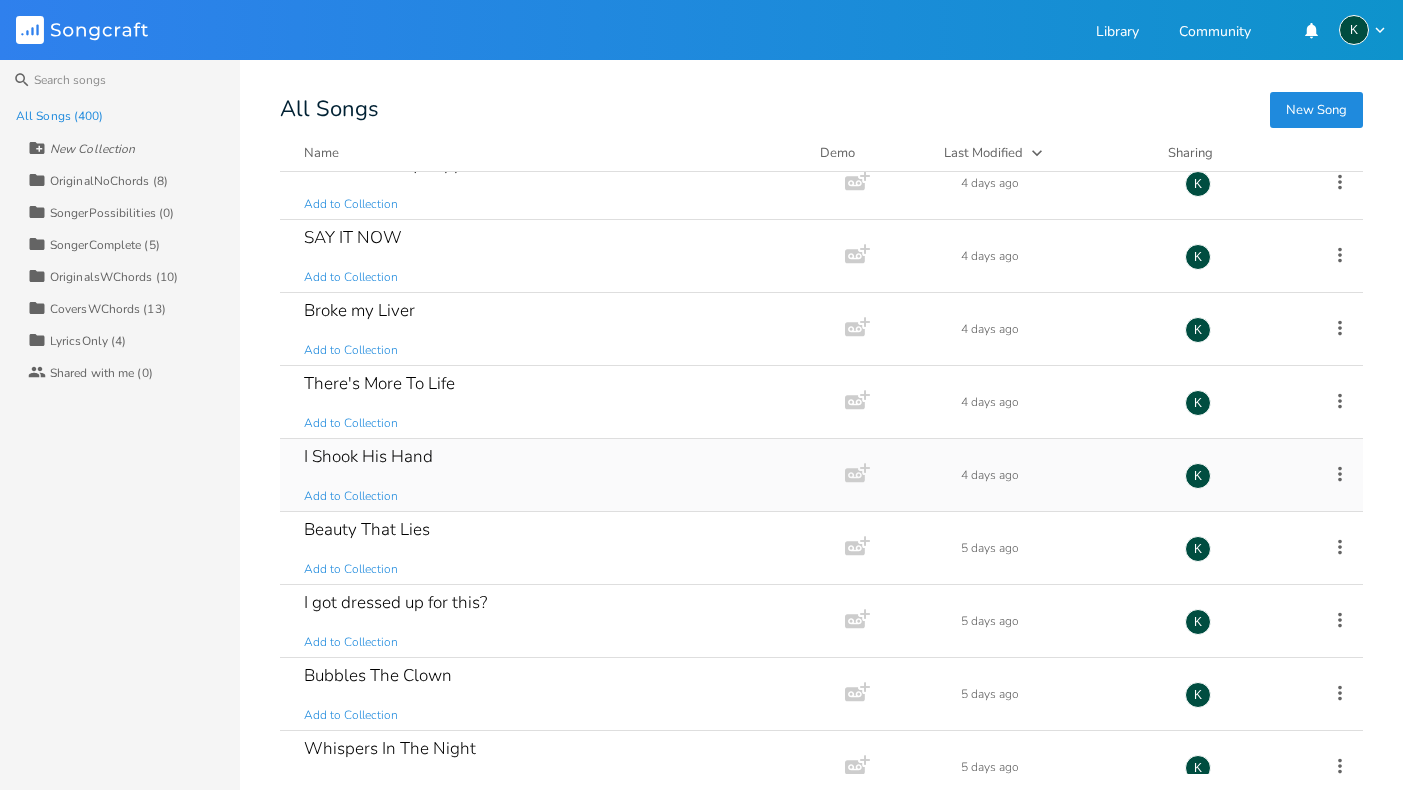 scroll, scrollTop: 97, scrollLeft: 0, axis: vertical 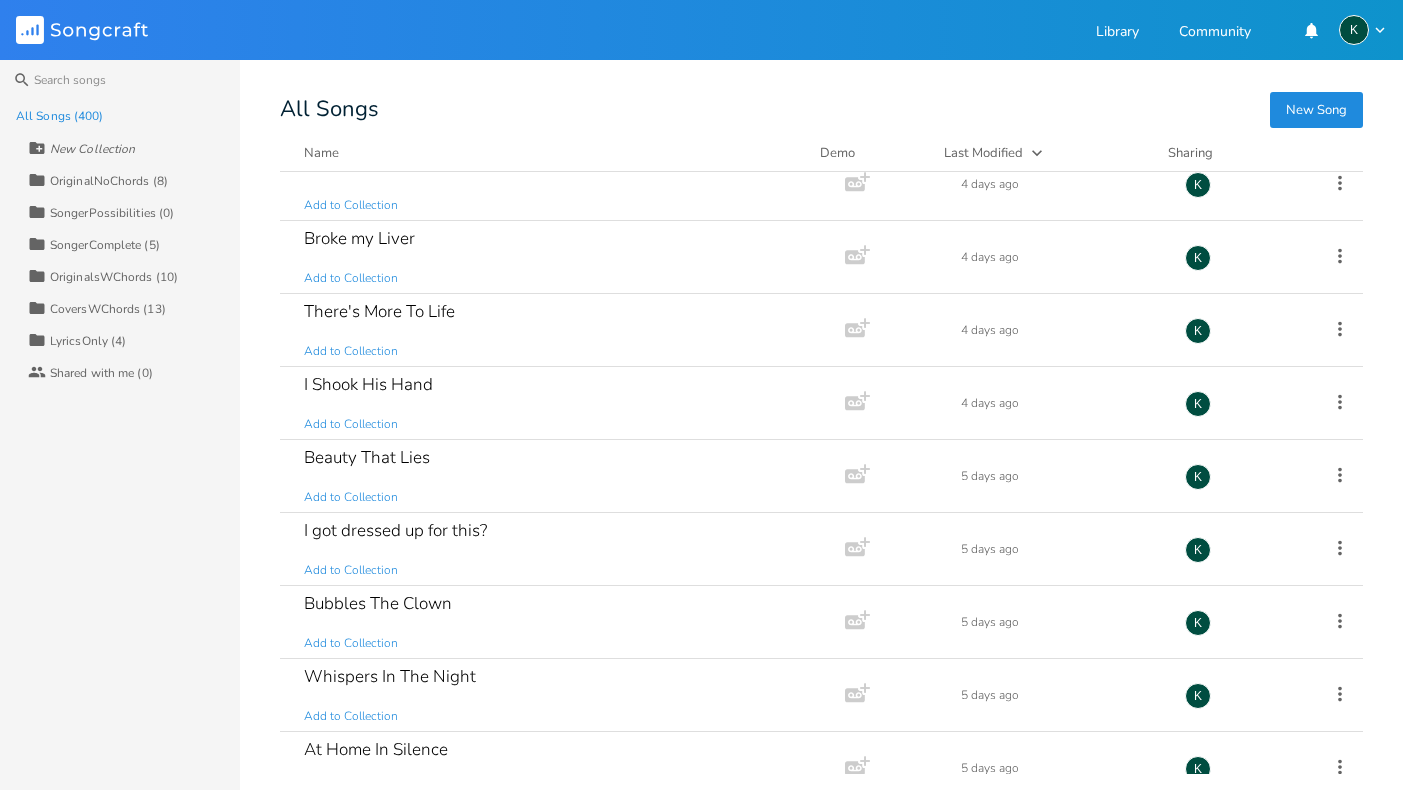 click on "Last Modified" at bounding box center (983, 153) 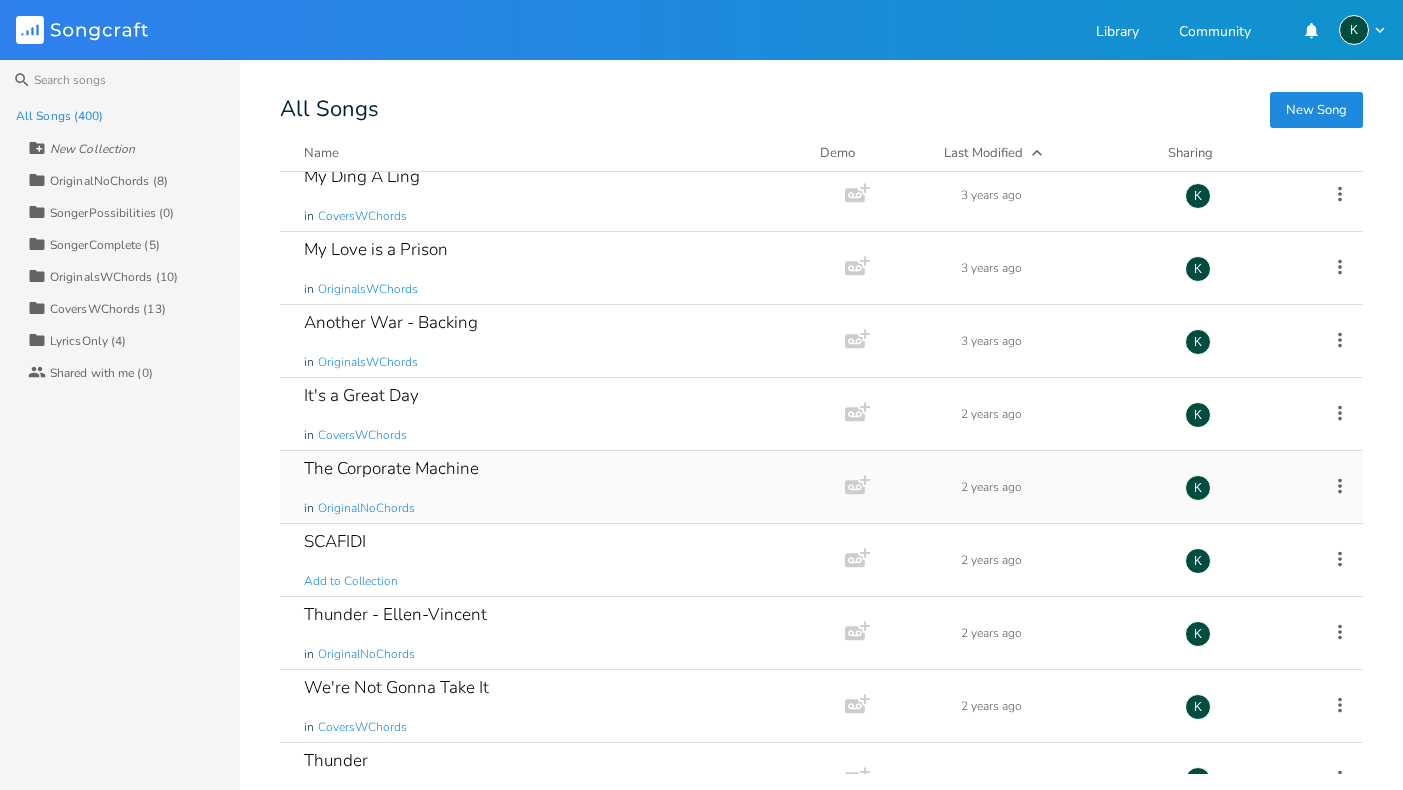 scroll, scrollTop: 169, scrollLeft: 0, axis: vertical 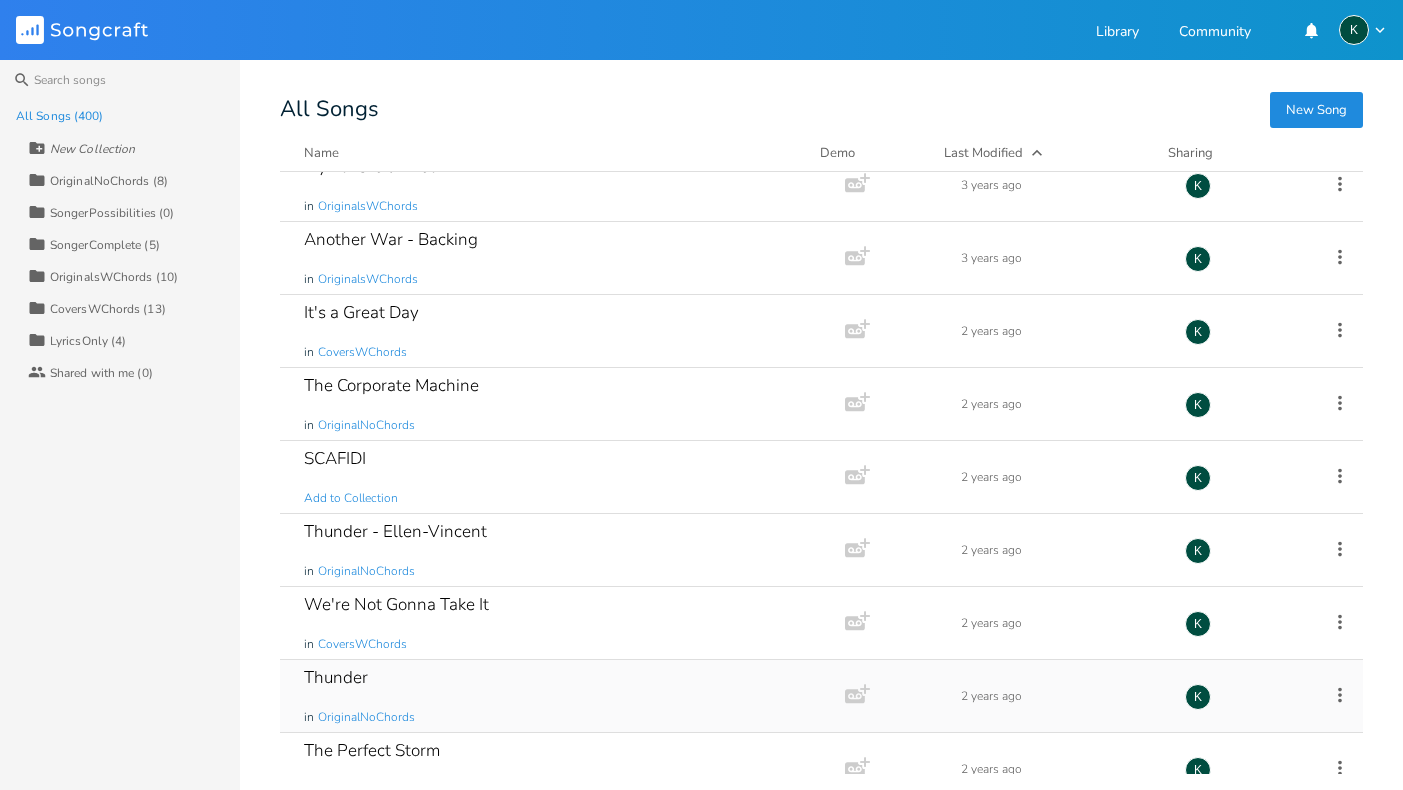 click on "Thunder" at bounding box center (336, 677) 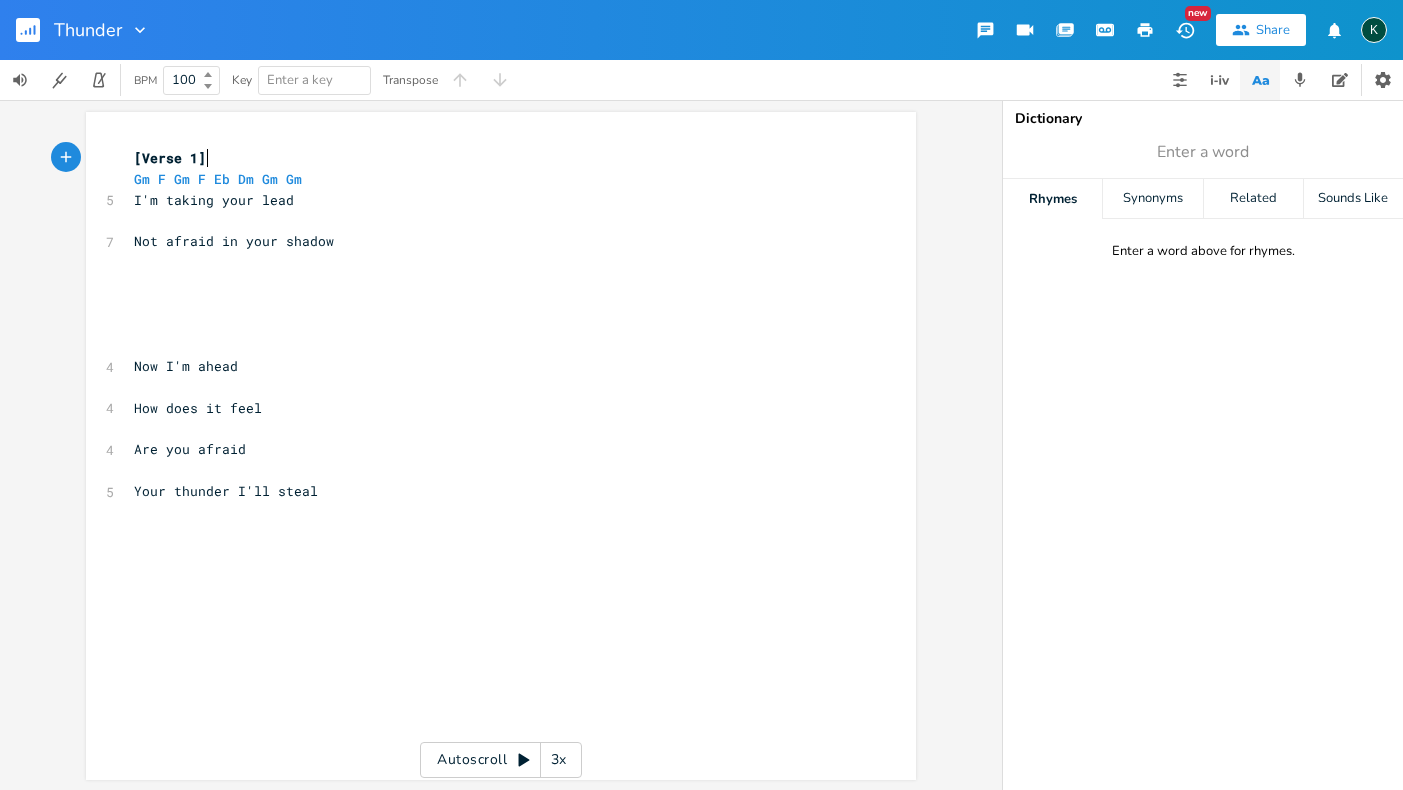 scroll, scrollTop: 0, scrollLeft: 1, axis: horizontal 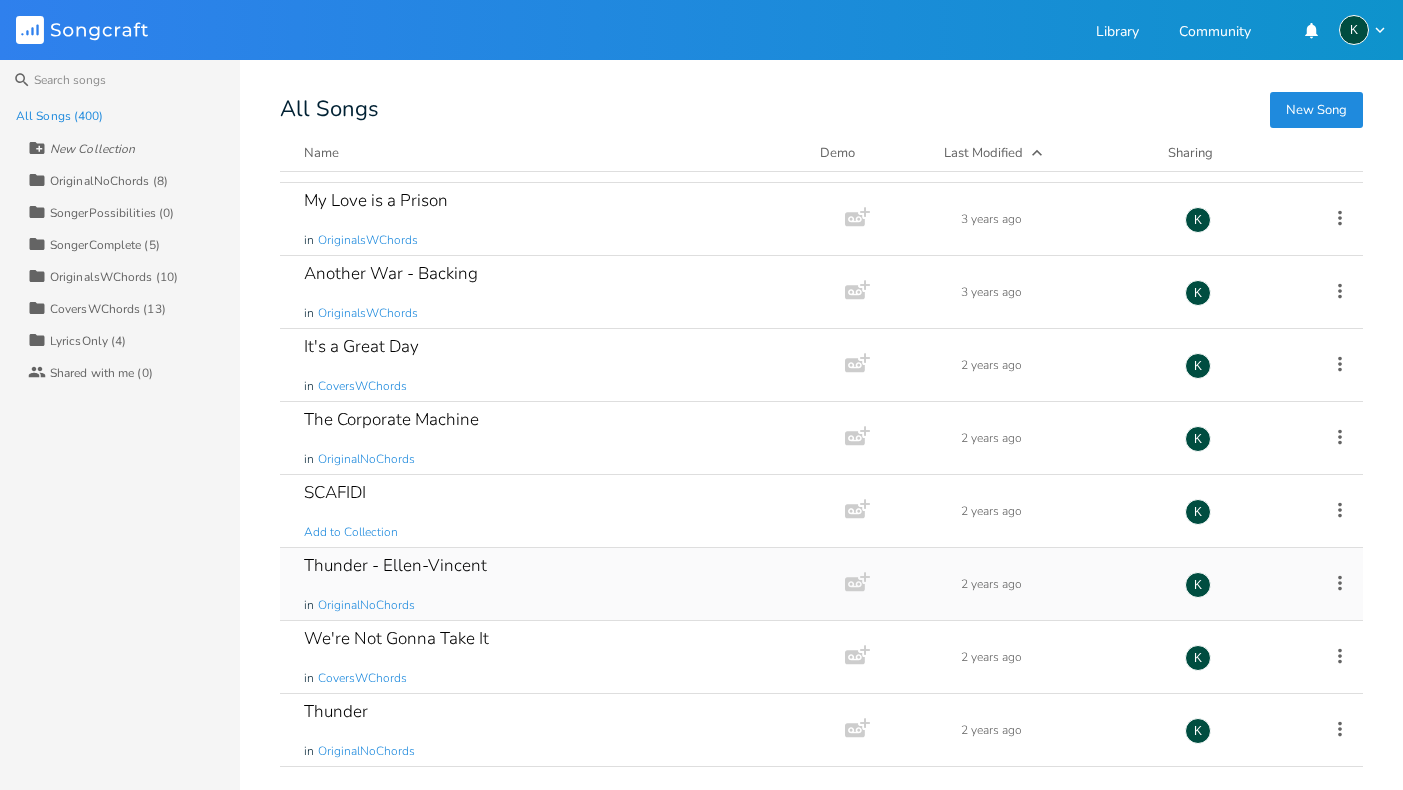 click on "Thunder - Ellen-Vincent" at bounding box center [395, 565] 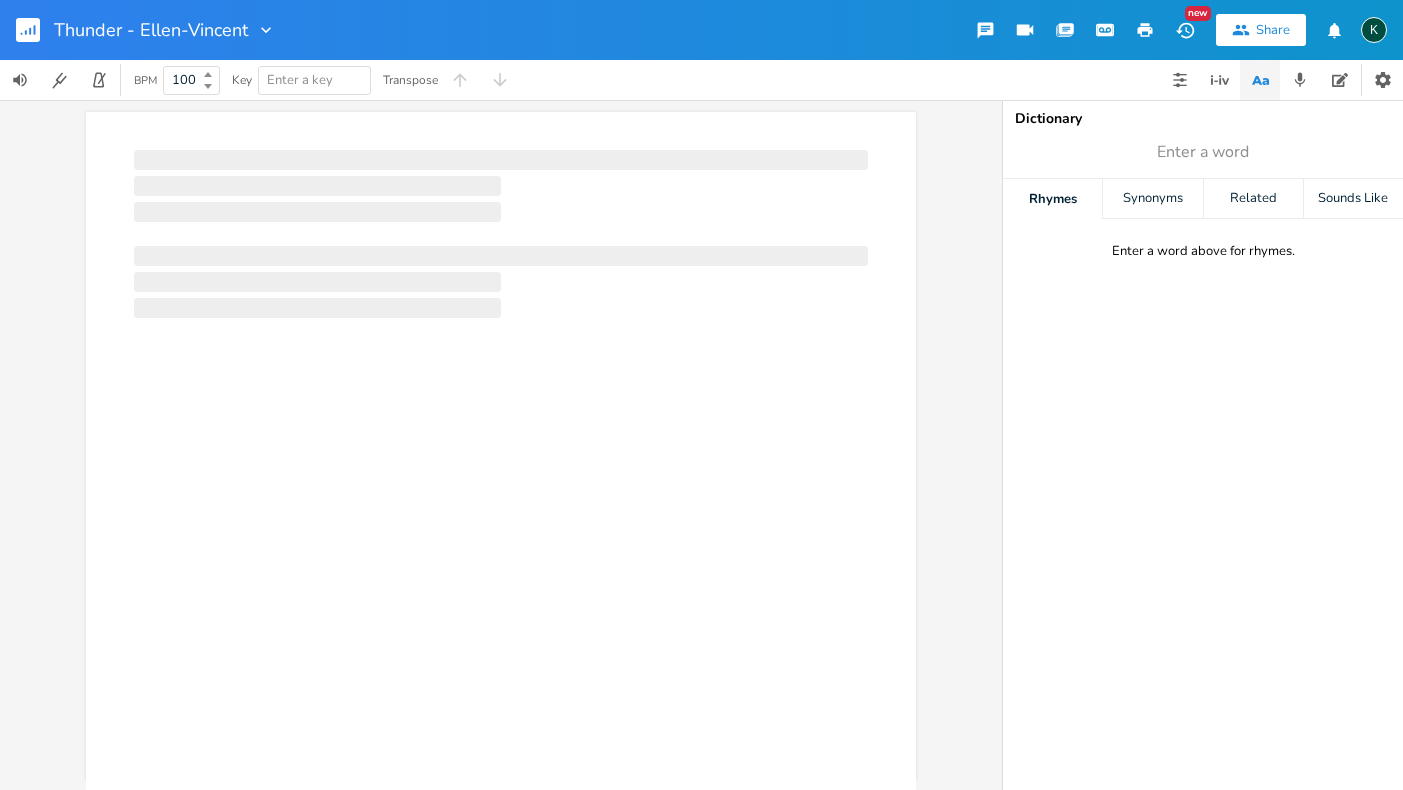 scroll, scrollTop: 0, scrollLeft: 1, axis: horizontal 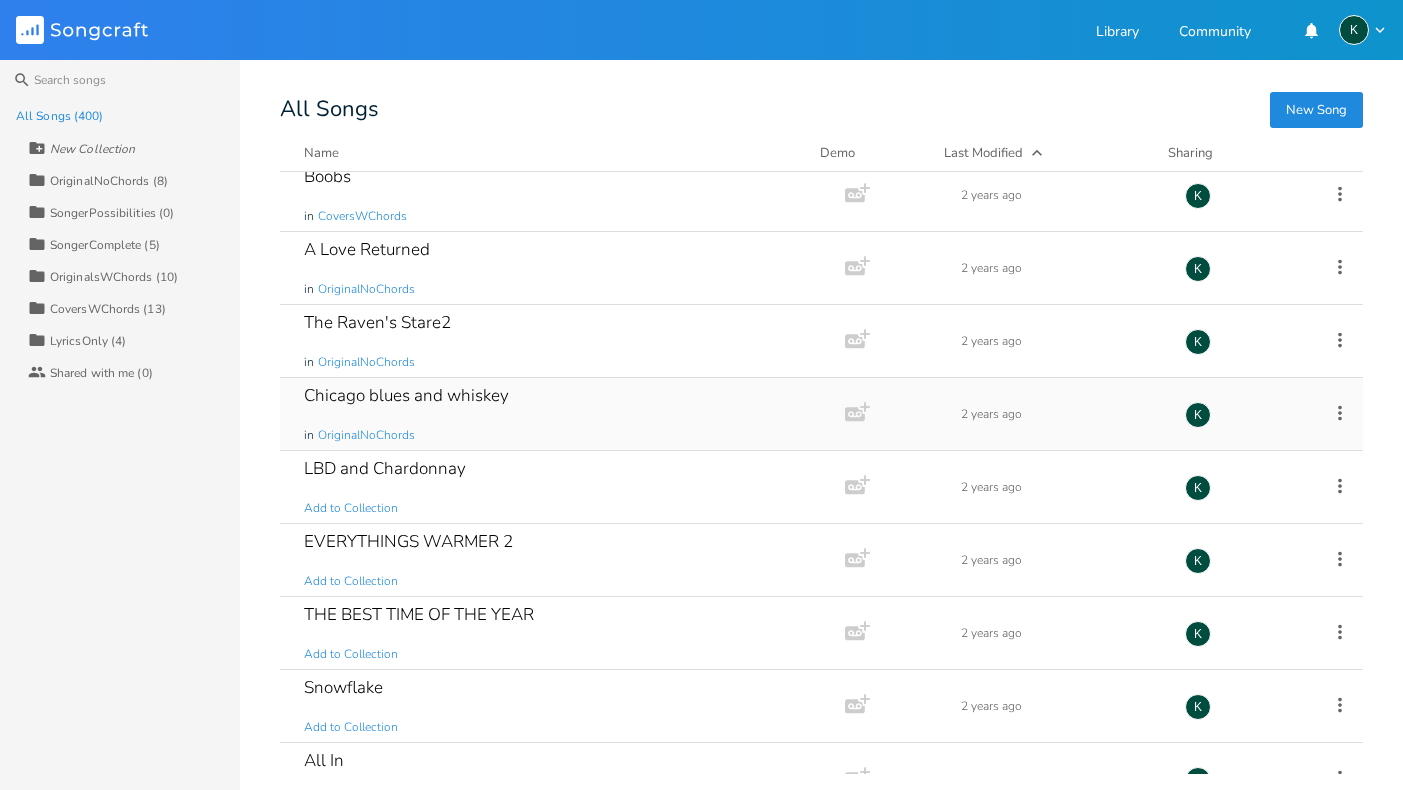 click on "Chicago blues and whiskey" at bounding box center (406, 395) 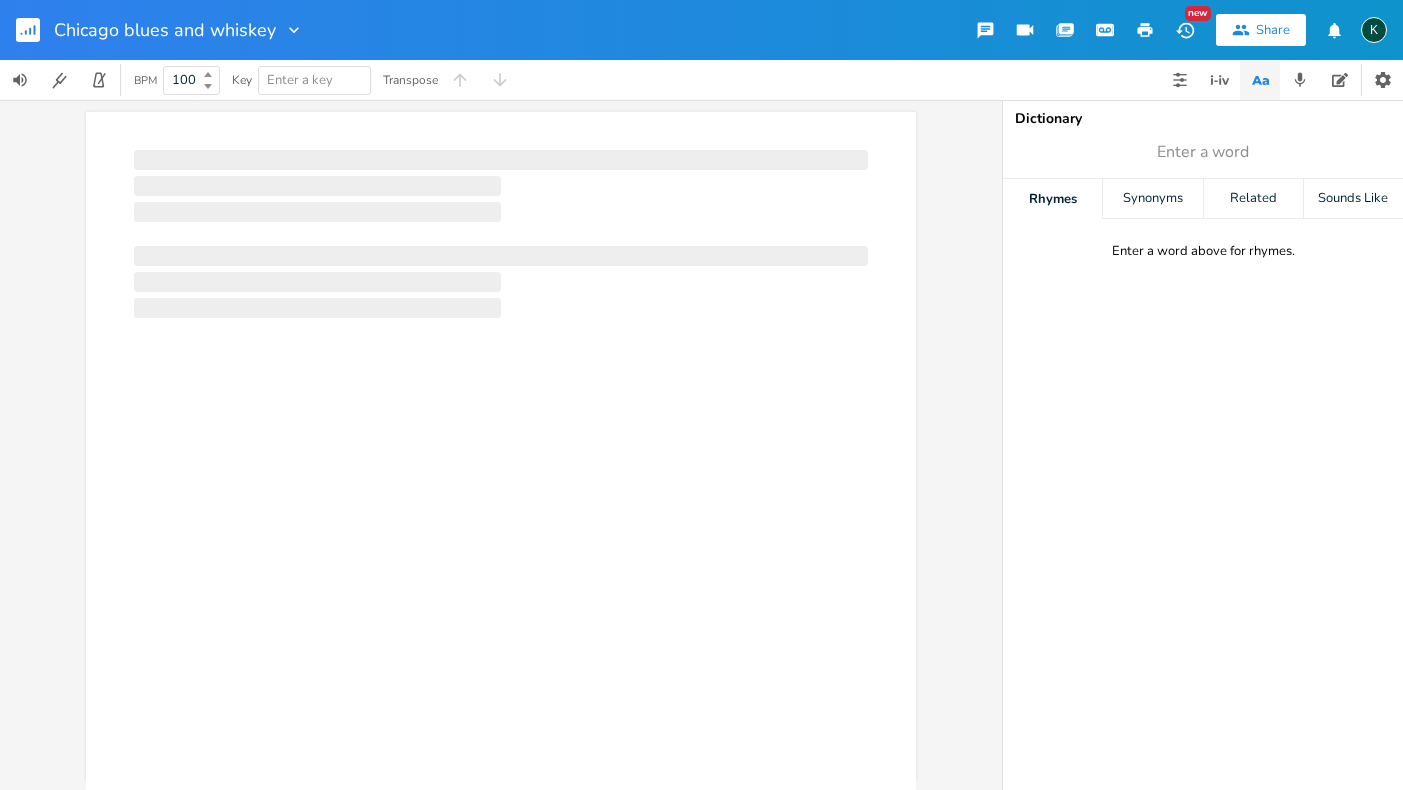 scroll, scrollTop: 0, scrollLeft: 1, axis: horizontal 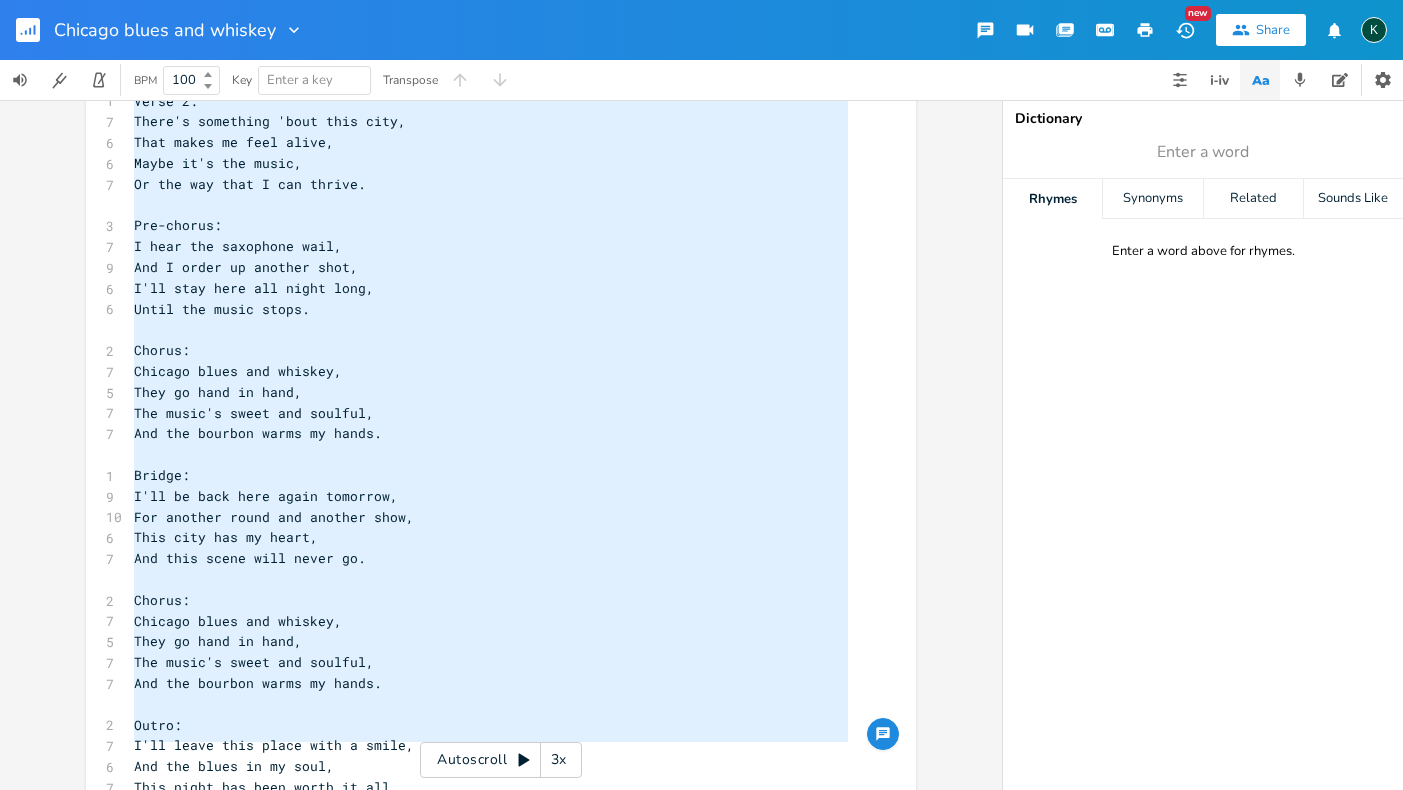 drag, startPoint x: 129, startPoint y: 173, endPoint x: 422, endPoint y: 749, distance: 646.23914 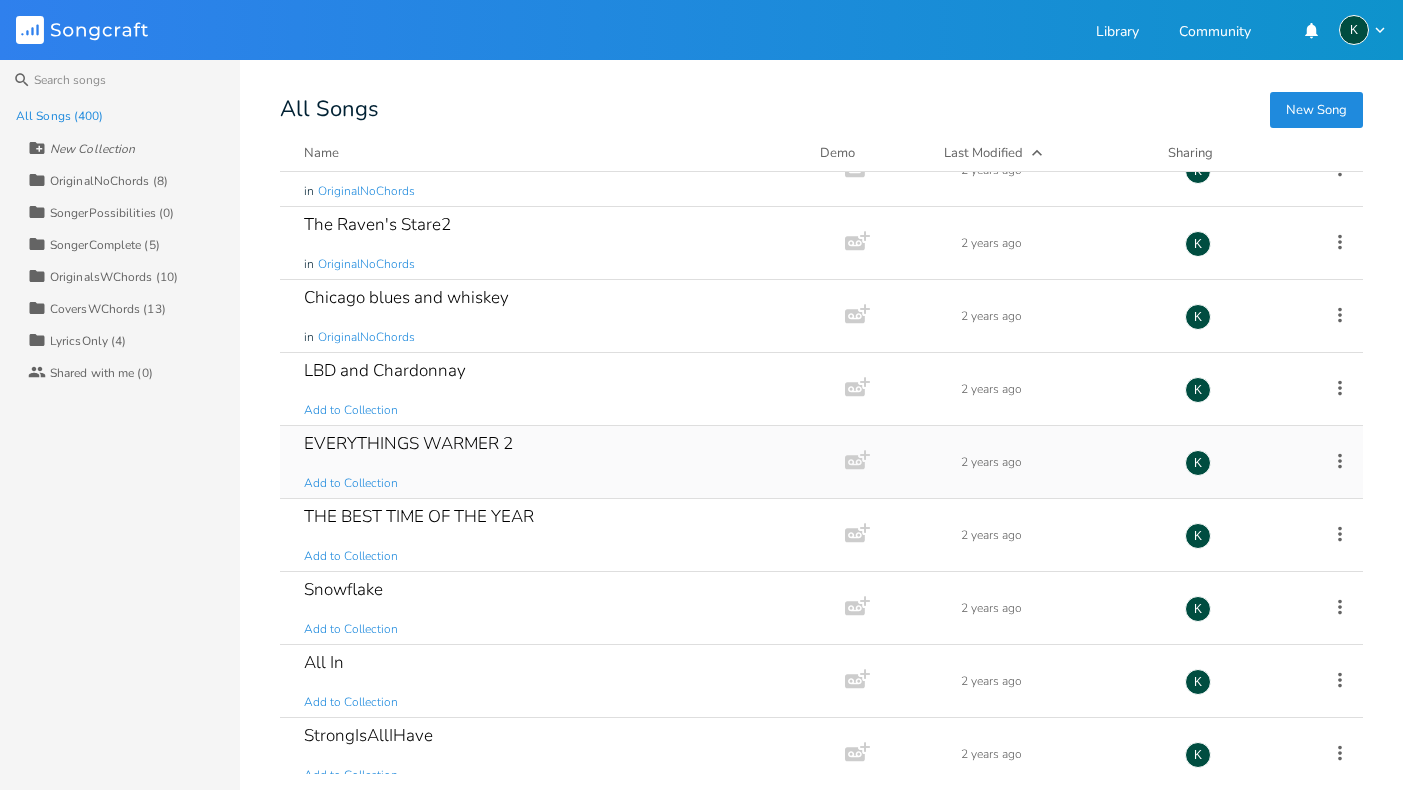 scroll, scrollTop: 1550, scrollLeft: 0, axis: vertical 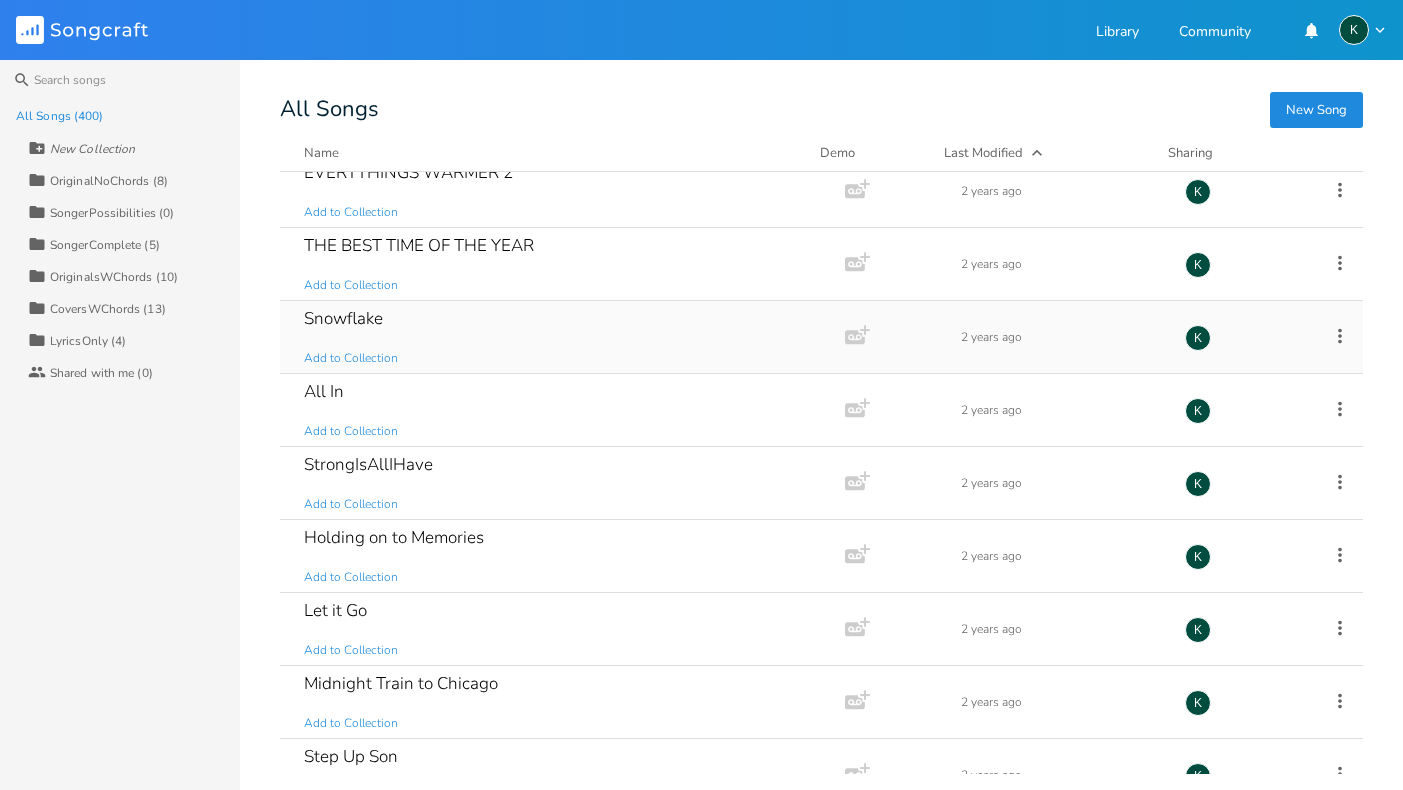 click on "Snowflake" at bounding box center (343, 318) 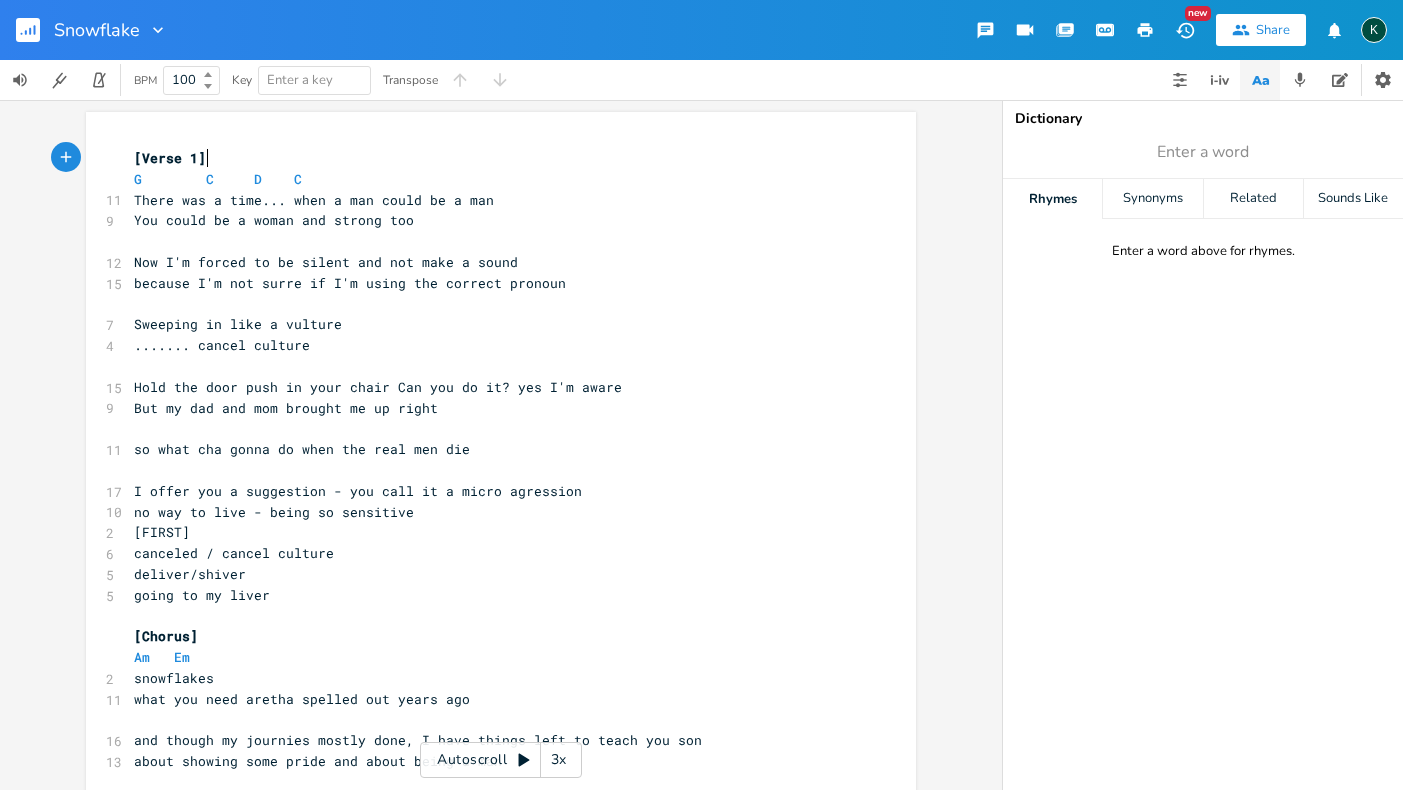scroll, scrollTop: 0, scrollLeft: 1, axis: horizontal 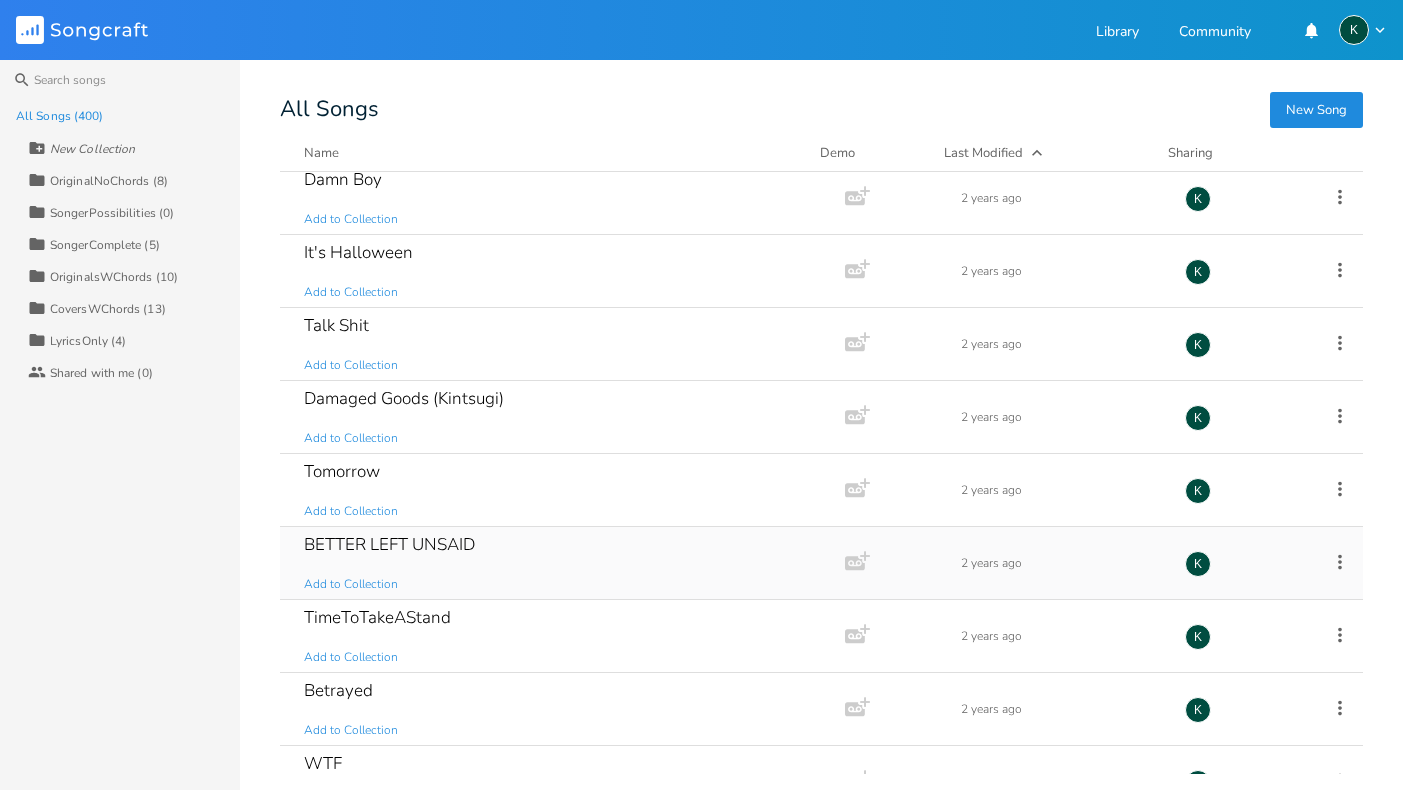 click on "BETTER LEFT UNSAID" at bounding box center (389, 544) 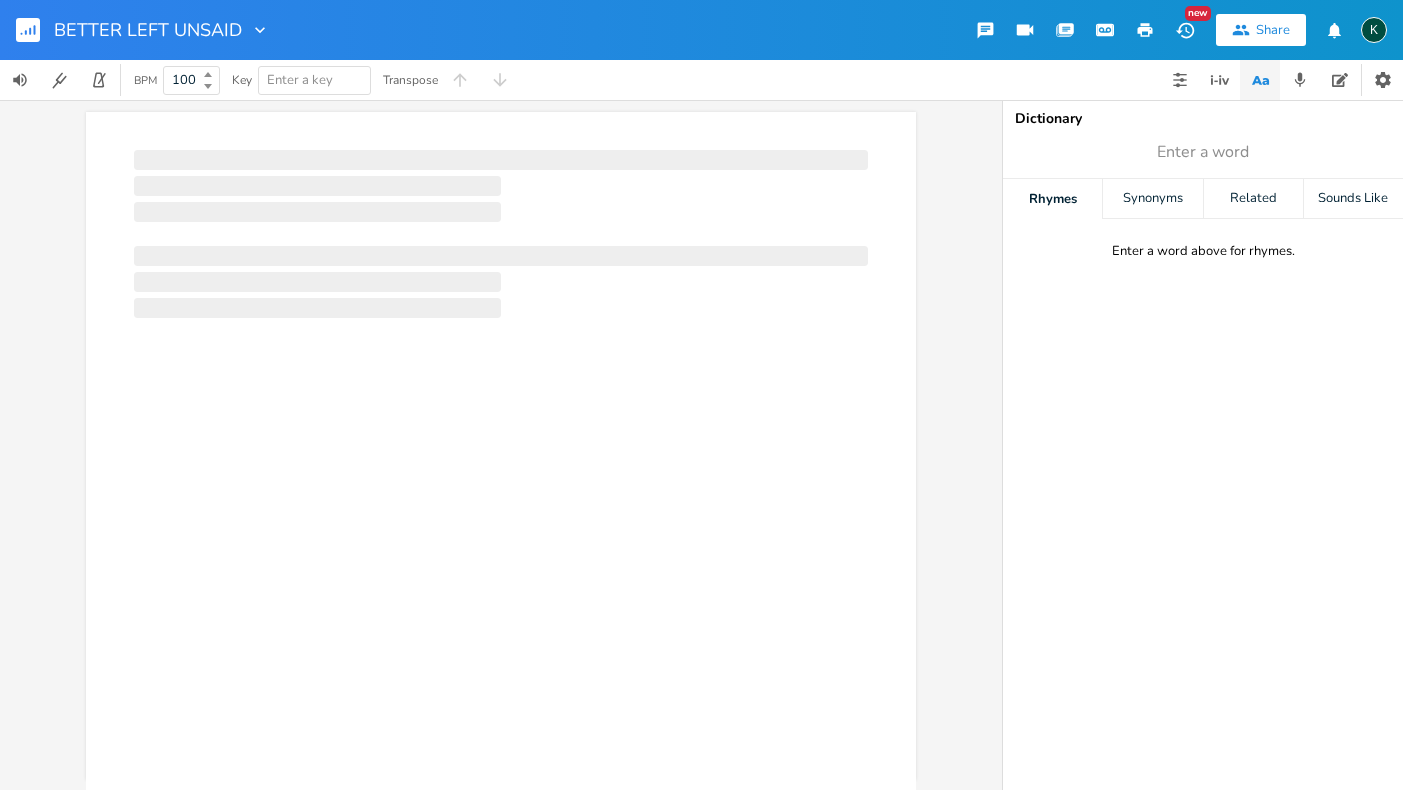 scroll, scrollTop: 0, scrollLeft: 1, axis: horizontal 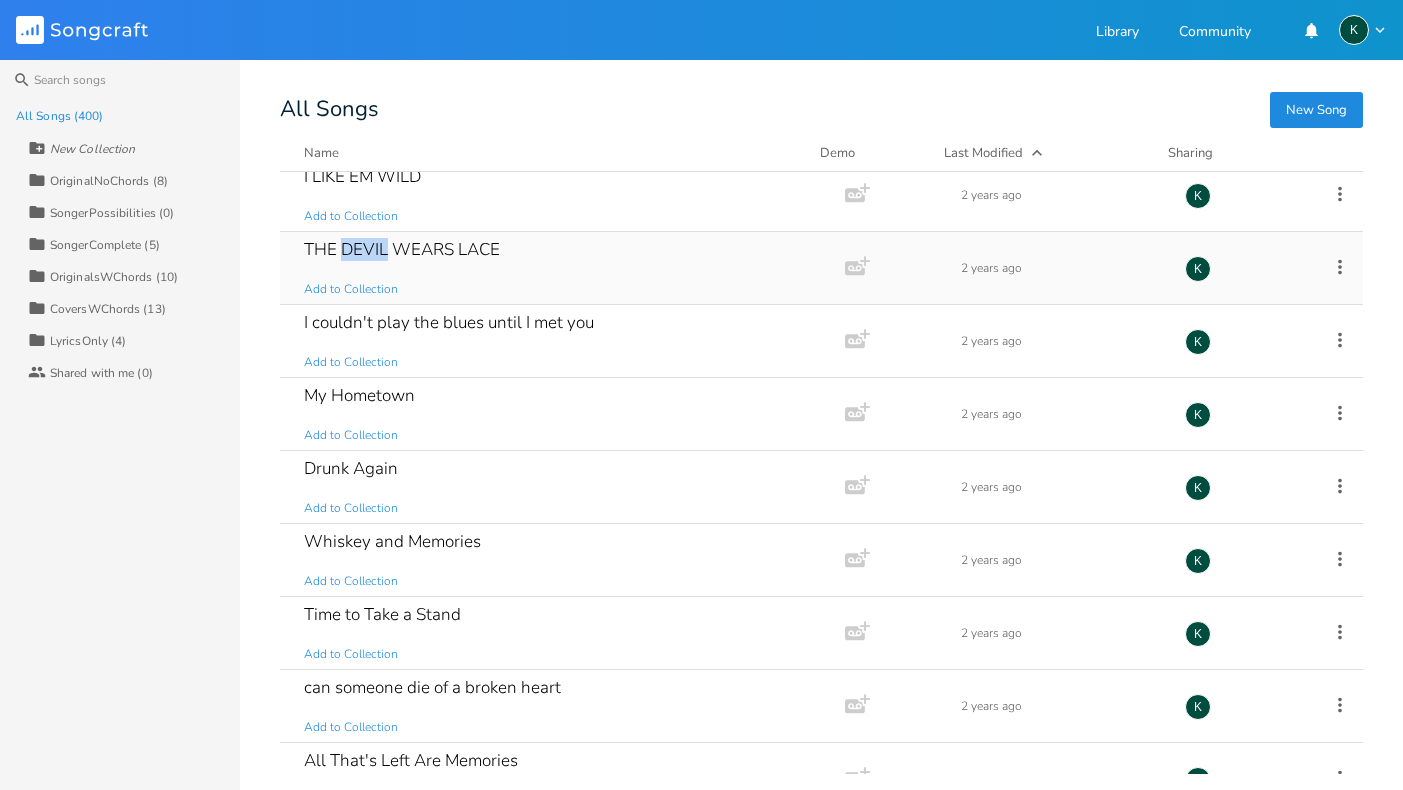 click on "THE DEVIL WEARS LACE" at bounding box center (402, 249) 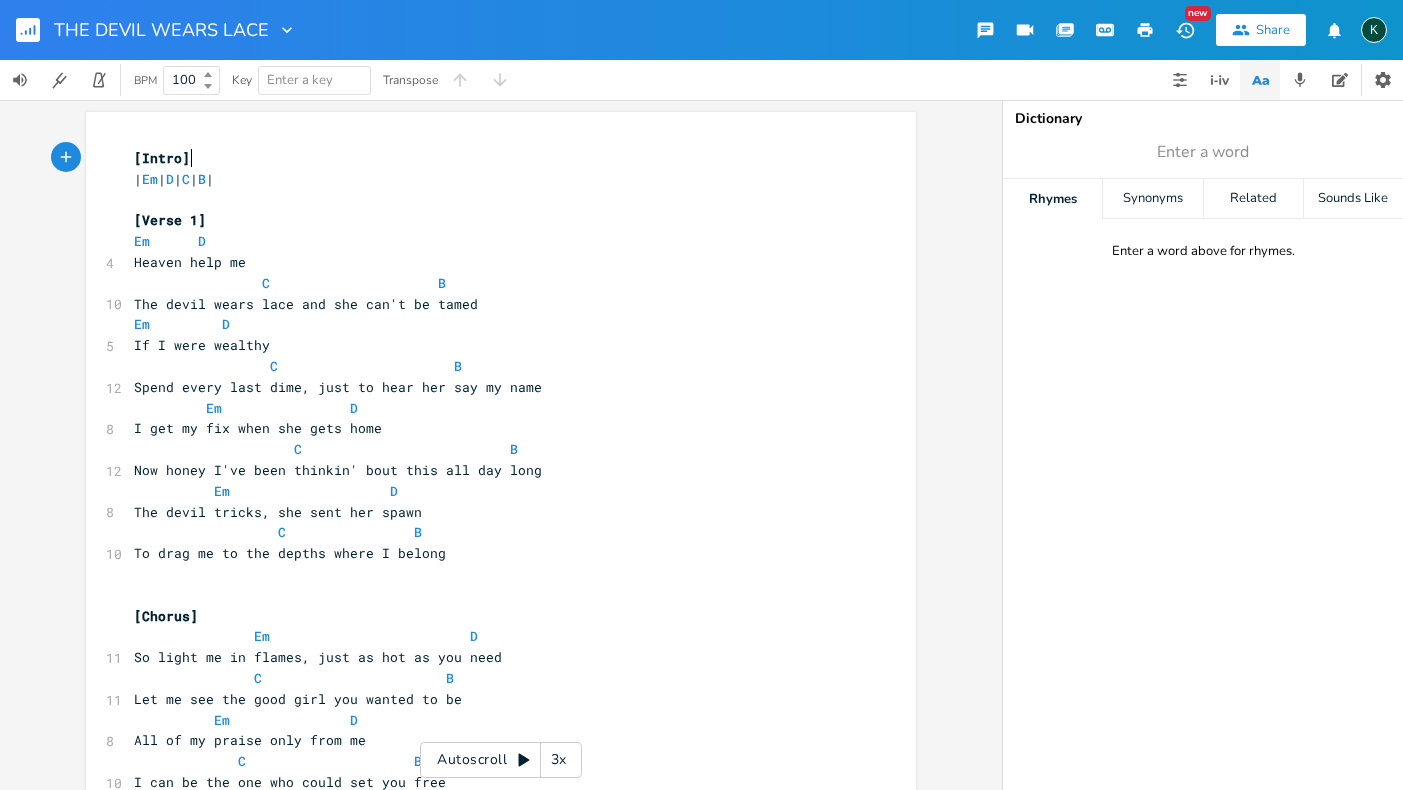 scroll, scrollTop: 0, scrollLeft: 1, axis: horizontal 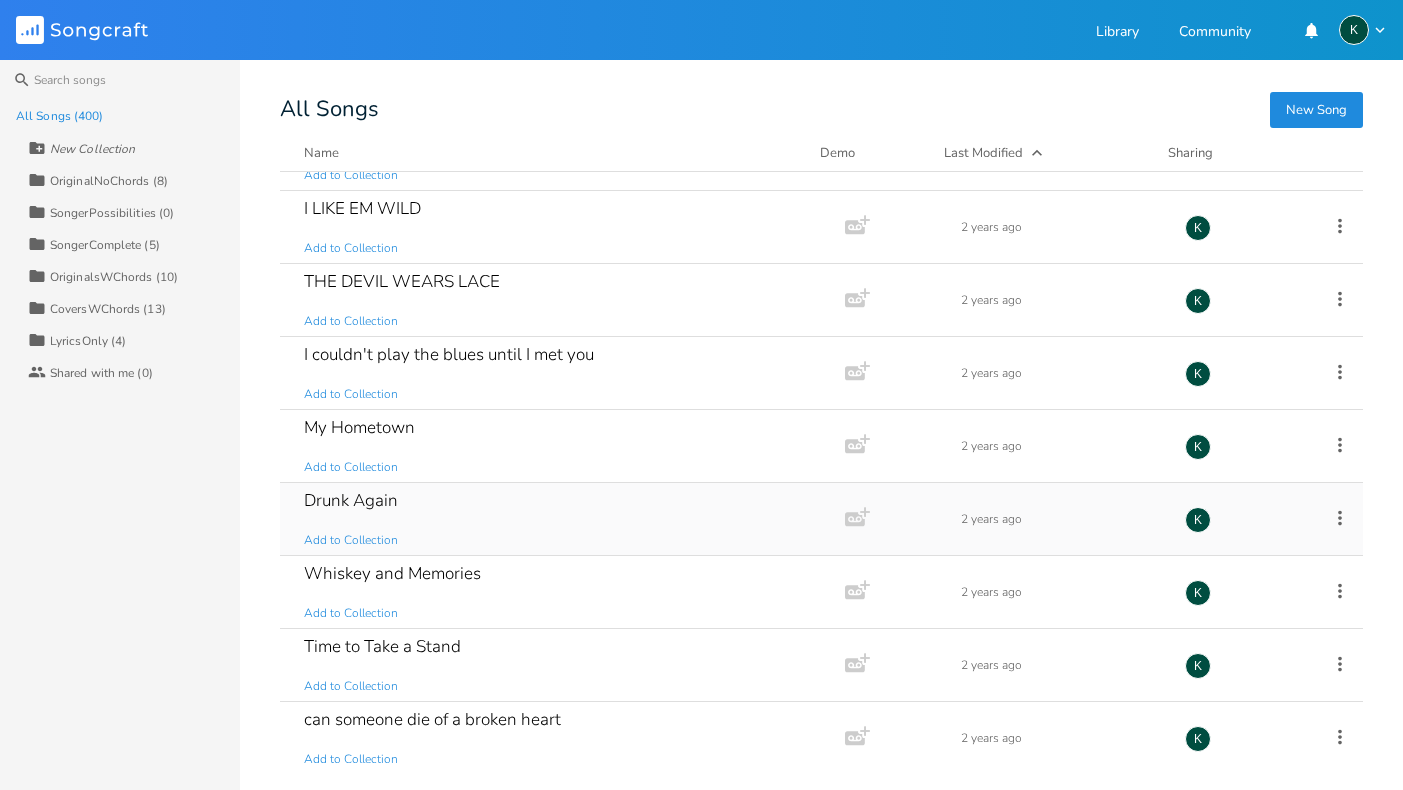 click on "Drunk Again" at bounding box center [351, 500] 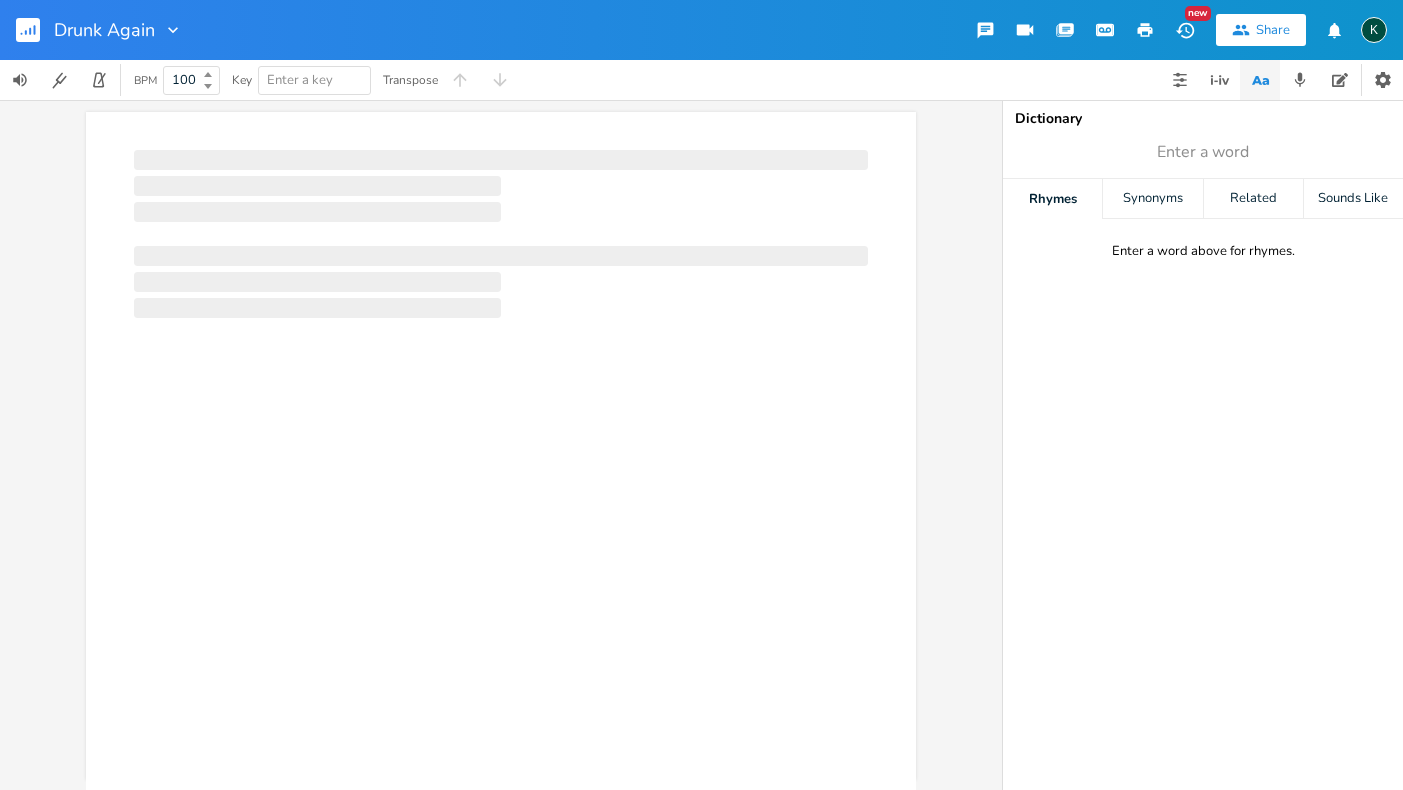 scroll, scrollTop: 0, scrollLeft: 1, axis: horizontal 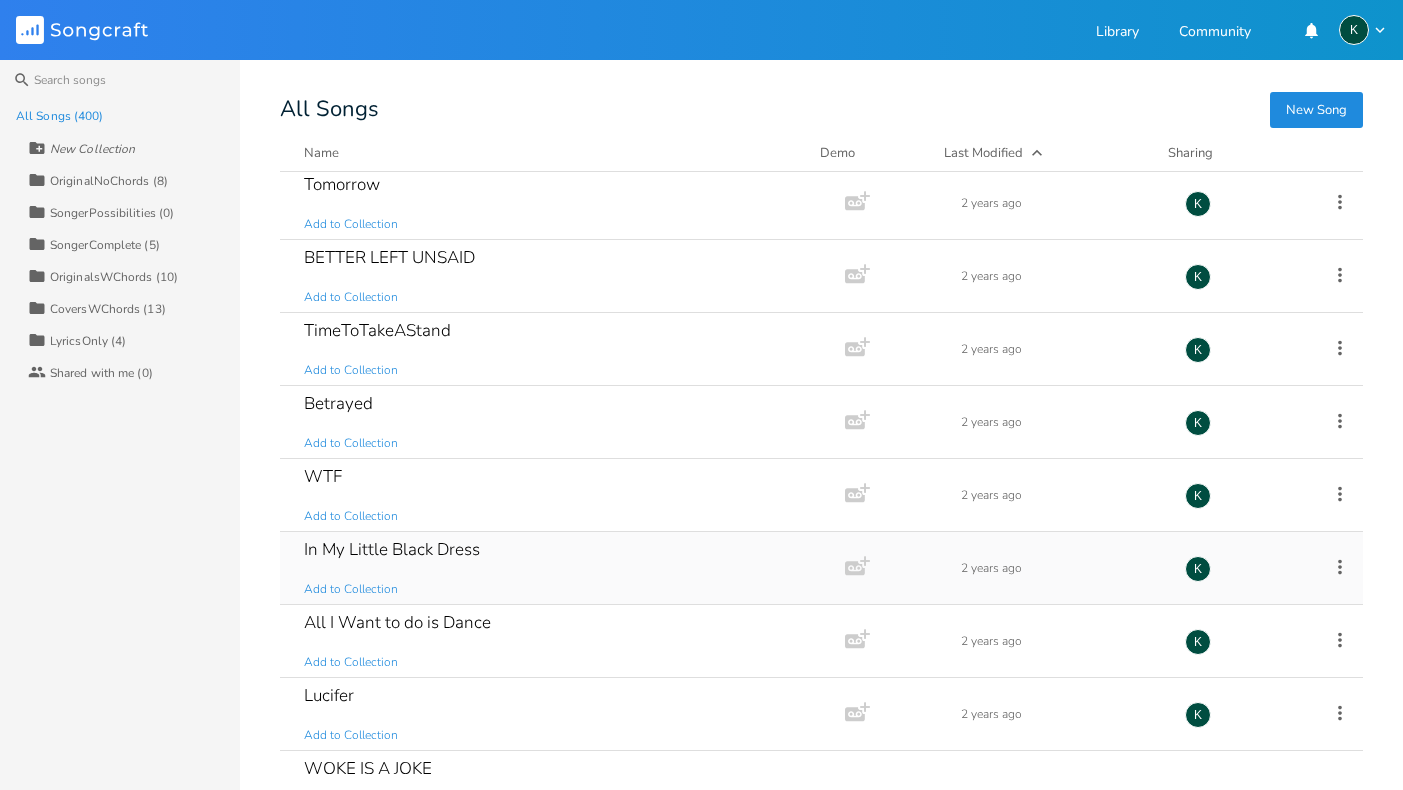 click on "In My Little Black Dress" at bounding box center (392, 549) 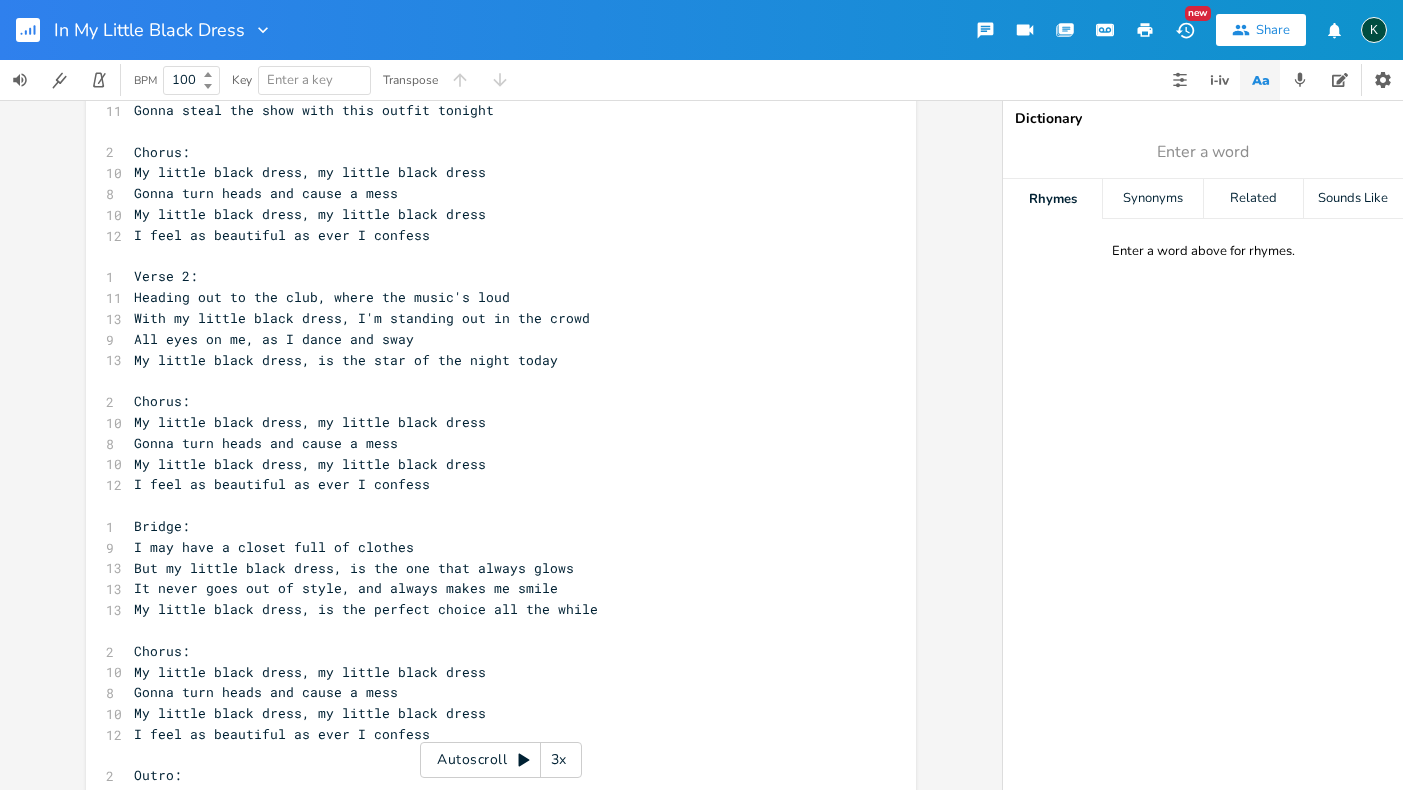 scroll, scrollTop: 548, scrollLeft: 0, axis: vertical 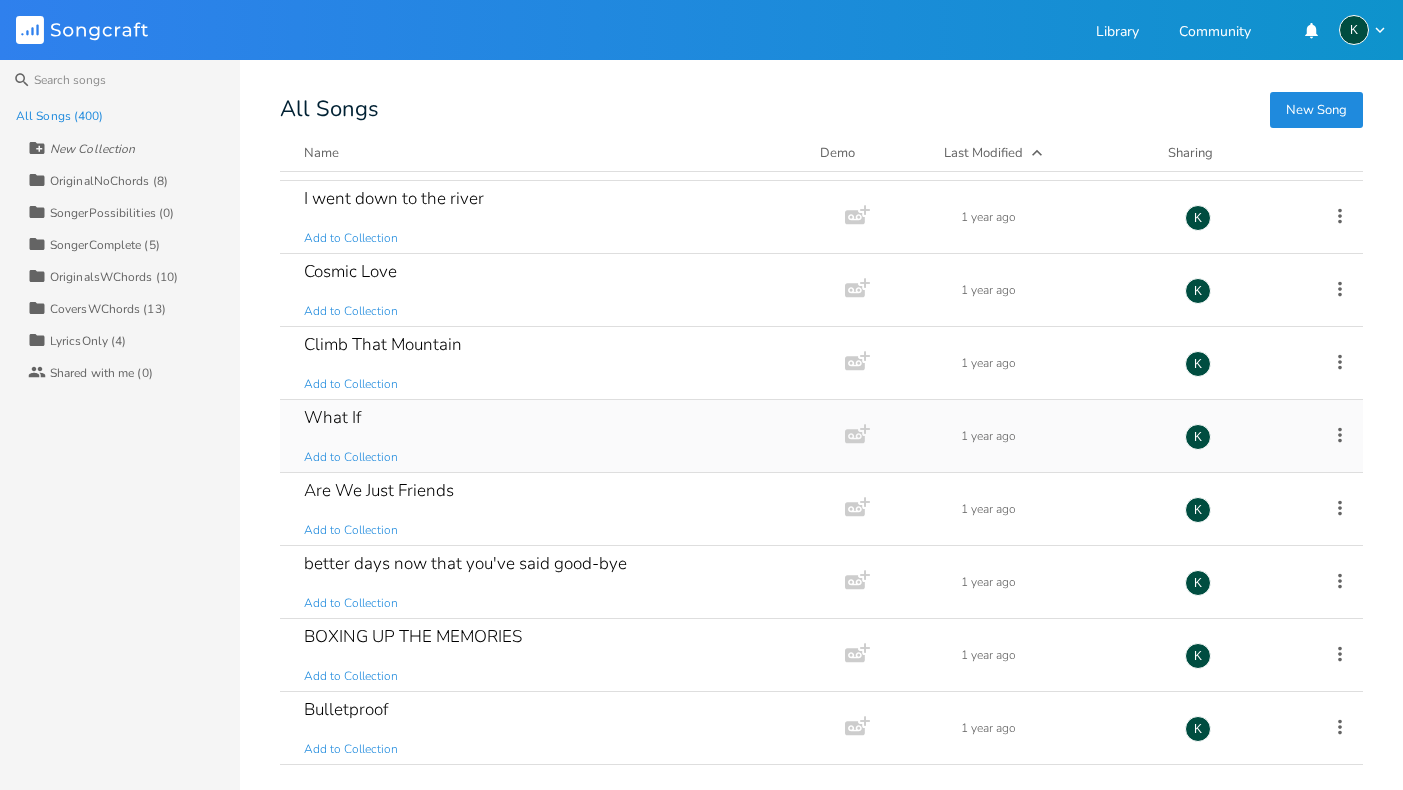 click on "What If" at bounding box center (332, 417) 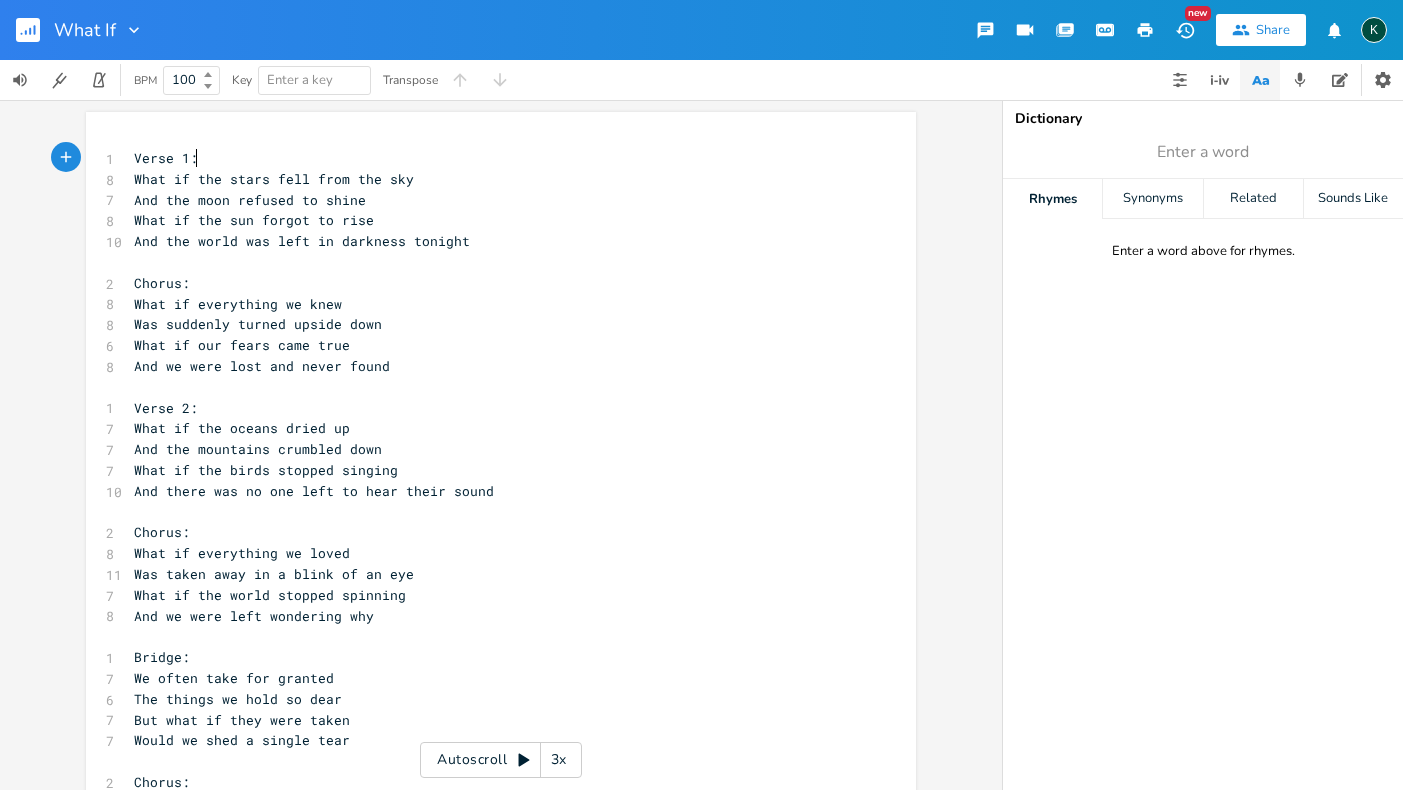 scroll, scrollTop: 0, scrollLeft: 1, axis: horizontal 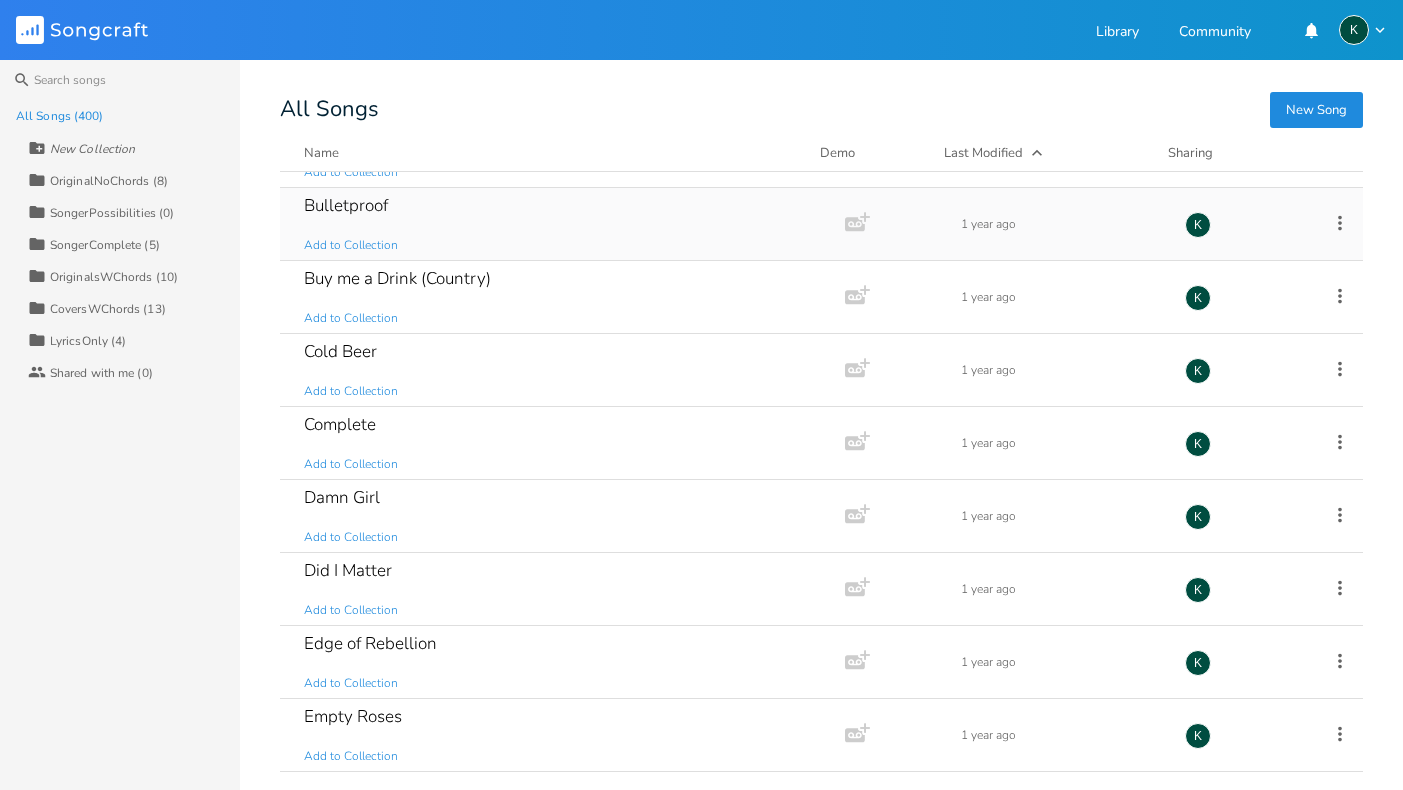 click on "Bulletproof" at bounding box center (346, 205) 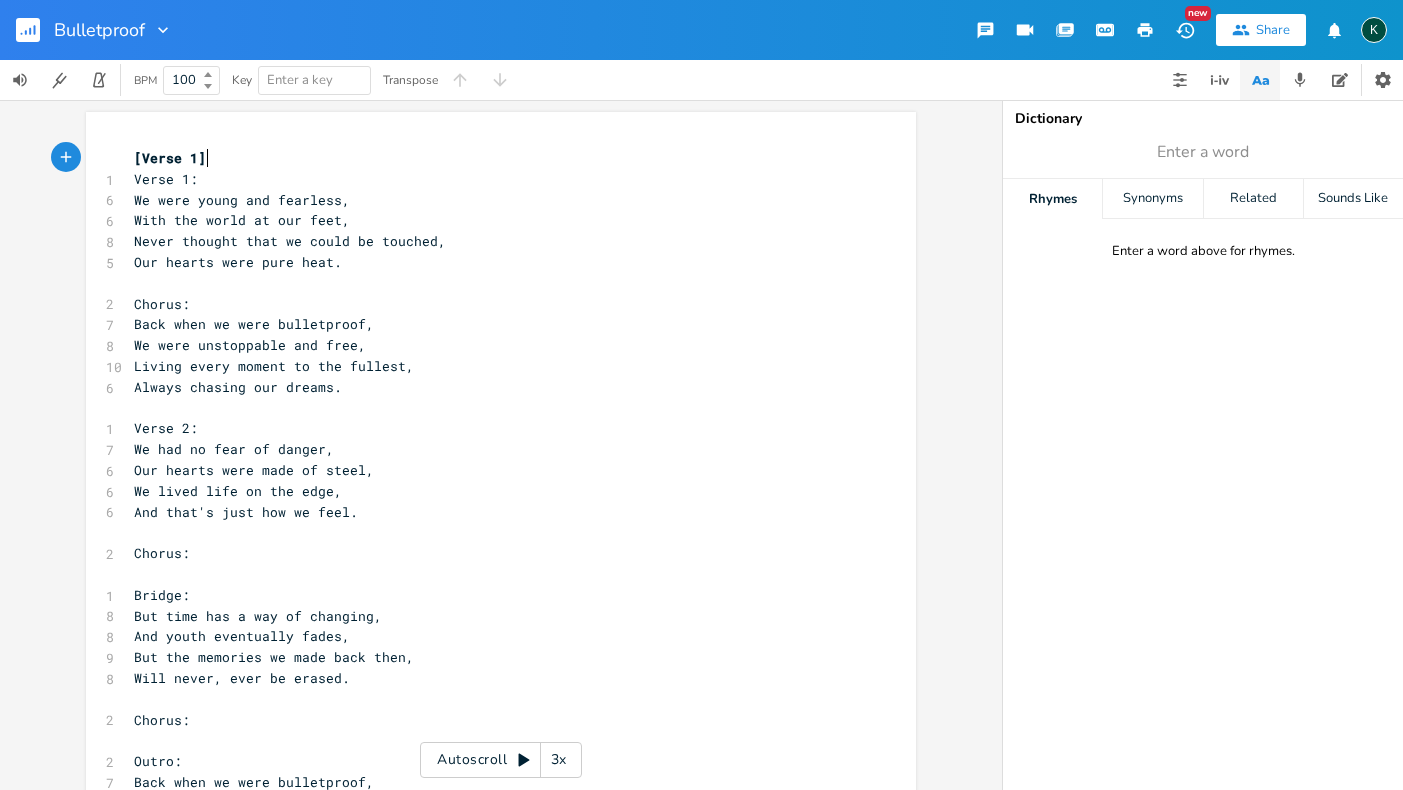 scroll, scrollTop: 0, scrollLeft: 1, axis: horizontal 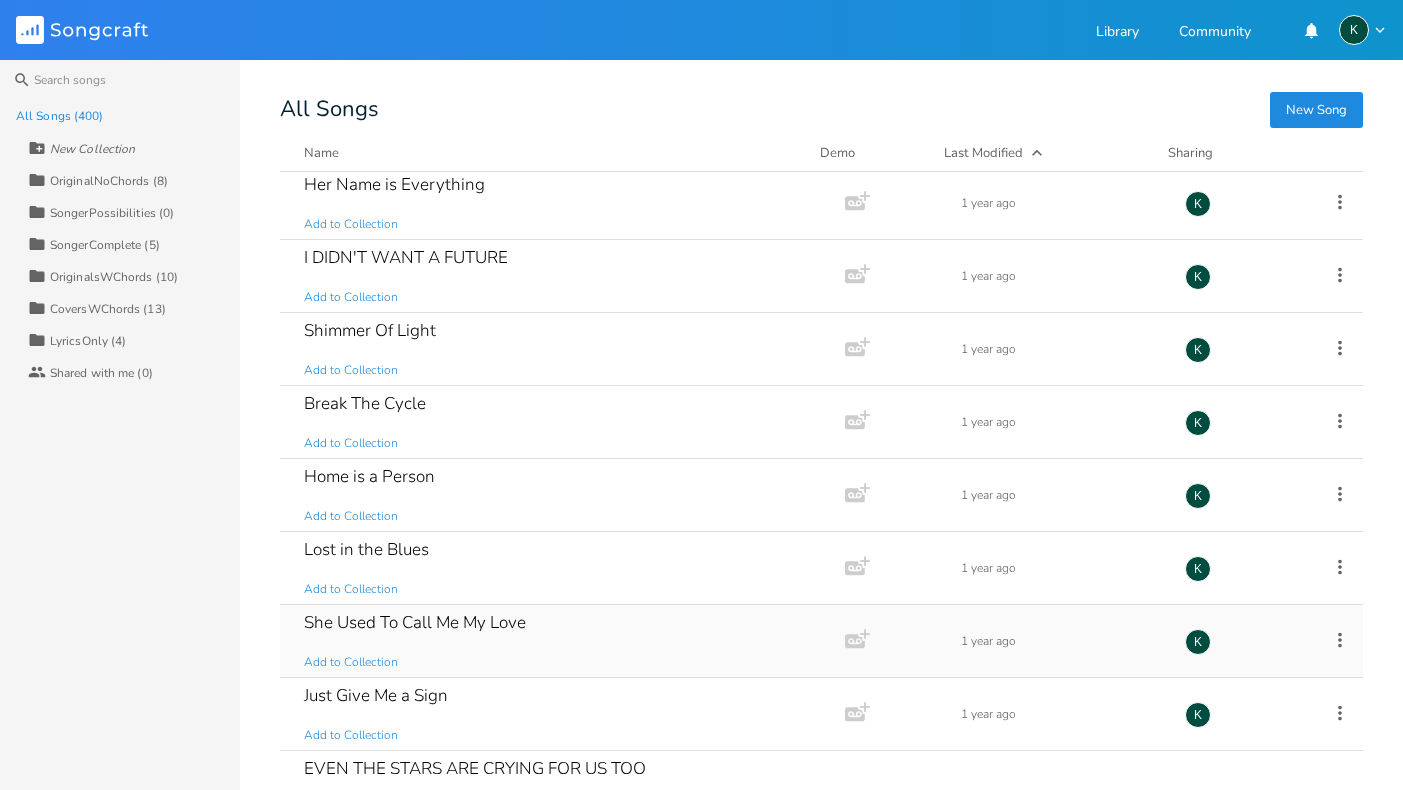 click on "She Used To Call Me My Love" at bounding box center [415, 622] 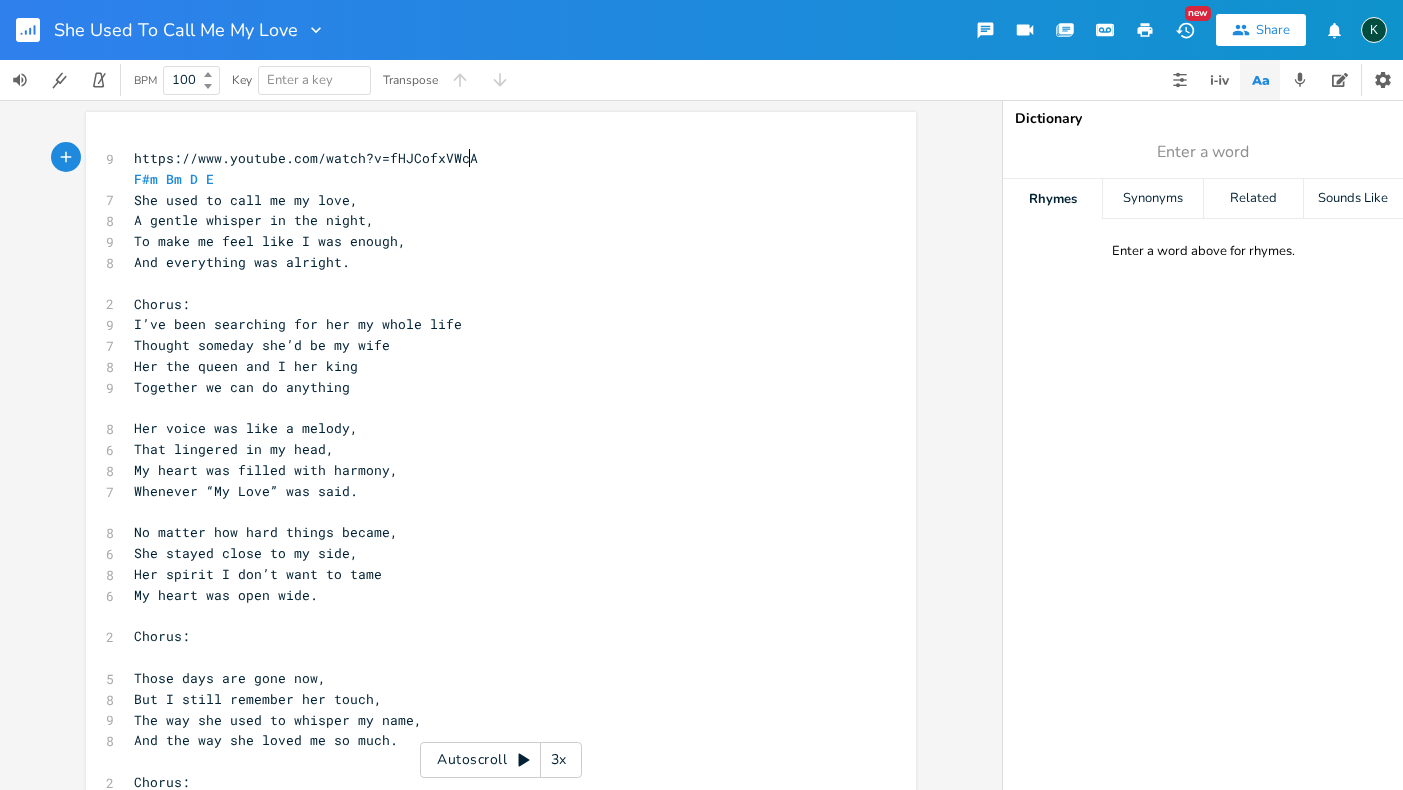 scroll, scrollTop: 0, scrollLeft: 1, axis: horizontal 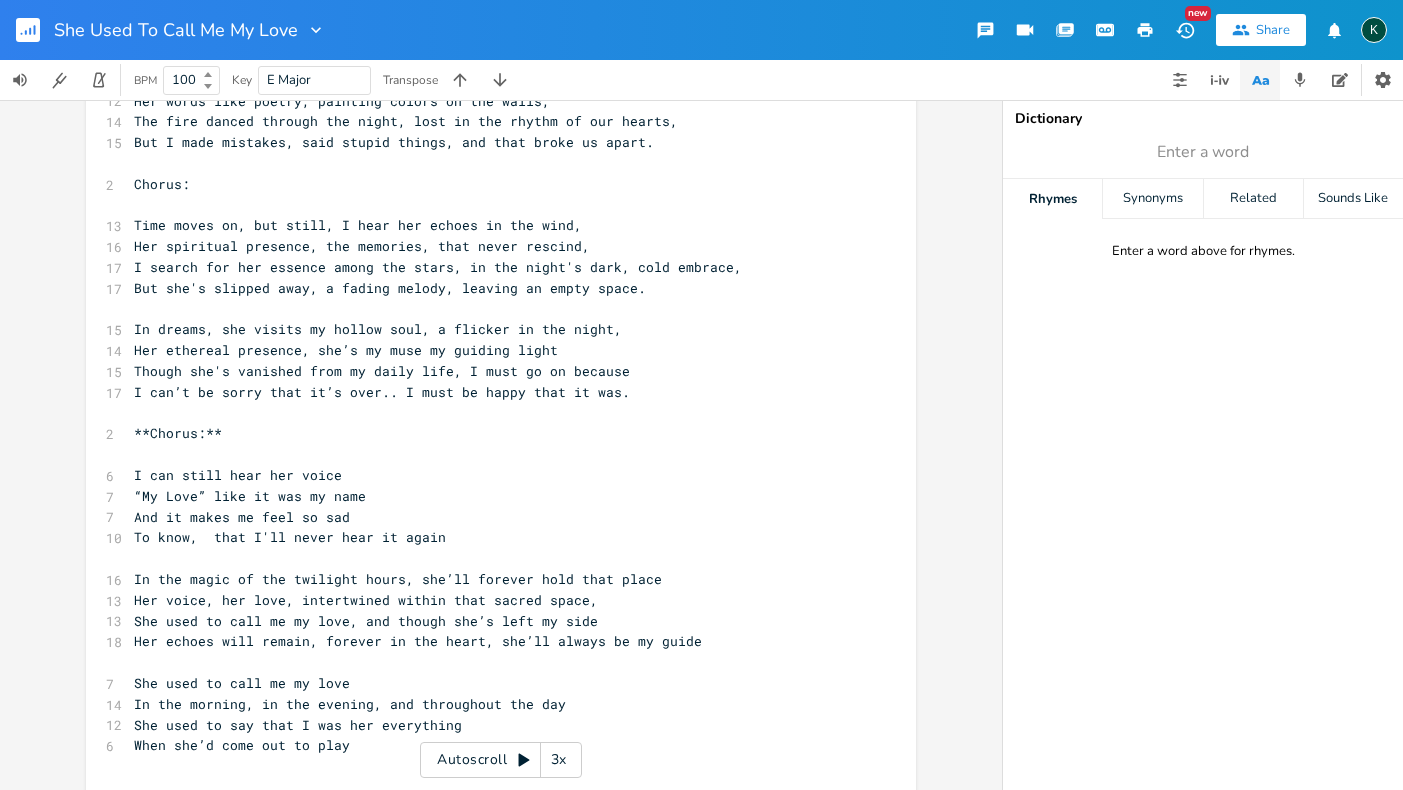 click 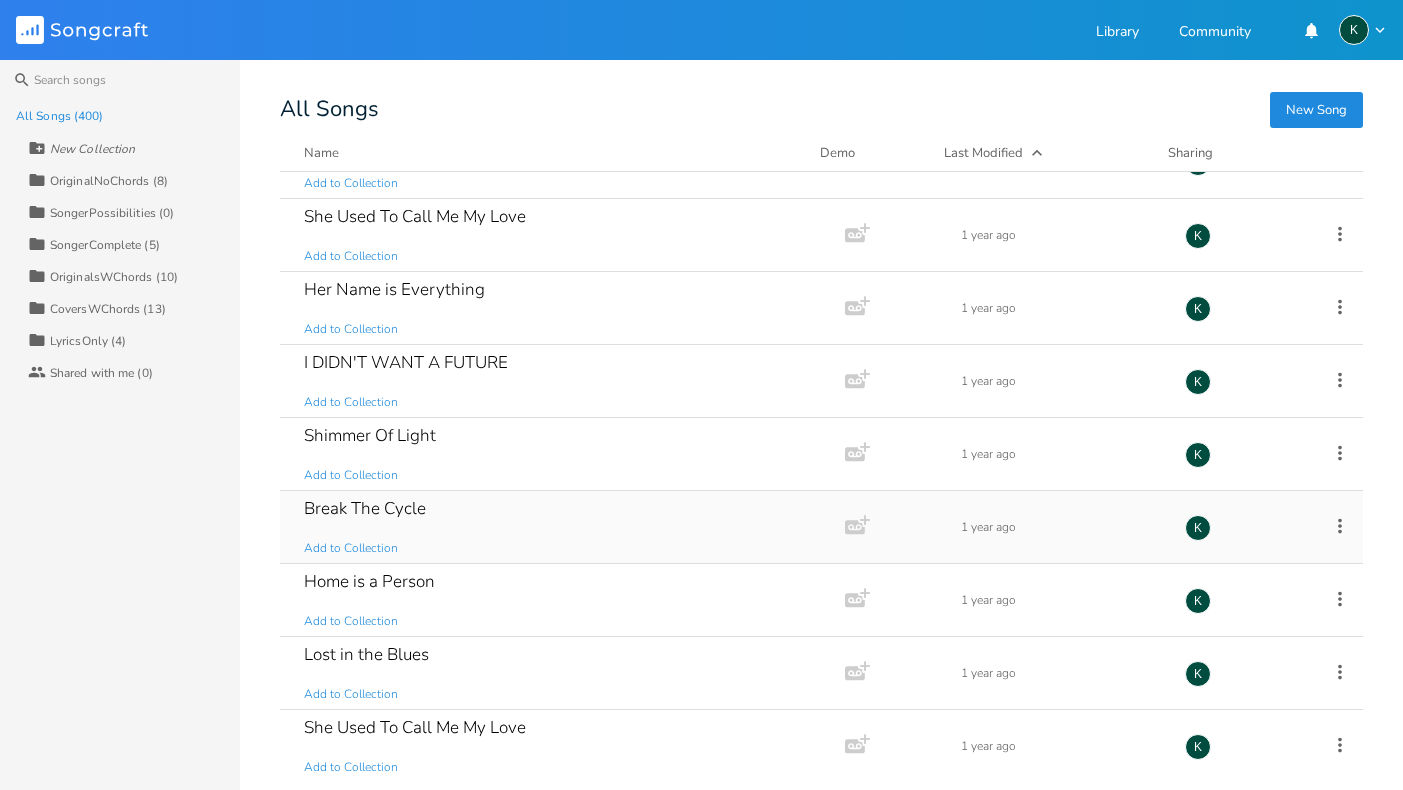 scroll, scrollTop: 7434, scrollLeft: 0, axis: vertical 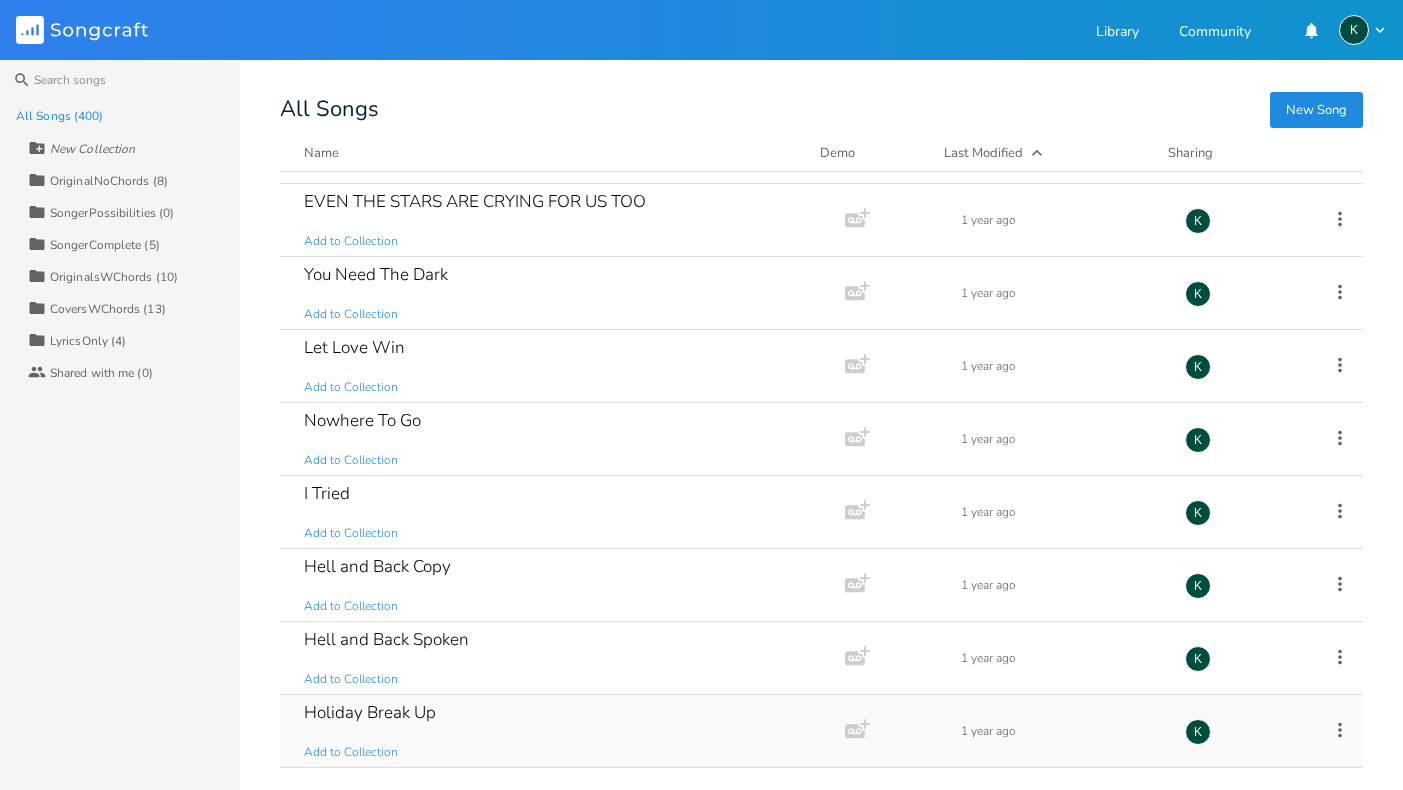 click on "Holiday Break Up" at bounding box center (370, 712) 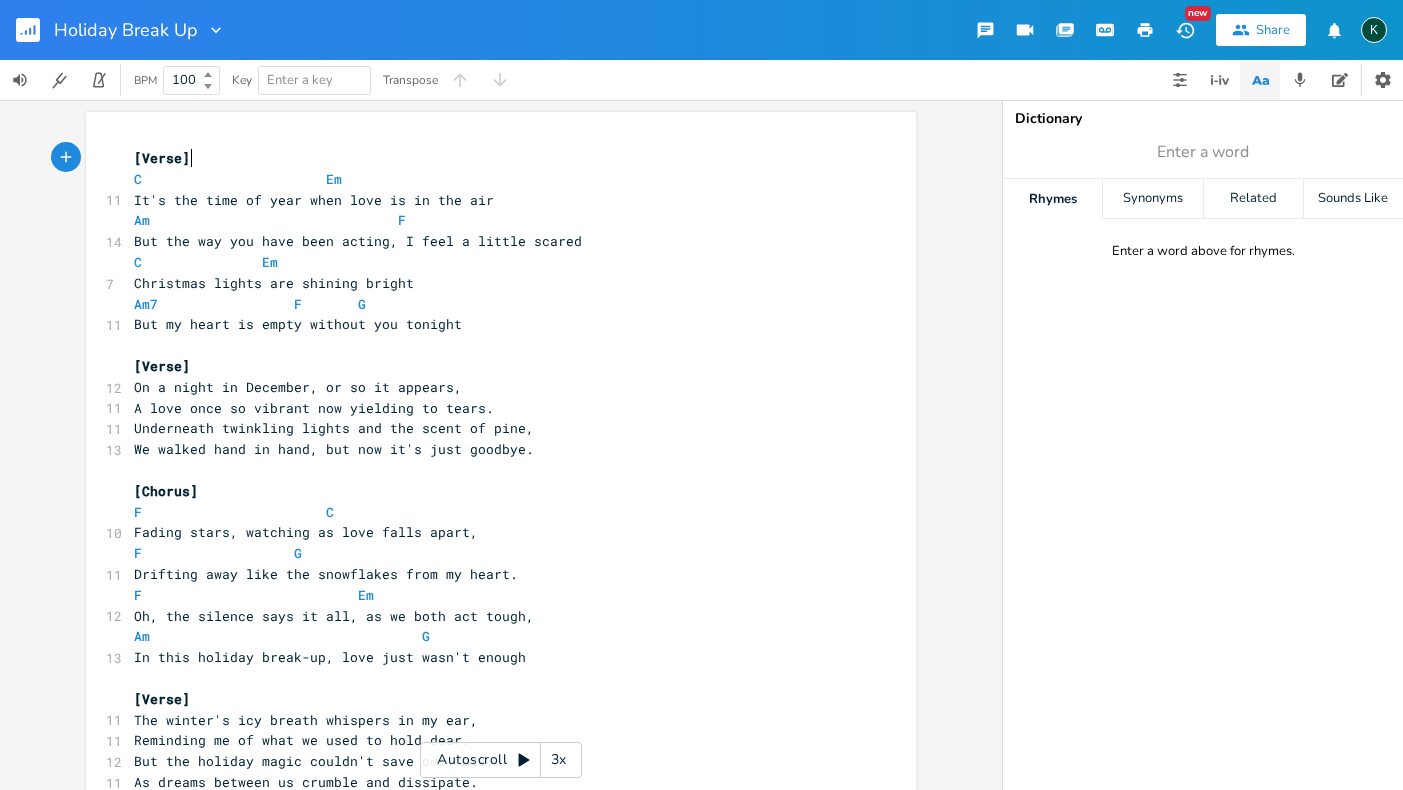 scroll, scrollTop: 0, scrollLeft: 1, axis: horizontal 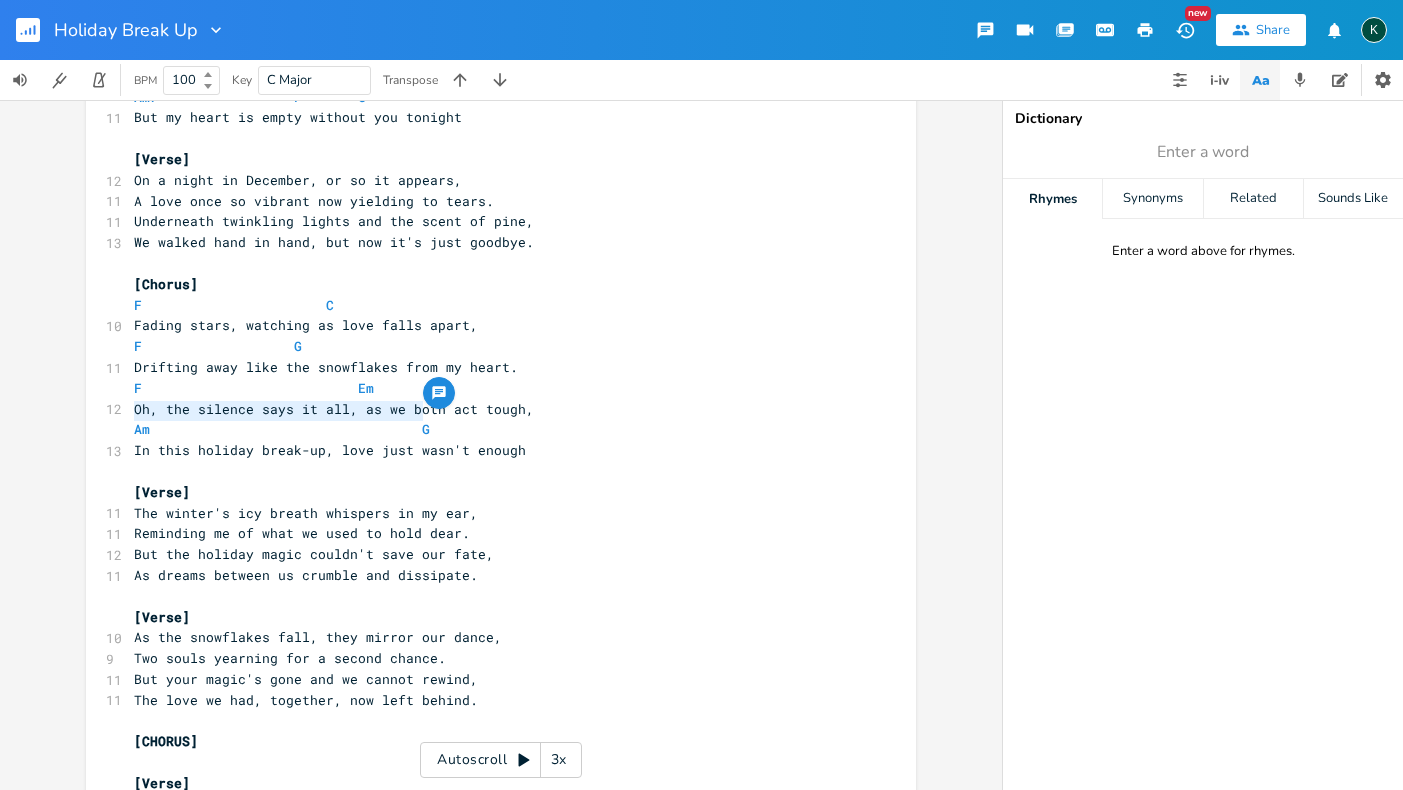 type on "Oh, the silence says it all, as we both act tough,
Am									G" 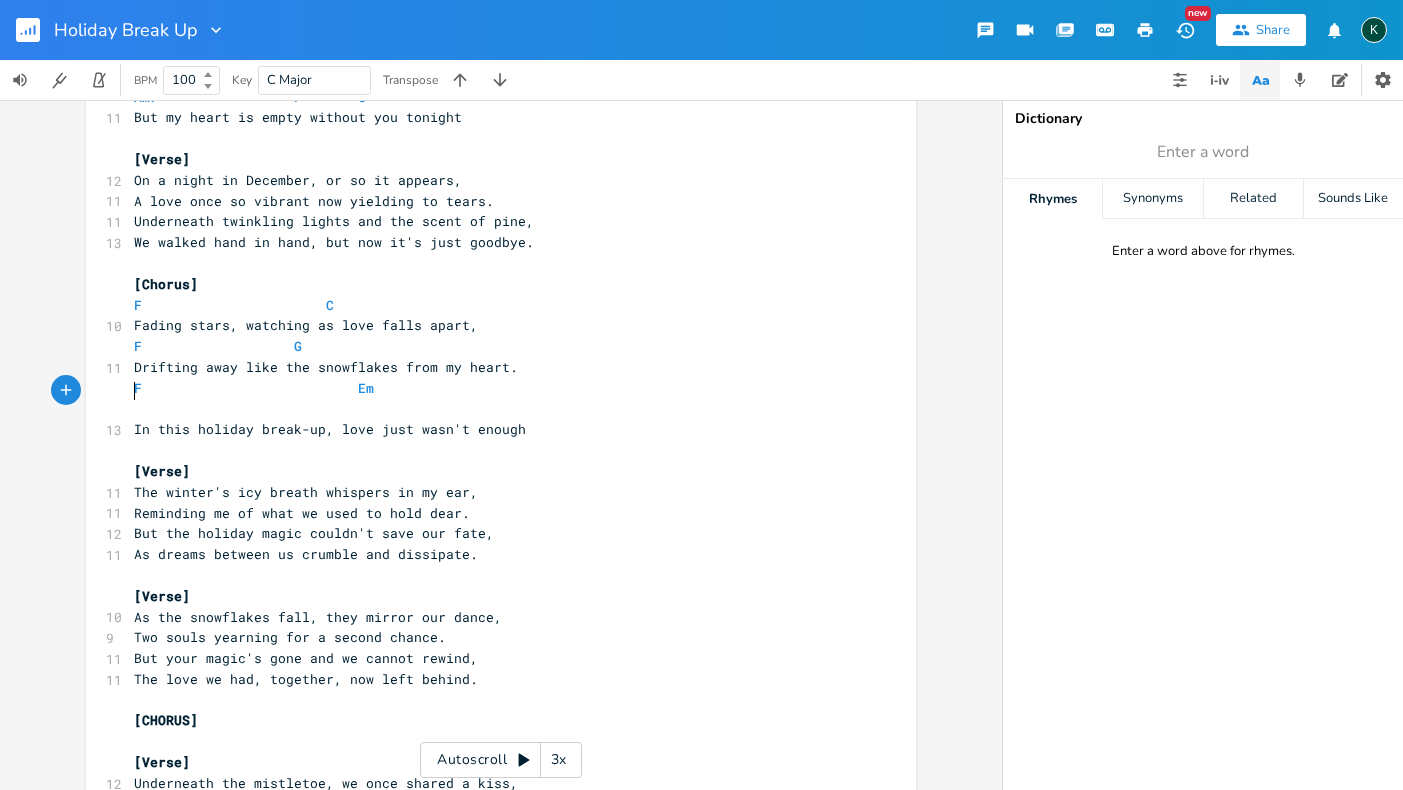 type on "Oh, the silence says it all, as we both act tough,
Am									G" 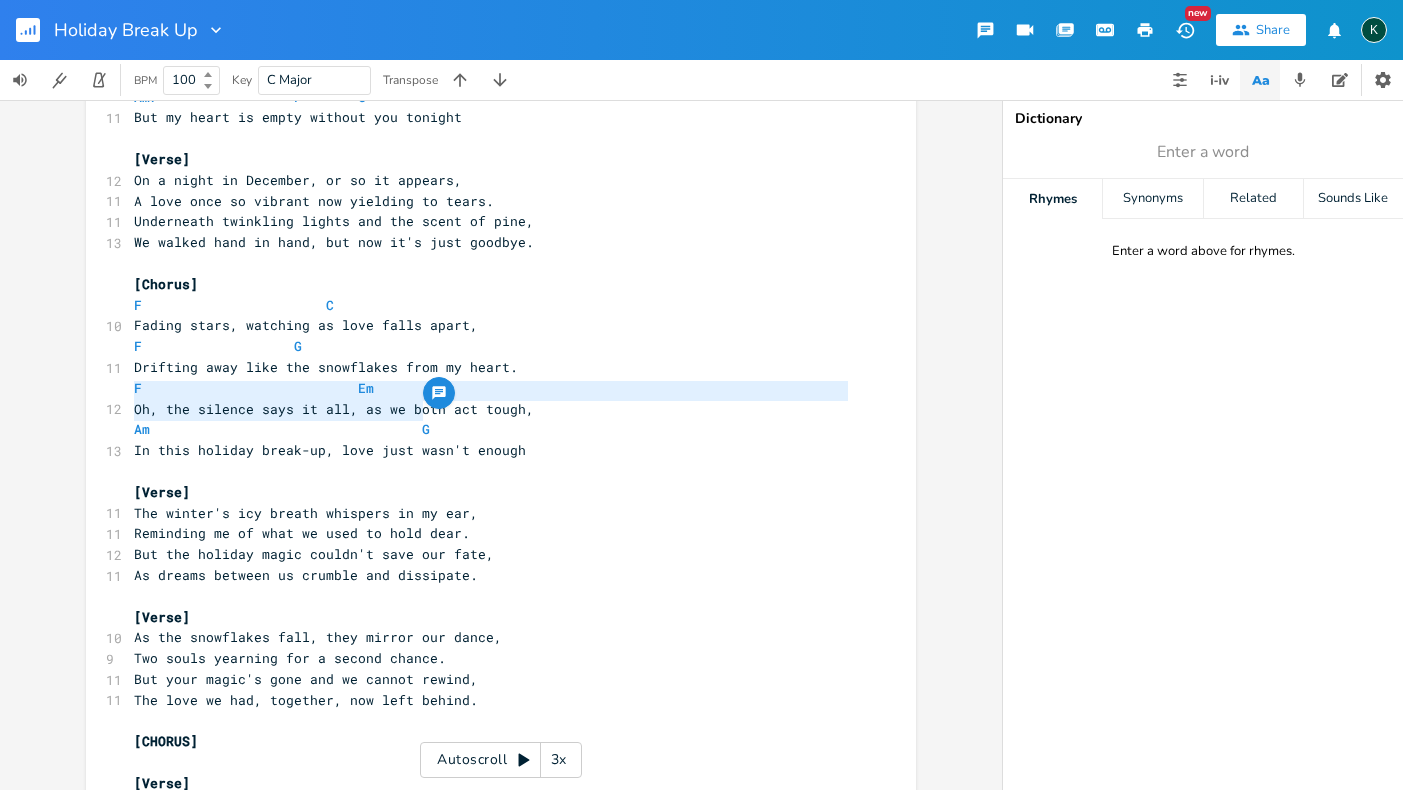 click on "[Chorus]" at bounding box center (166, 284) 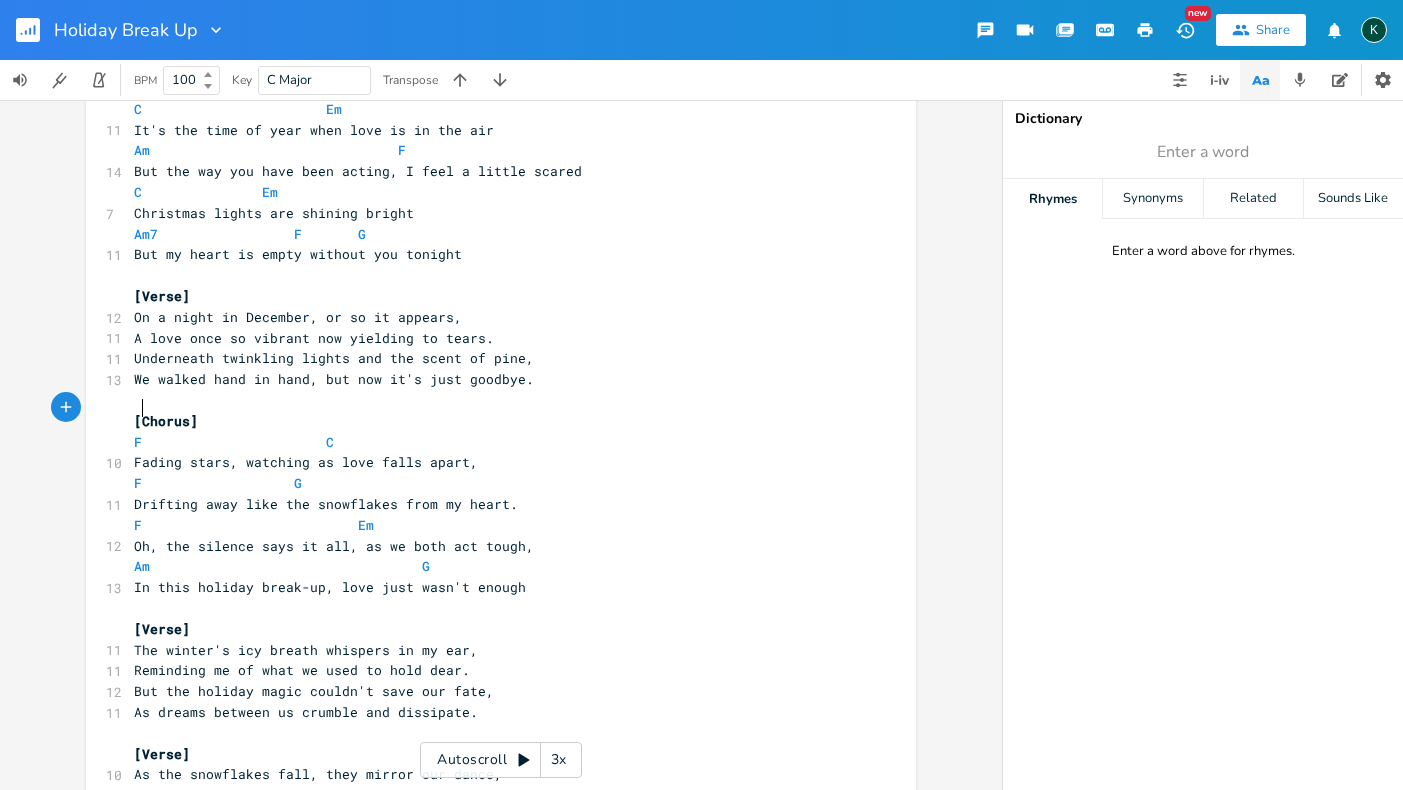 scroll, scrollTop: 0, scrollLeft: 0, axis: both 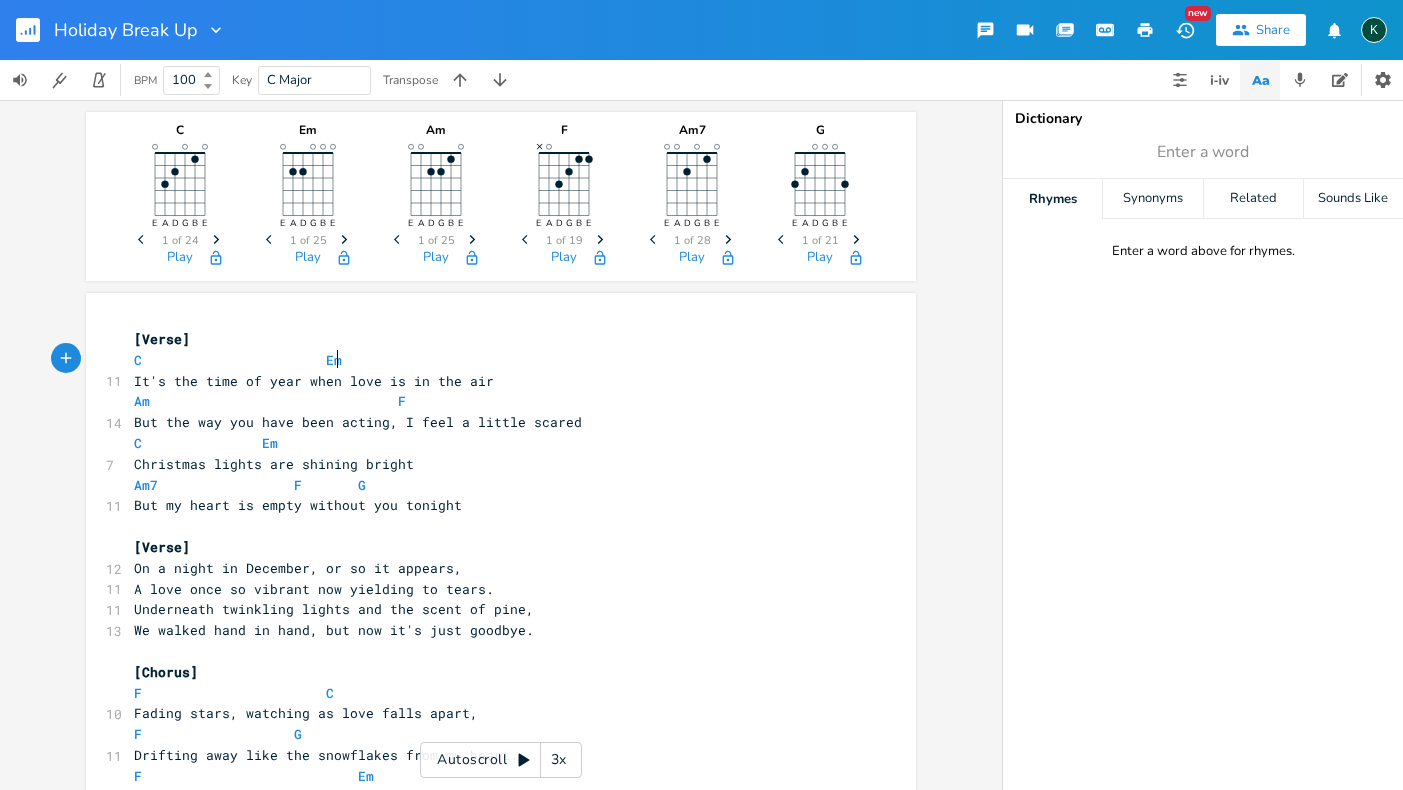 type on "C						Em" 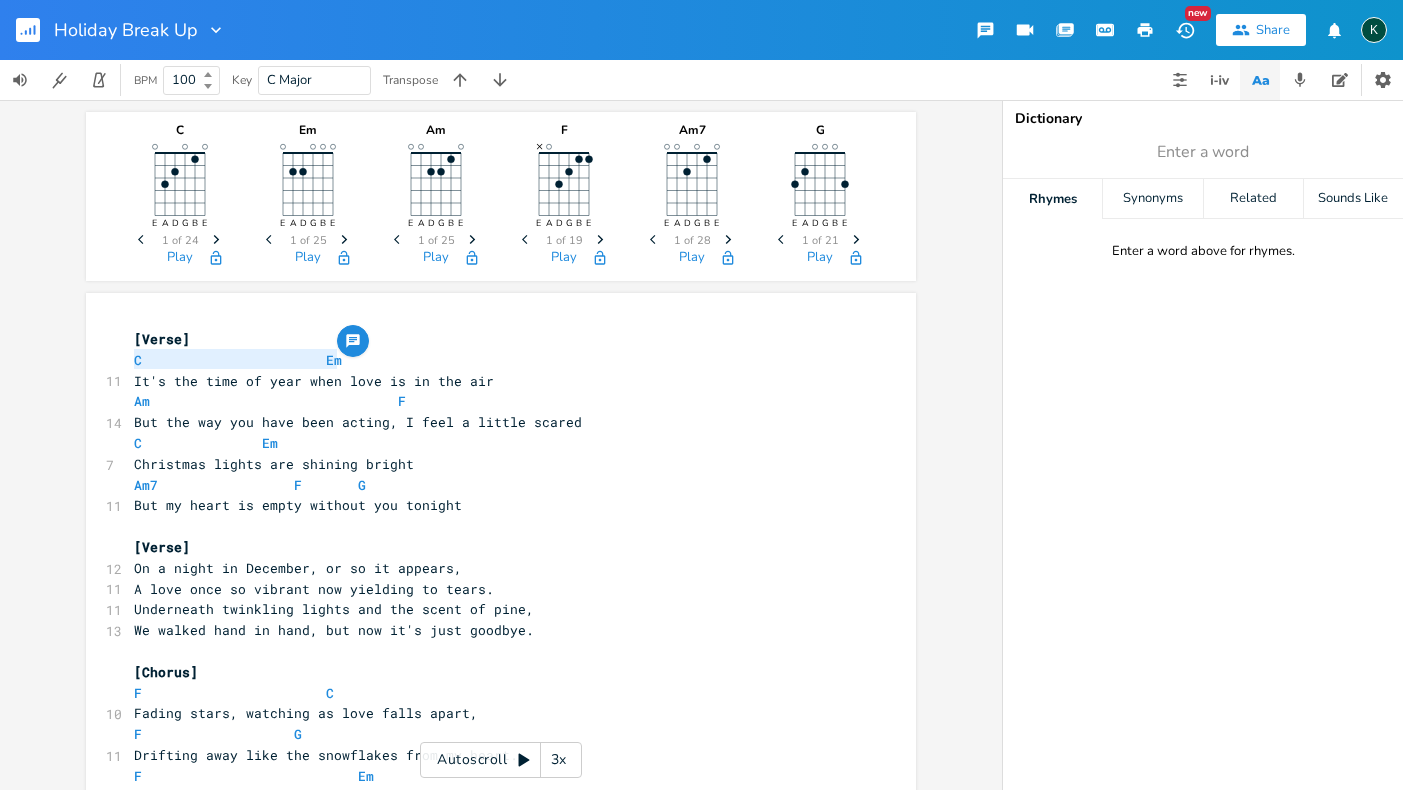 drag, startPoint x: 353, startPoint y: 356, endPoint x: 88, endPoint y: 360, distance: 265.03018 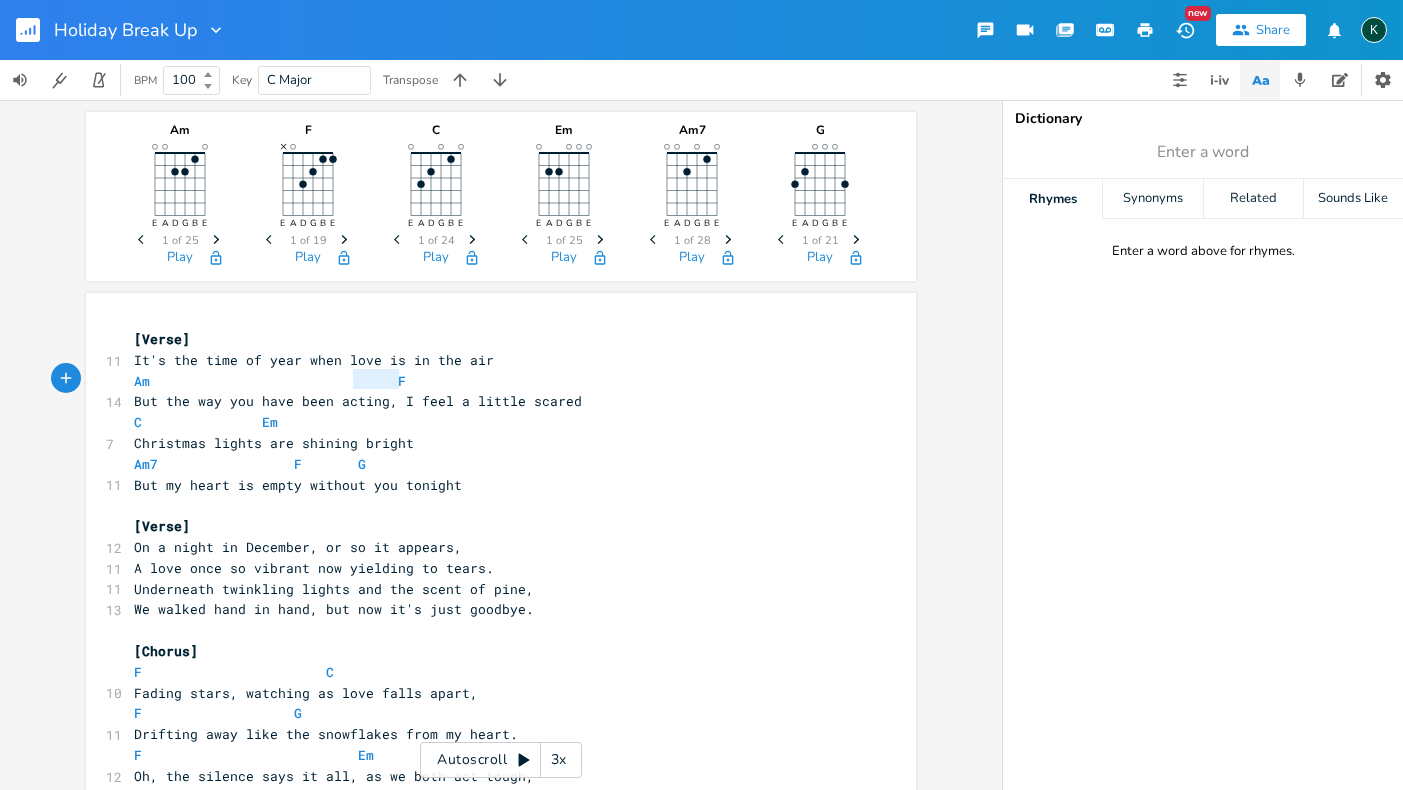 type on "Am								 F" 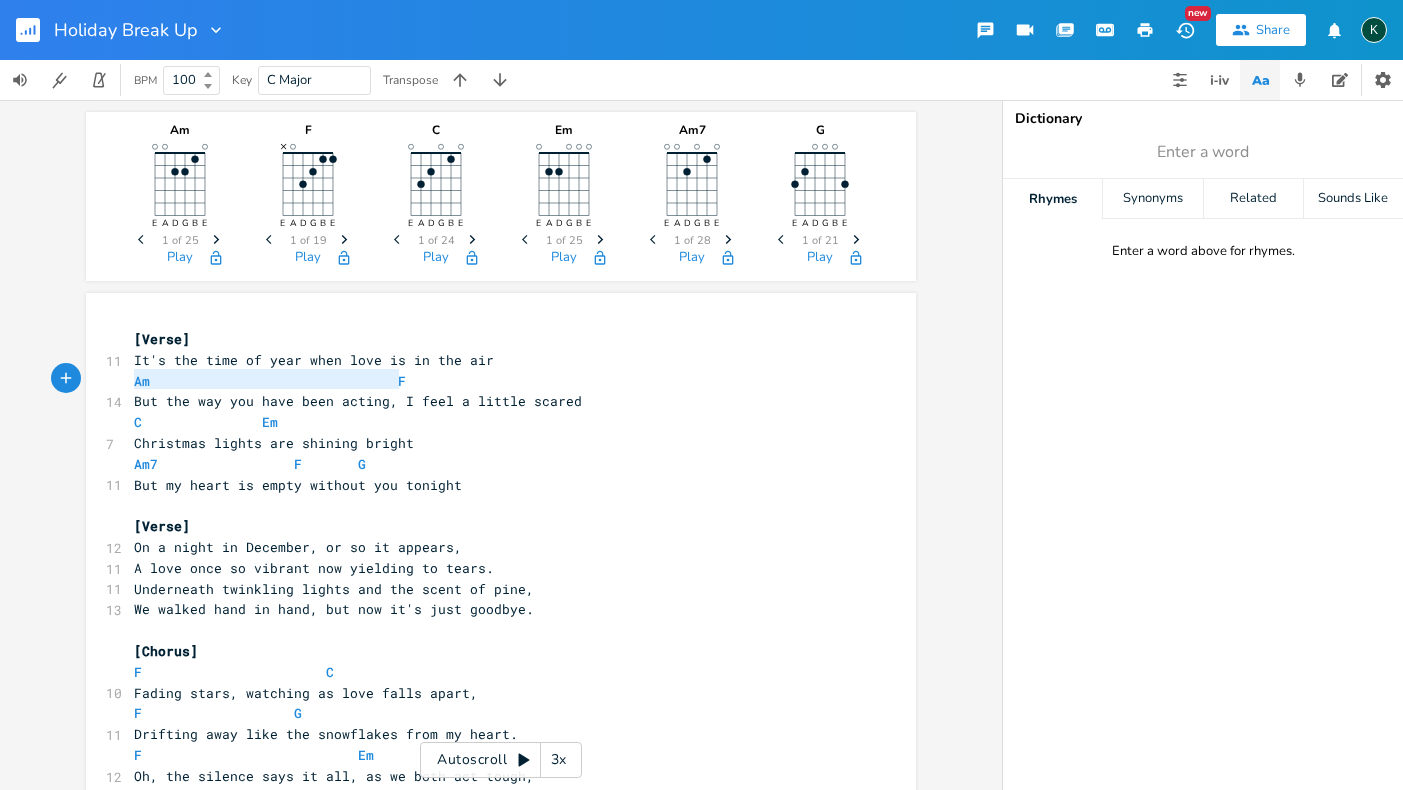 drag, startPoint x: 379, startPoint y: 380, endPoint x: 71, endPoint y: 375, distance: 308.0406 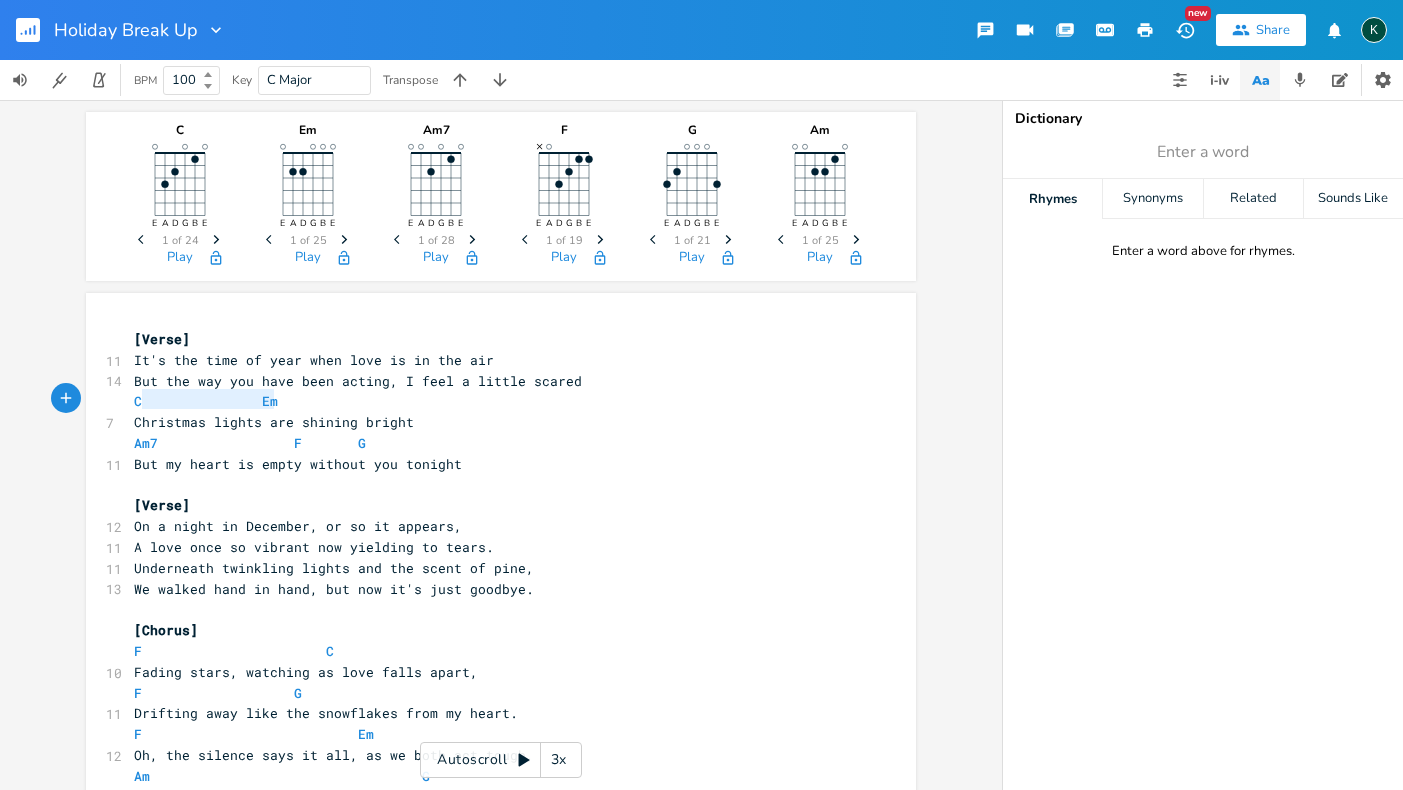 type on "C				Em" 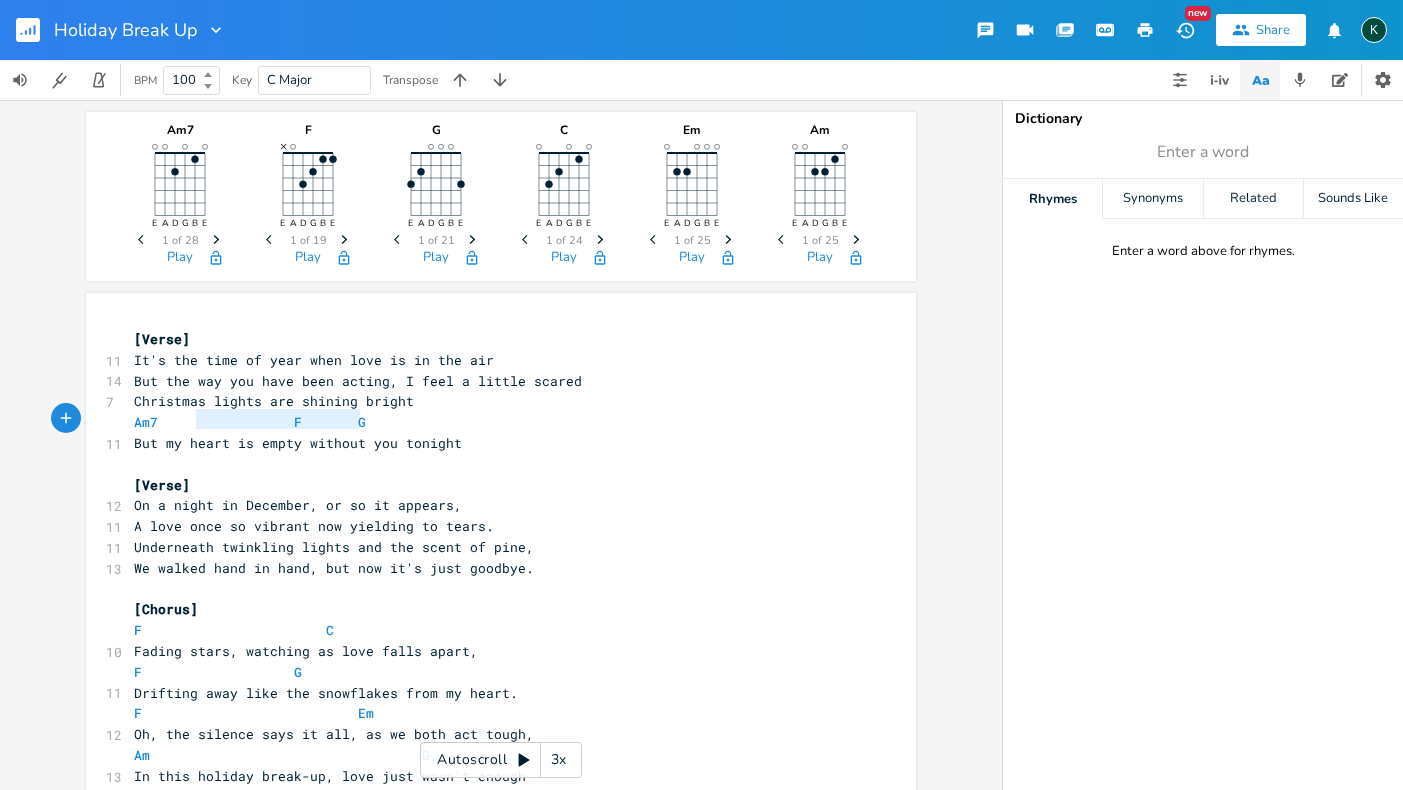 type on "Am7					F		G" 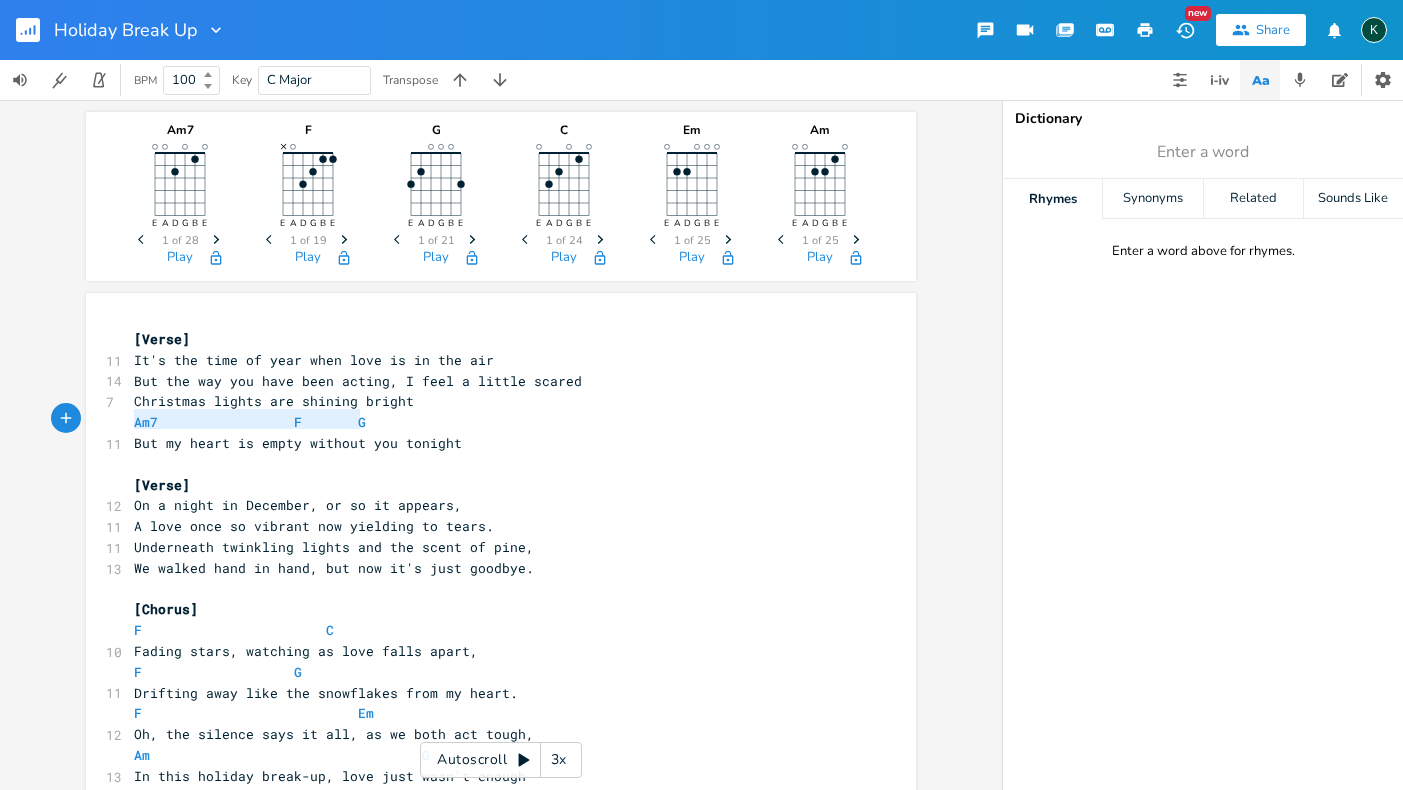 drag, startPoint x: 285, startPoint y: 410, endPoint x: 87, endPoint y: 409, distance: 198.00252 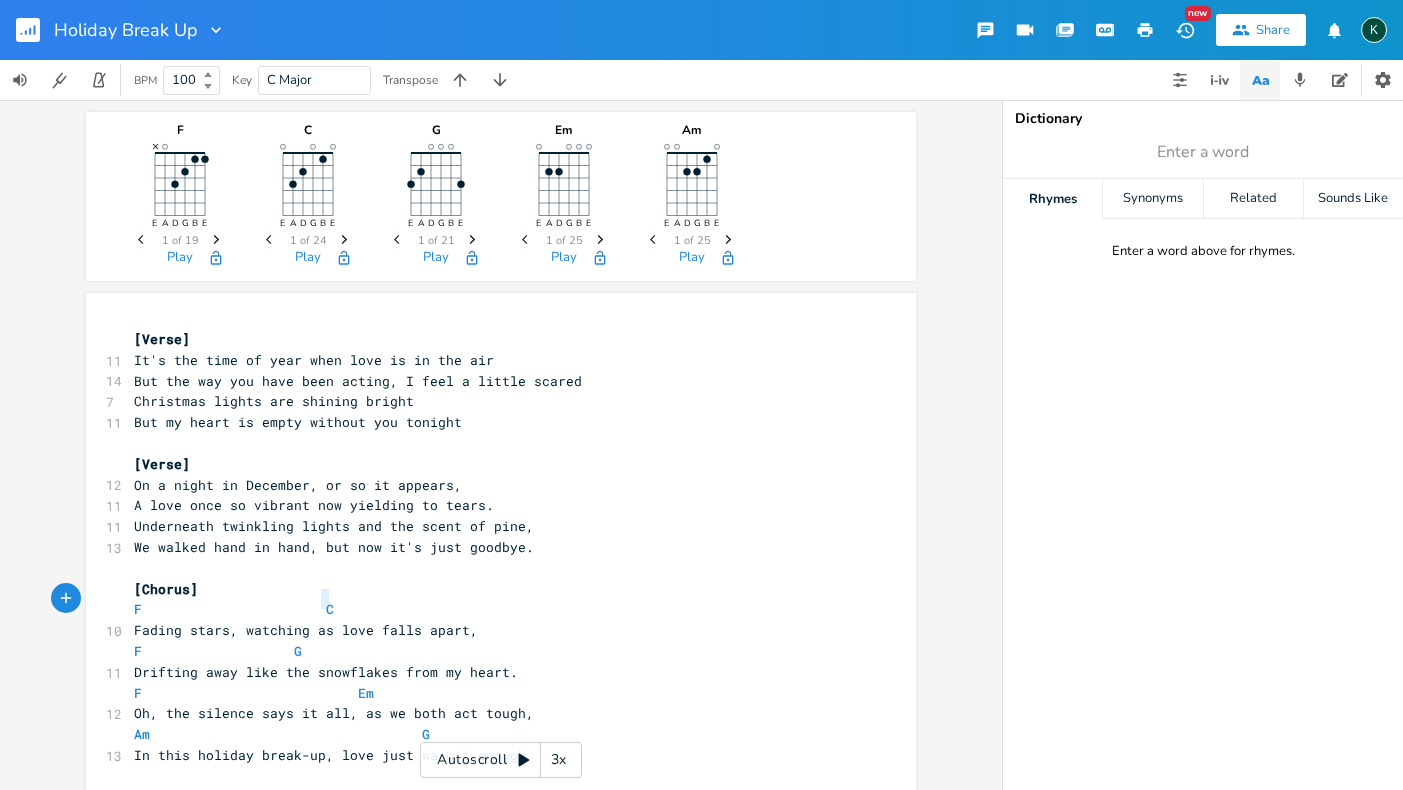 type on "F						C" 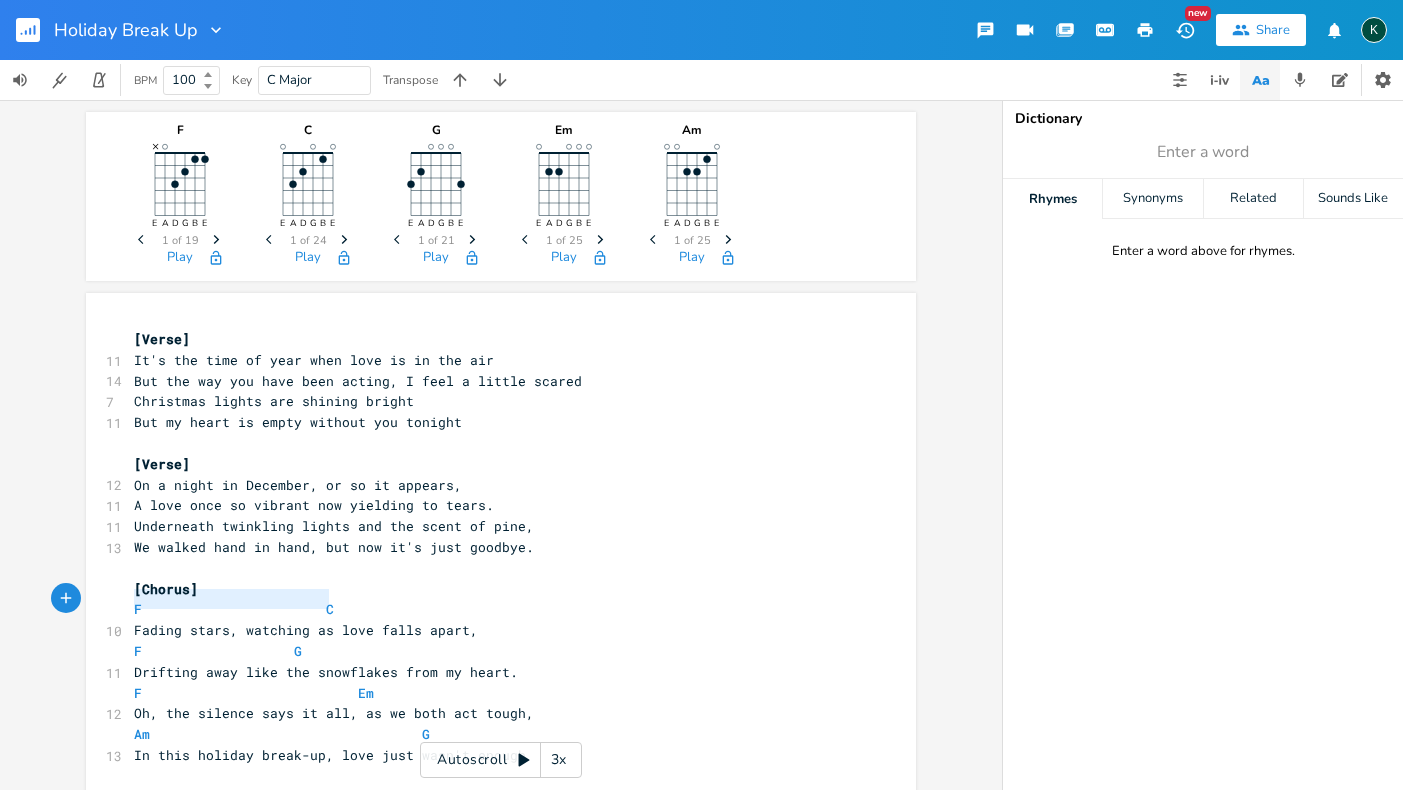 drag, startPoint x: 361, startPoint y: 599, endPoint x: 87, endPoint y: 590, distance: 274.14777 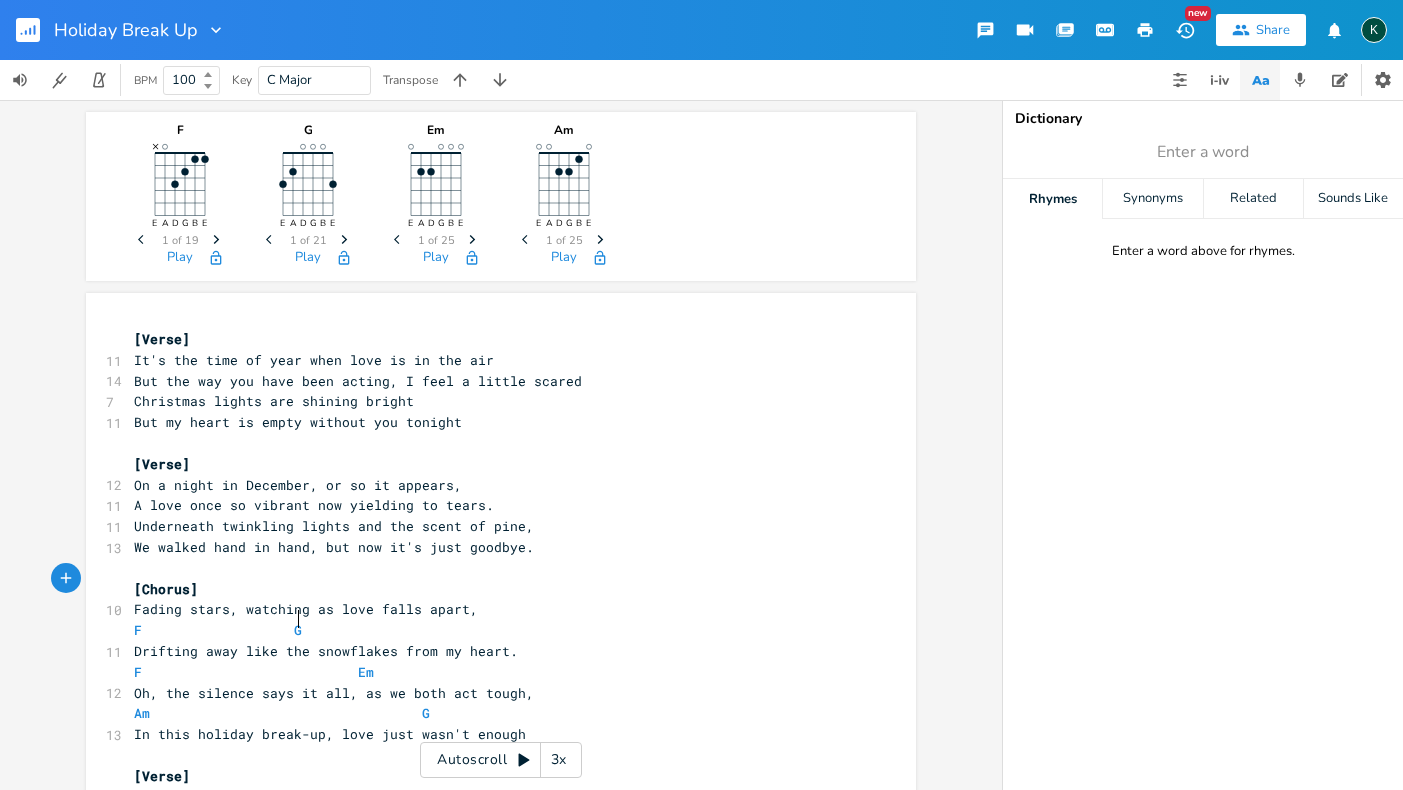 type on "F					G" 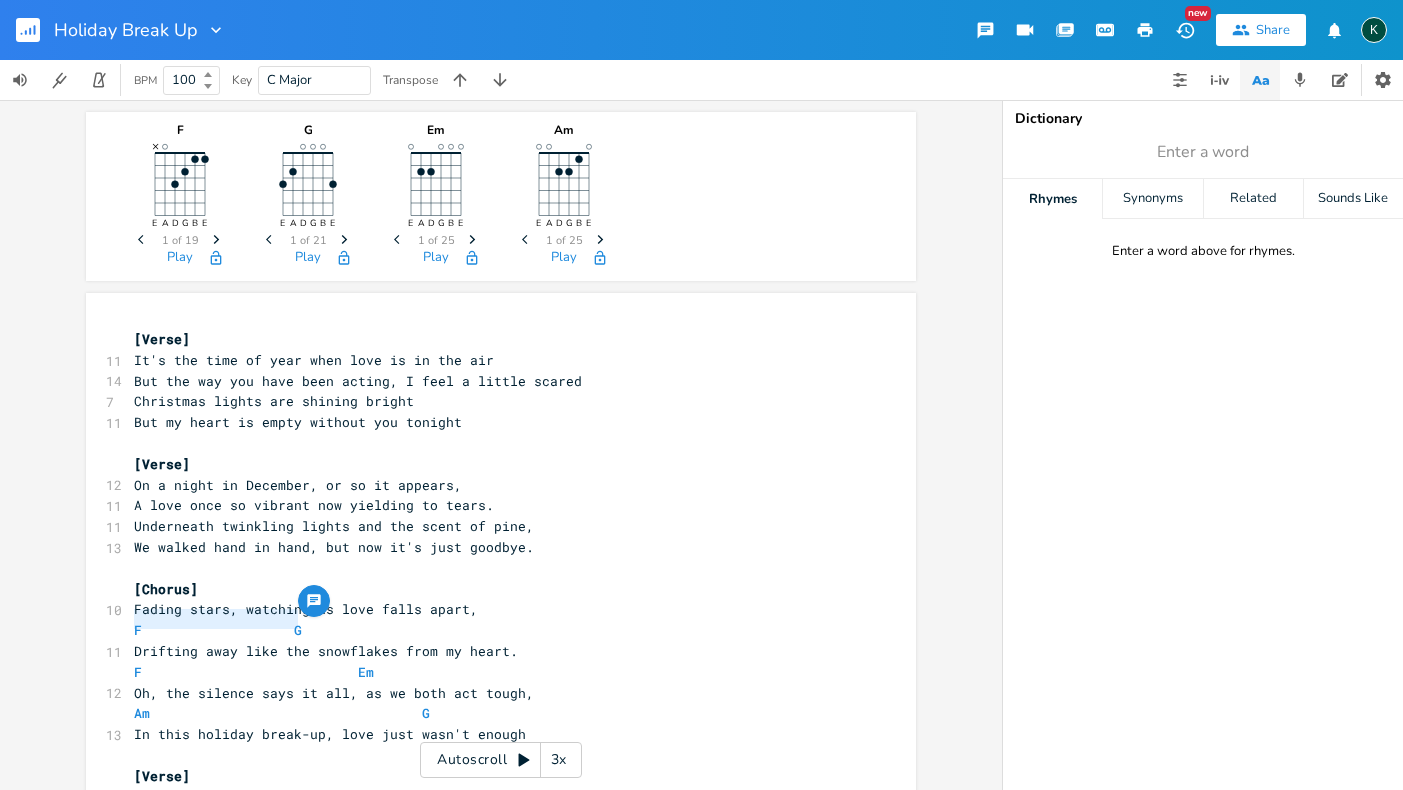 drag, startPoint x: 332, startPoint y: 617, endPoint x: 75, endPoint y: 618, distance: 257.00195 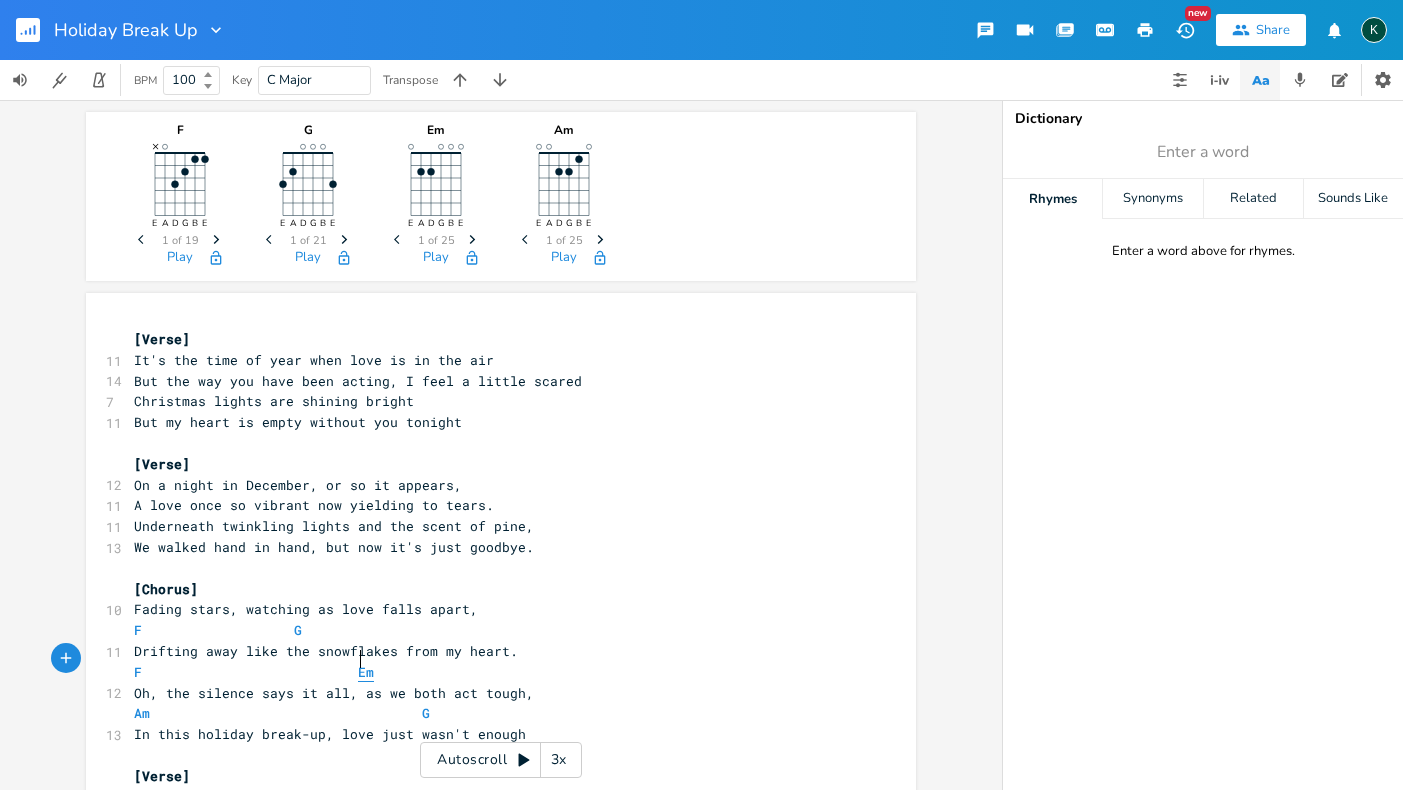 click on "Em" at bounding box center (366, 672) 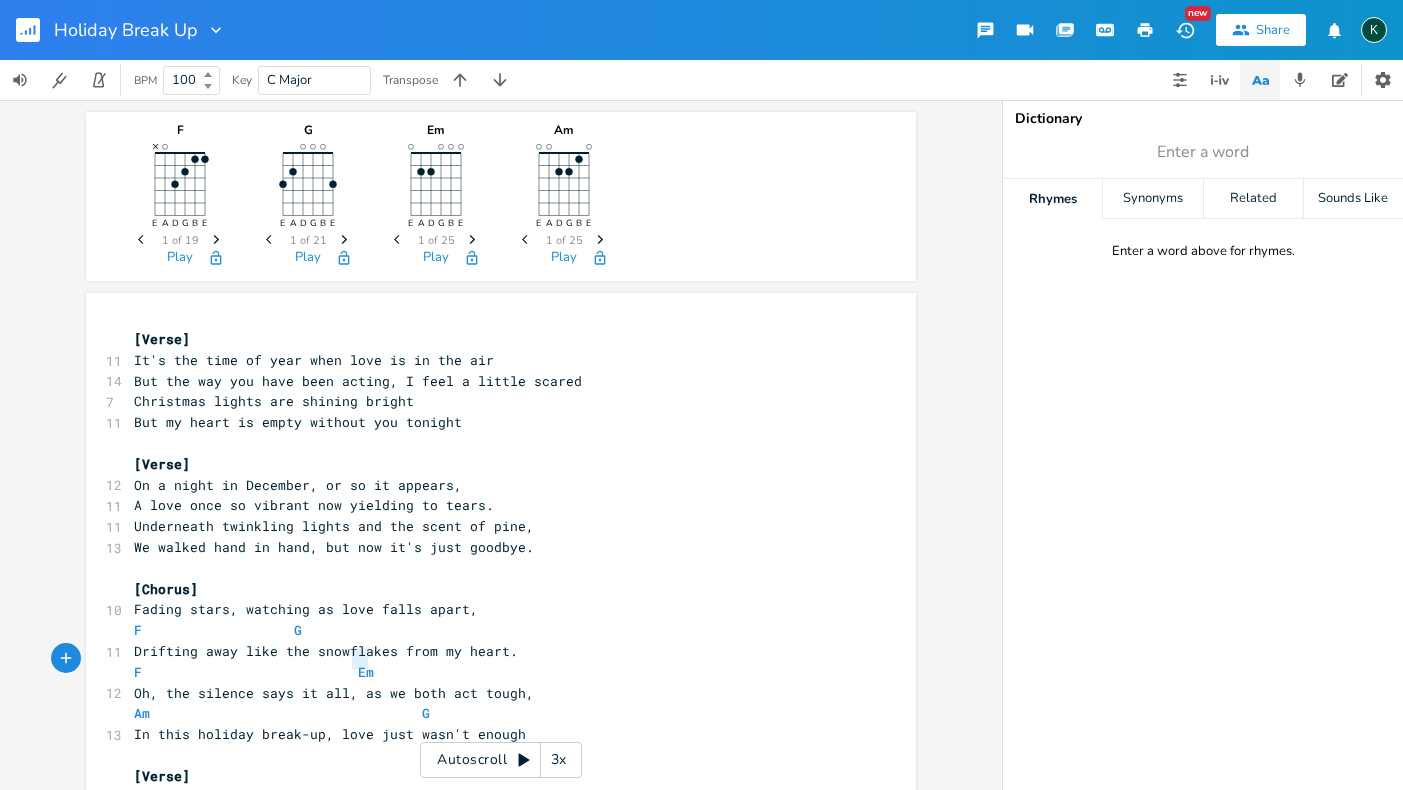 type on "F							Em" 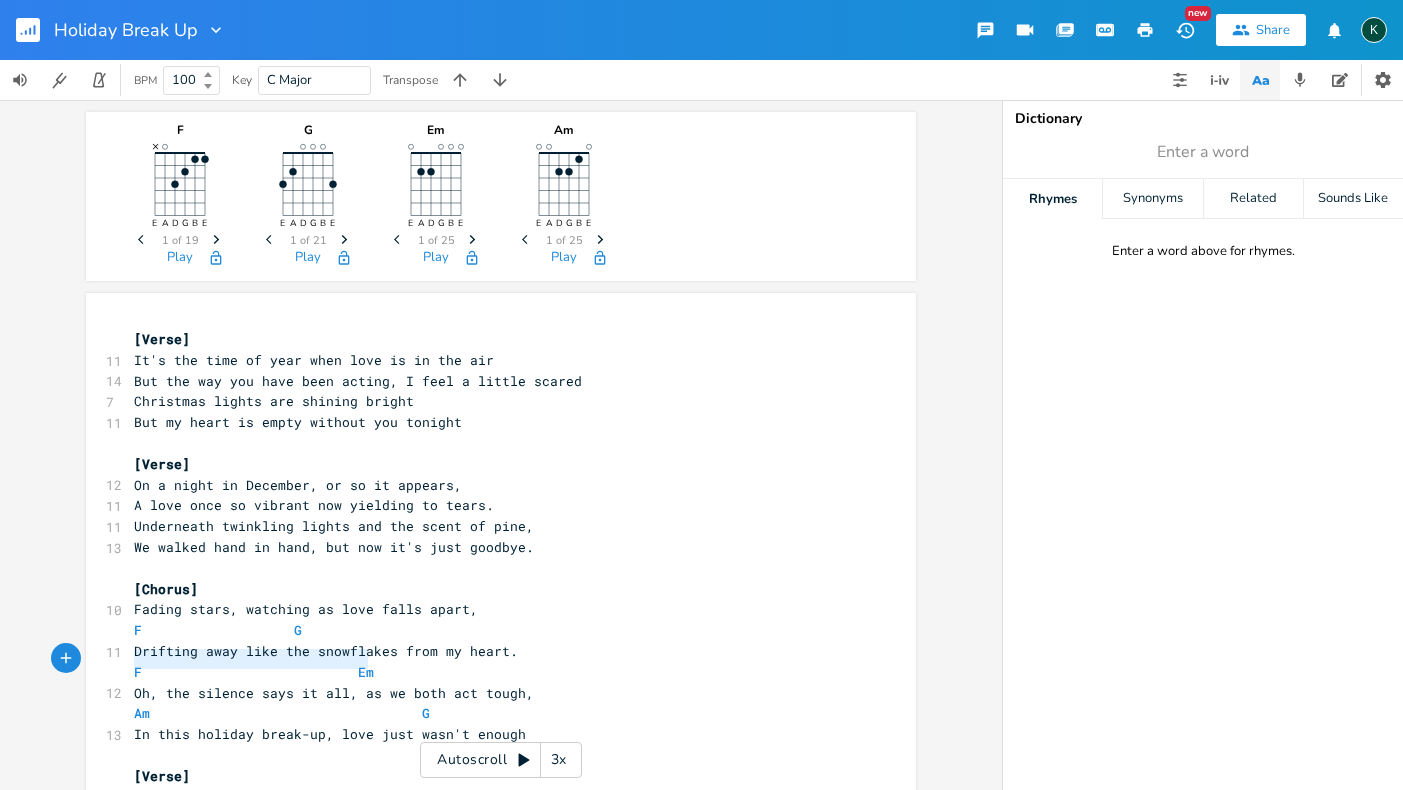 drag, startPoint x: 376, startPoint y: 657, endPoint x: 85, endPoint y: 652, distance: 291.04294 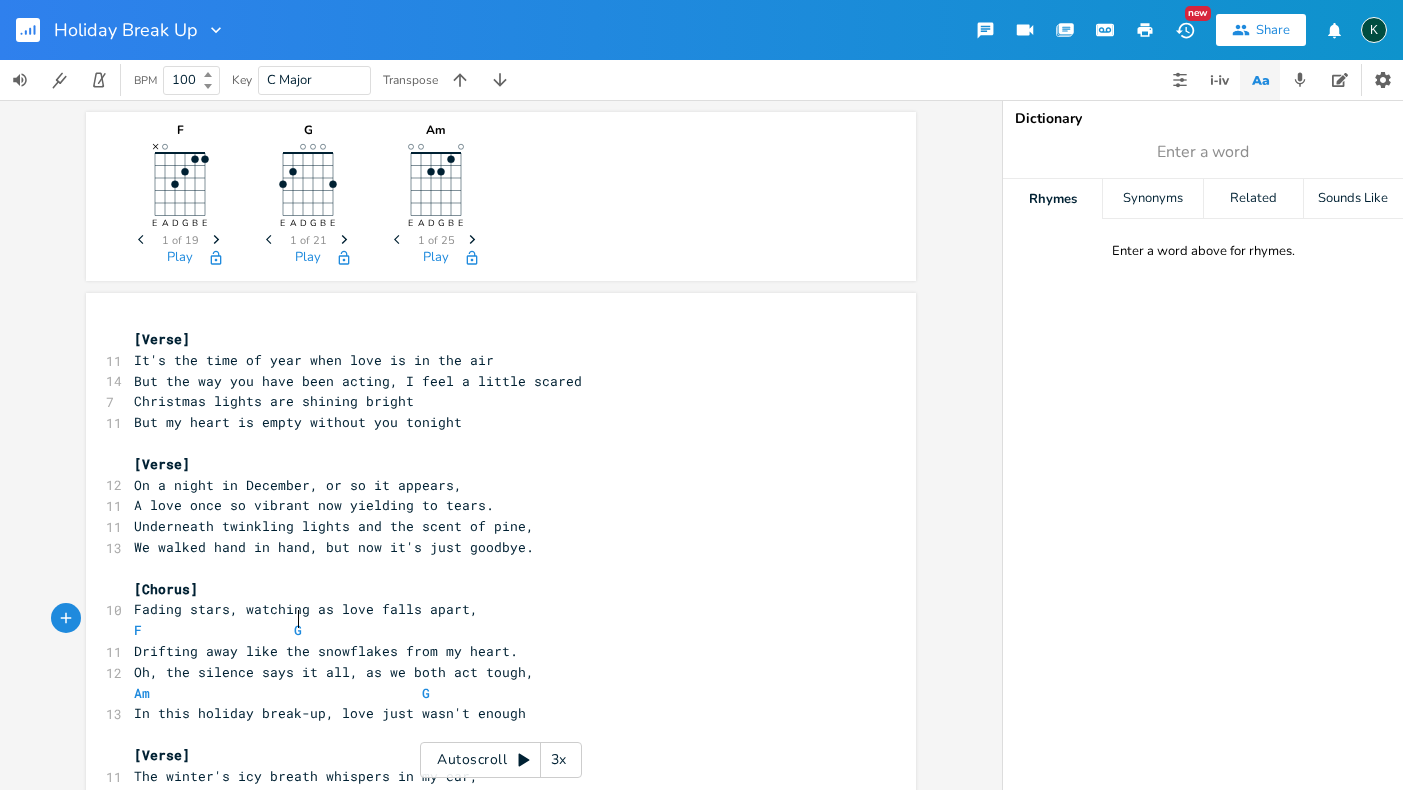 type on "F					G" 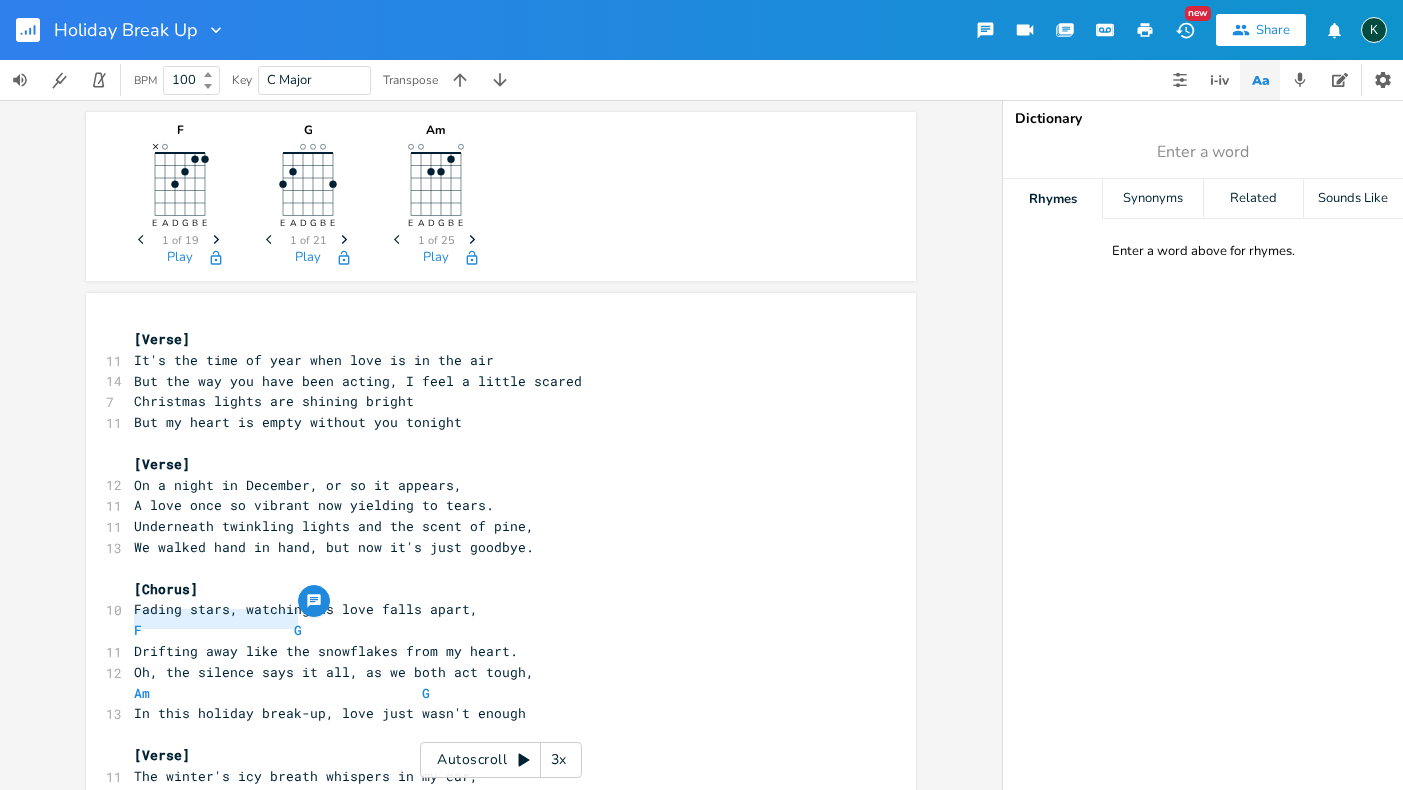 drag, startPoint x: 318, startPoint y: 622, endPoint x: 79, endPoint y: 611, distance: 239.253 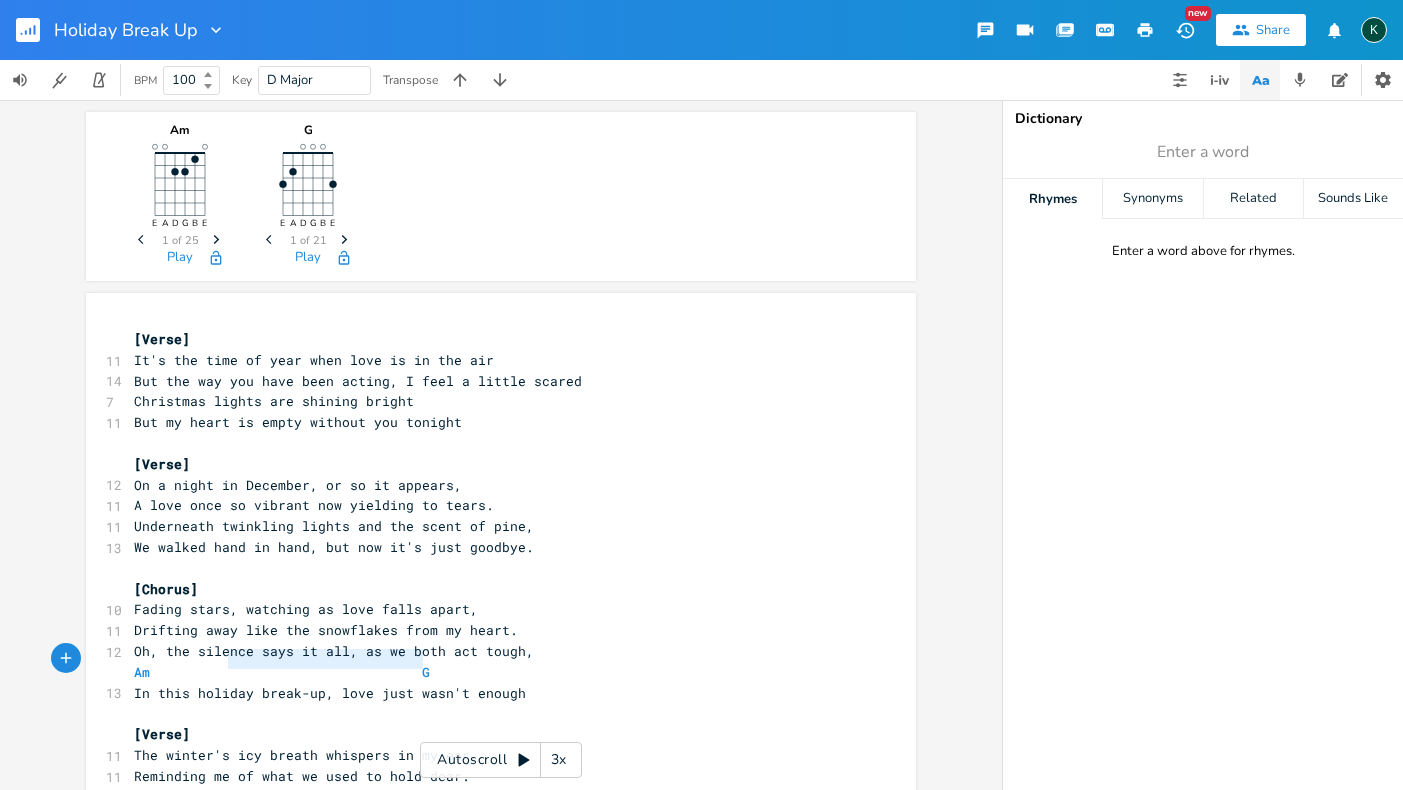 type on "Am									G" 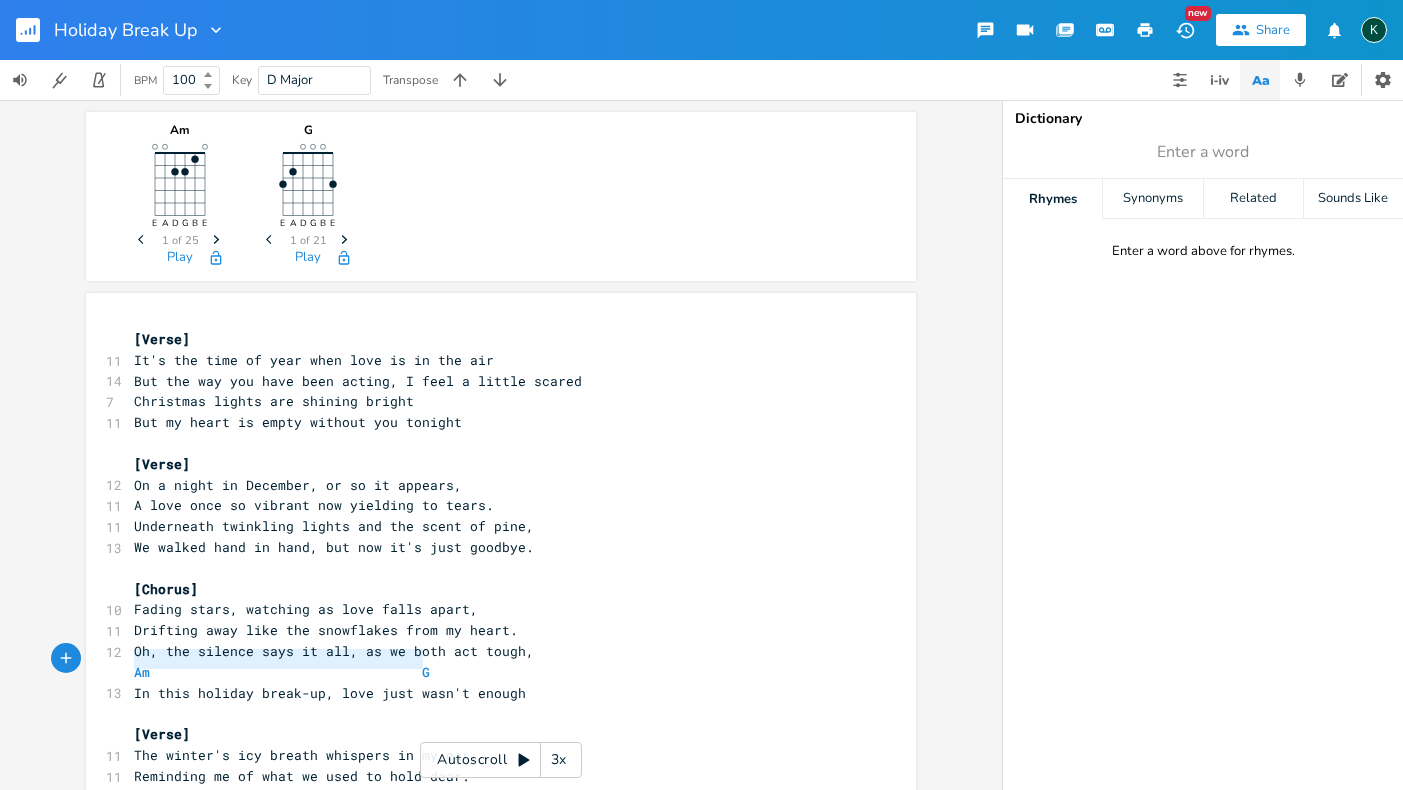 drag, startPoint x: 449, startPoint y: 662, endPoint x: 49, endPoint y: 654, distance: 400.08 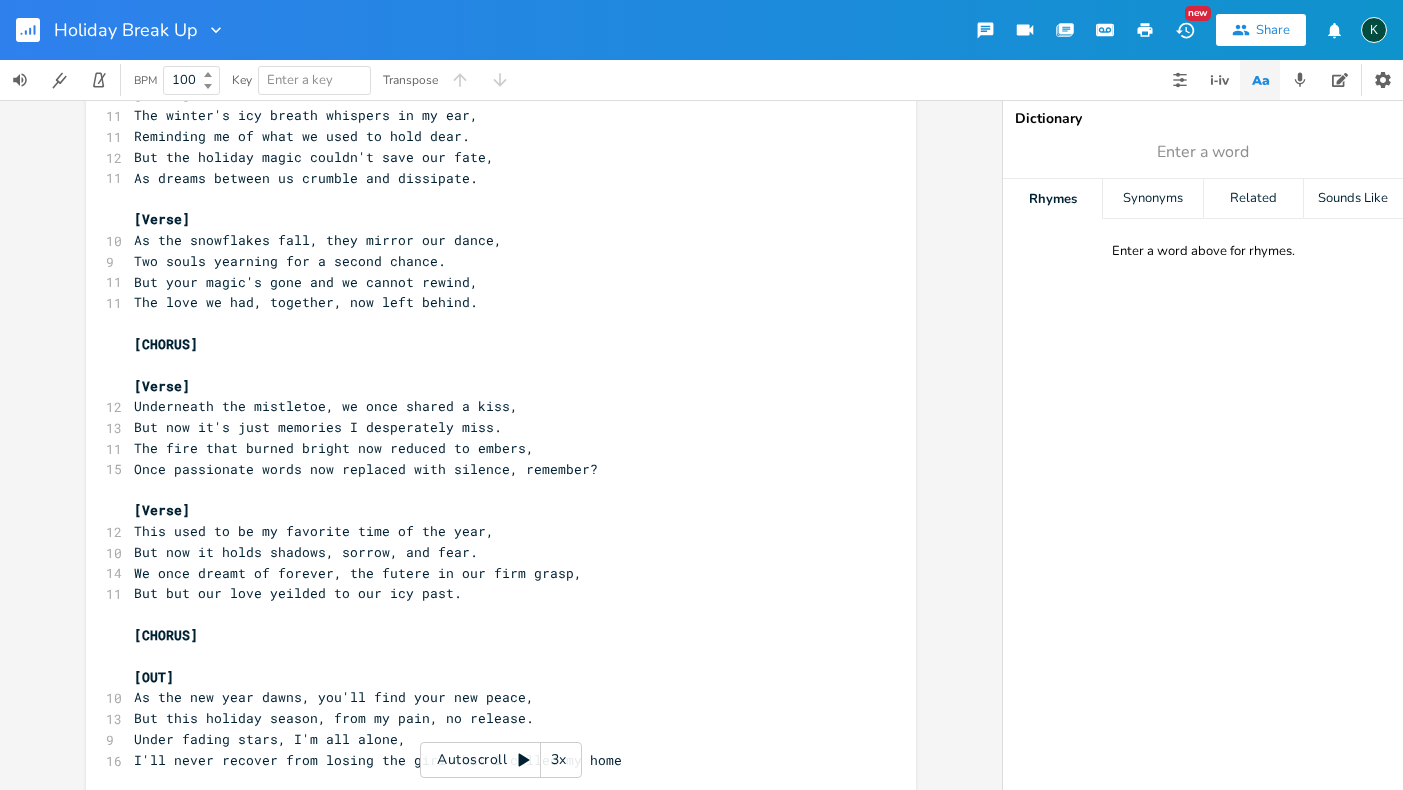 scroll, scrollTop: 0, scrollLeft: 0, axis: both 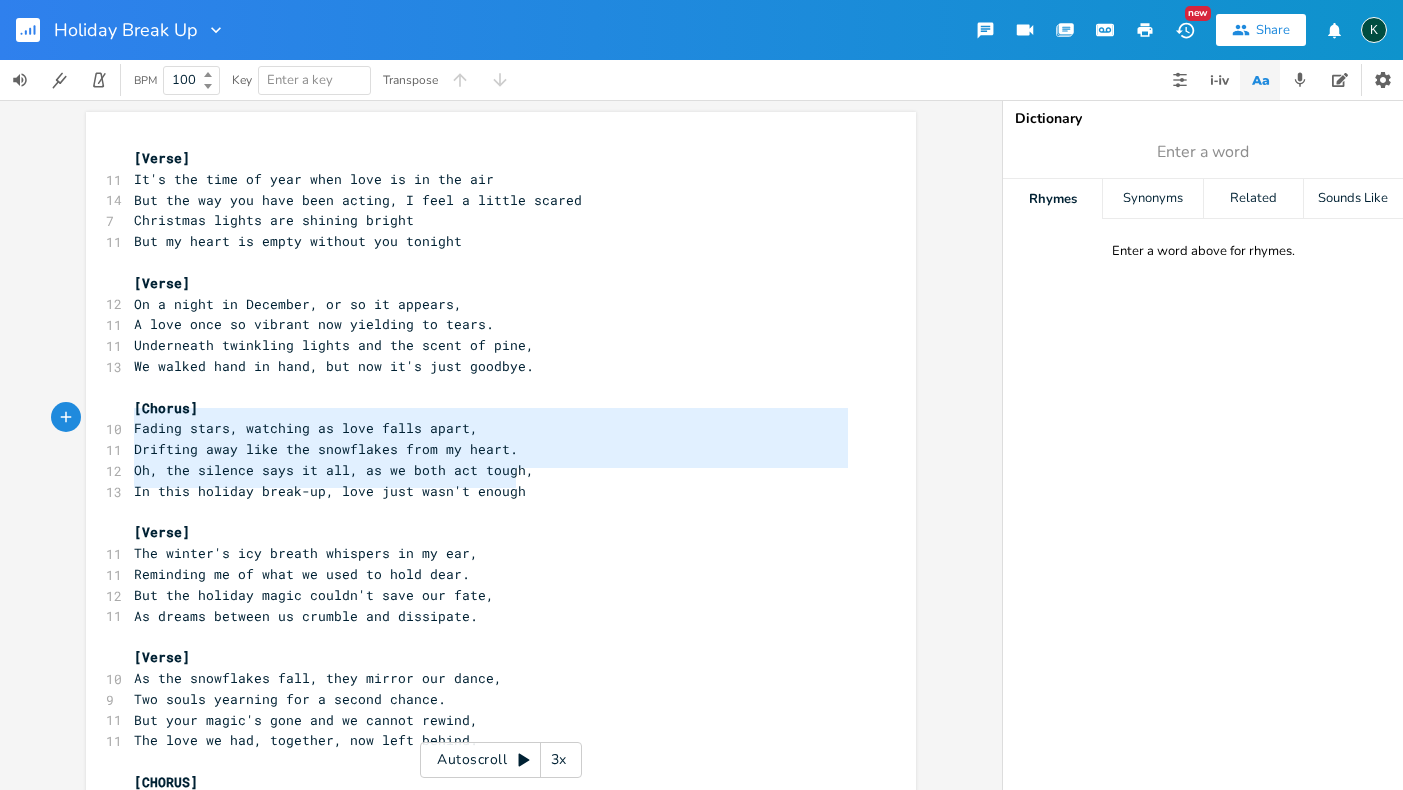 type on "[Chorus]
Fading stars, watching as love falls apart,
Drifting away like the snowflakes from my heart.
Oh, the silence says it all, as we both act tough,
In this holiday break-up, love just wasn't enough" 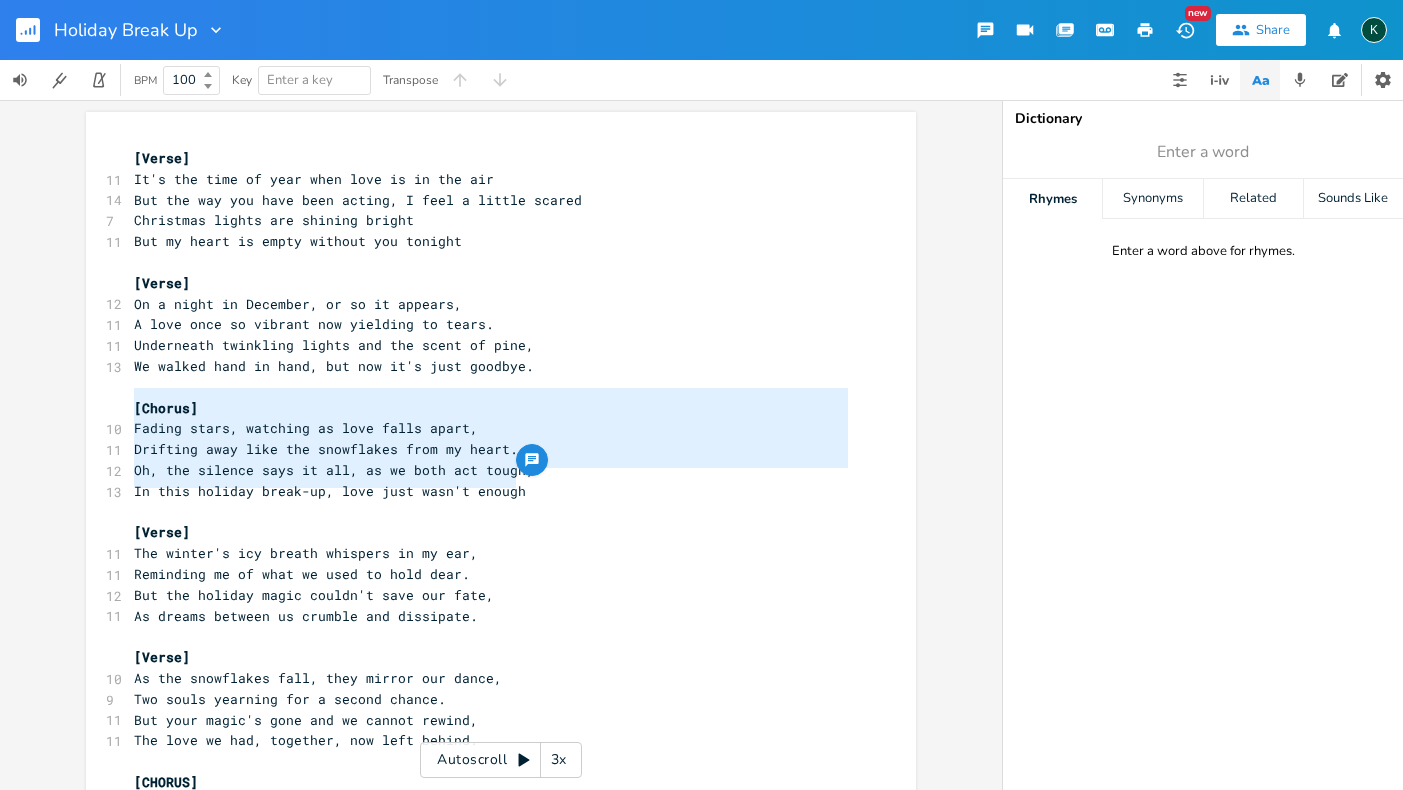 drag, startPoint x: 539, startPoint y: 485, endPoint x: -84, endPoint y: 400, distance: 628.7718 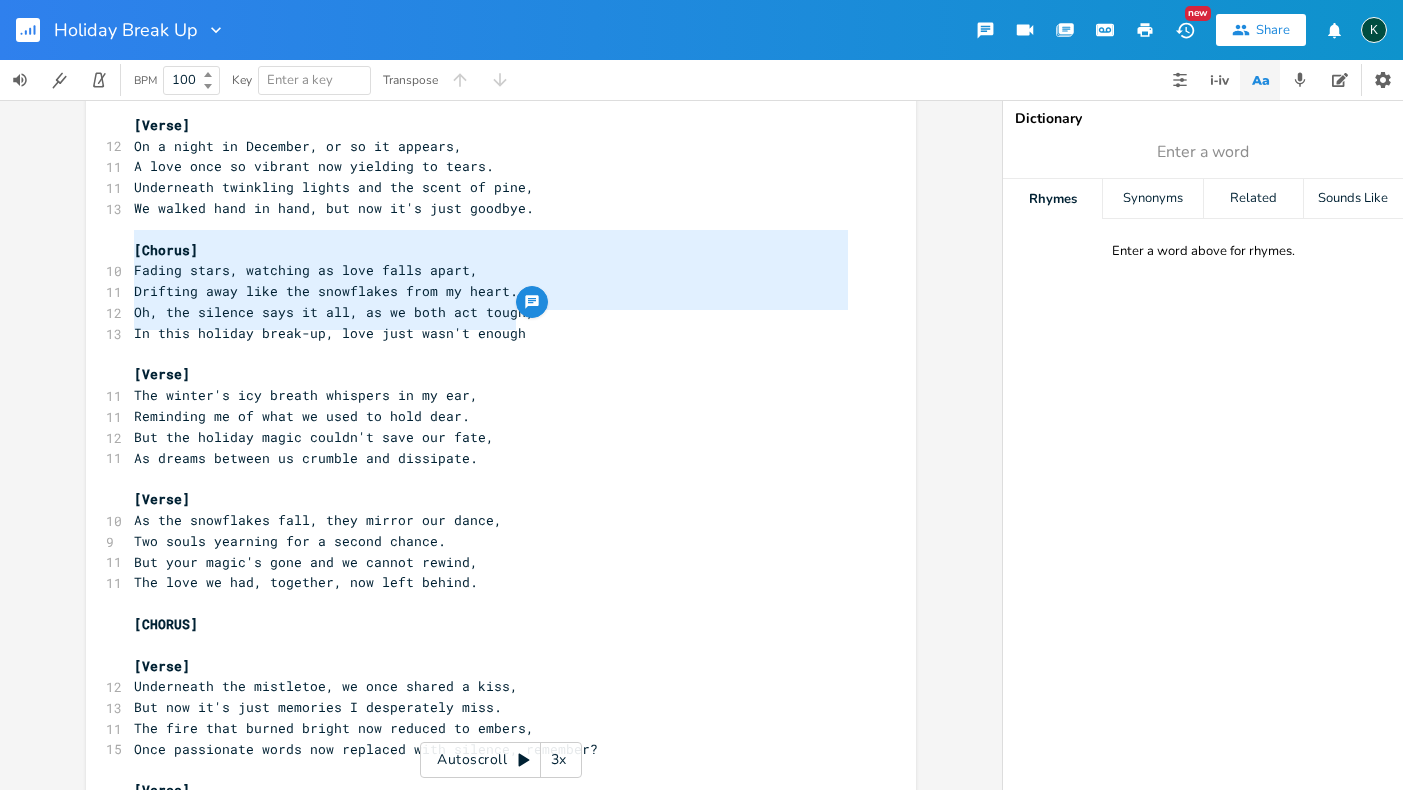 scroll, scrollTop: 333, scrollLeft: 0, axis: vertical 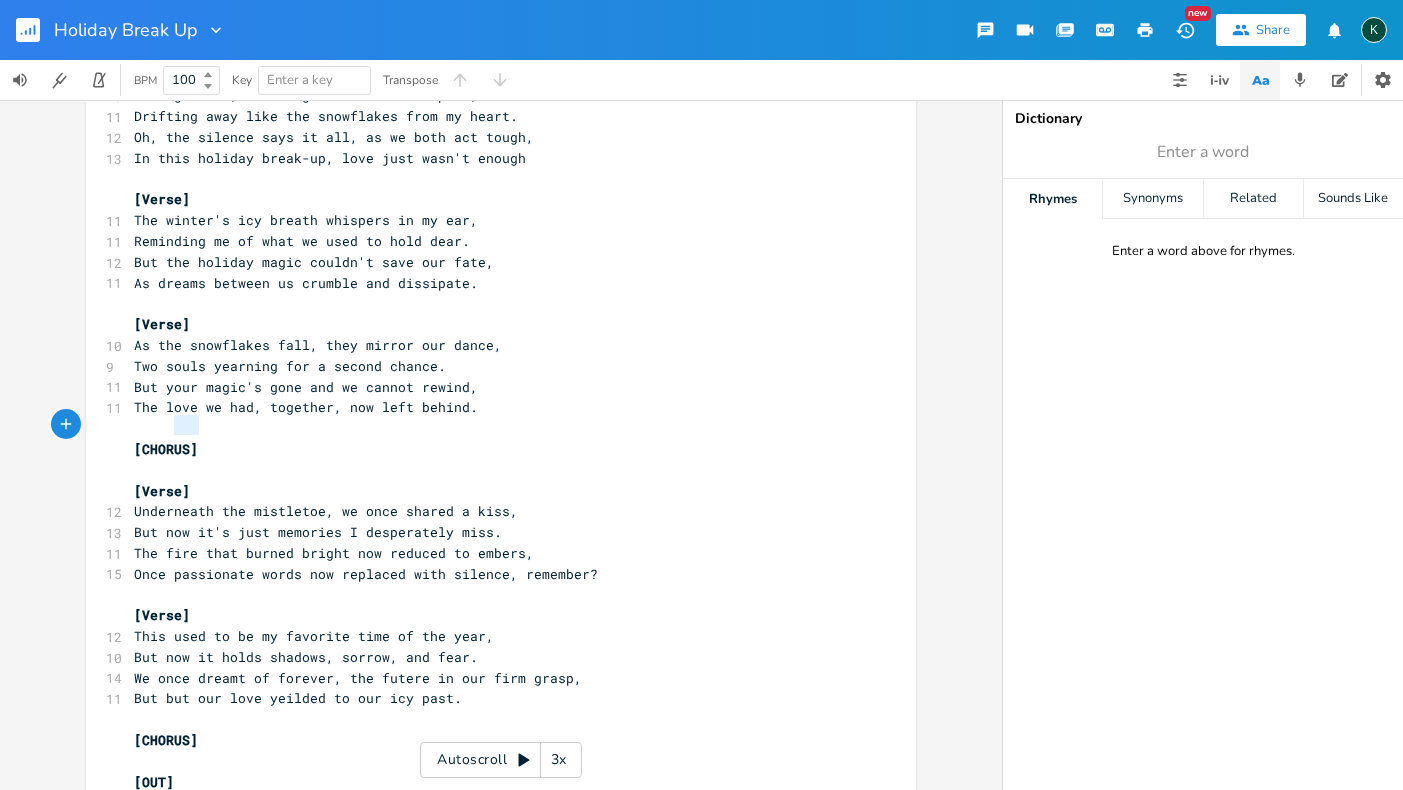 type on "[CHORUS]" 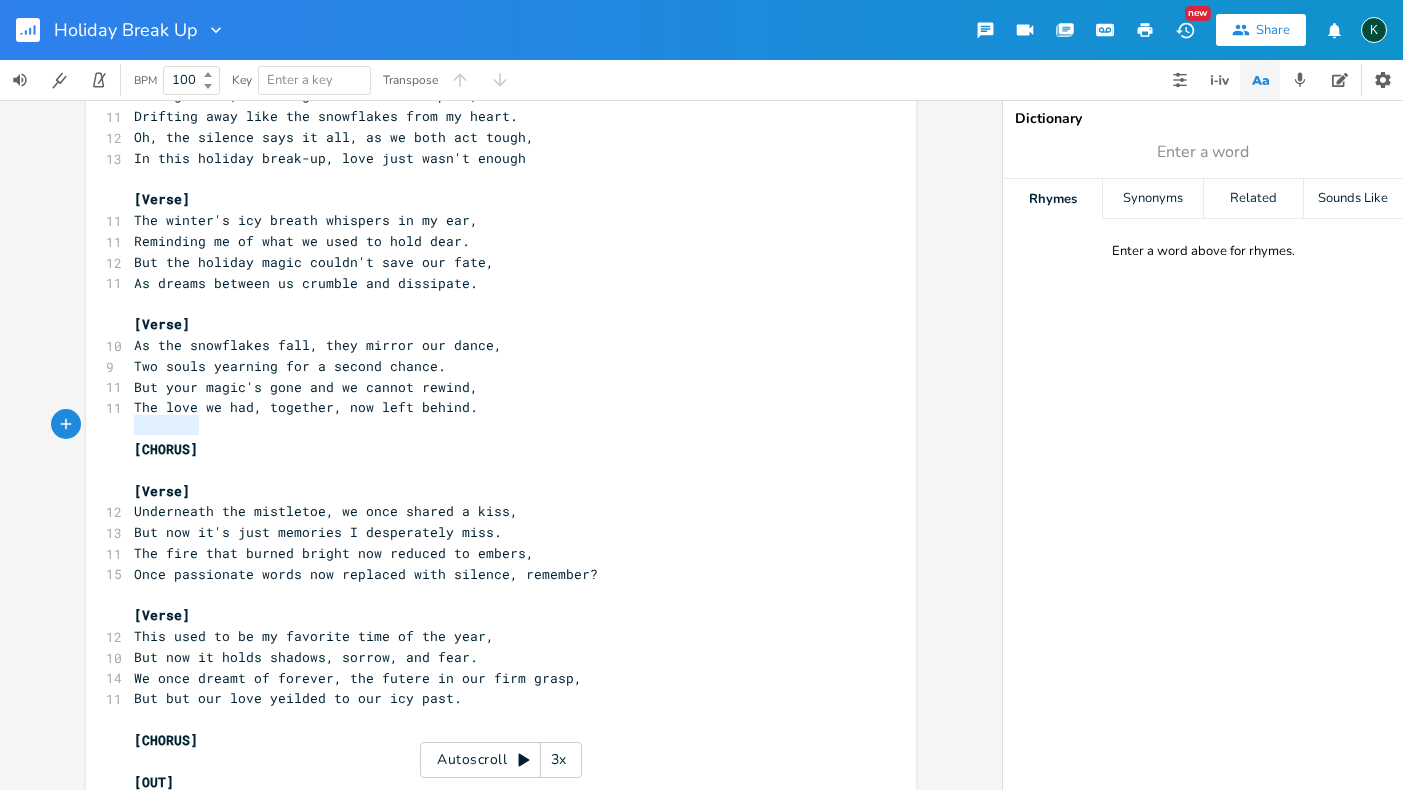 drag, startPoint x: 173, startPoint y: 420, endPoint x: 42, endPoint y: 415, distance: 131.09538 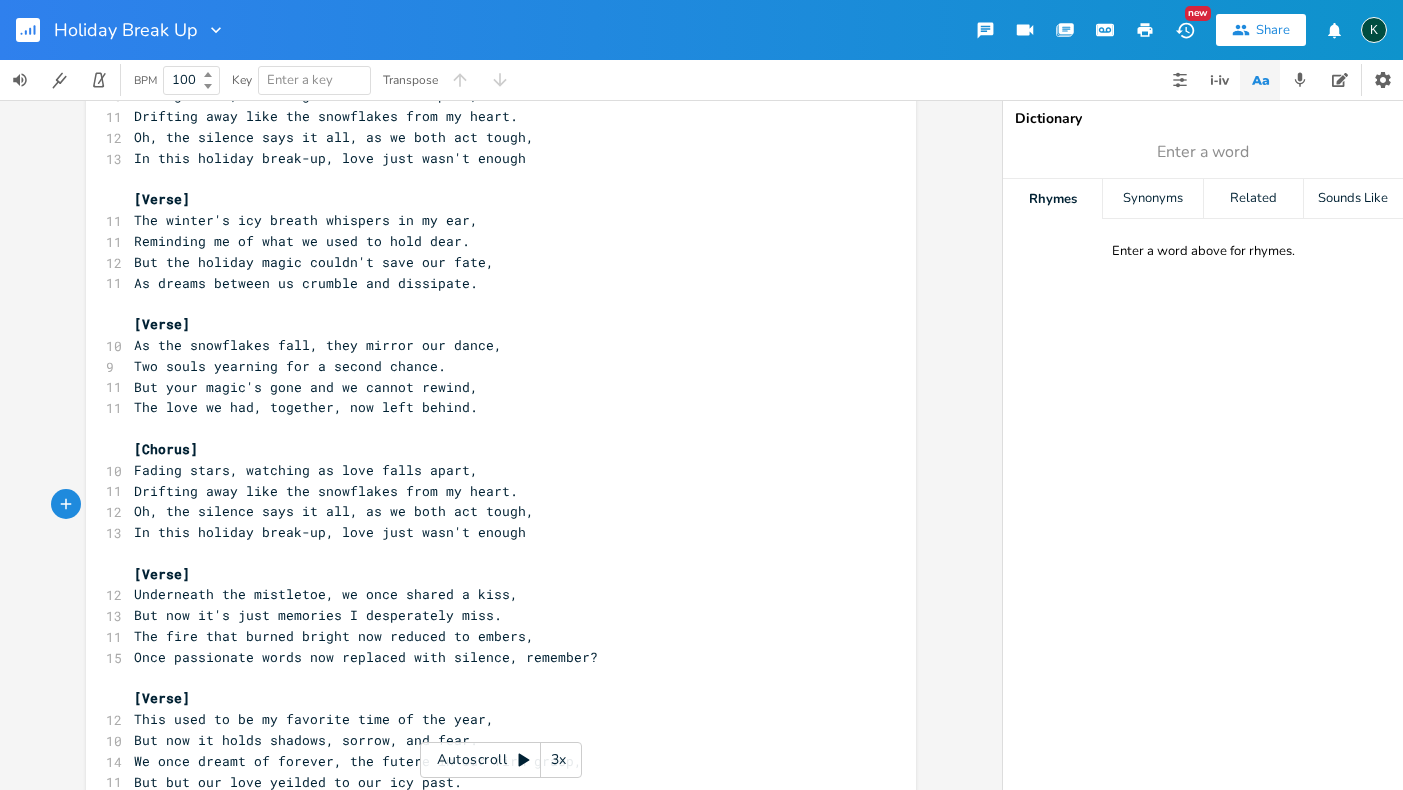 scroll, scrollTop: 518, scrollLeft: 0, axis: vertical 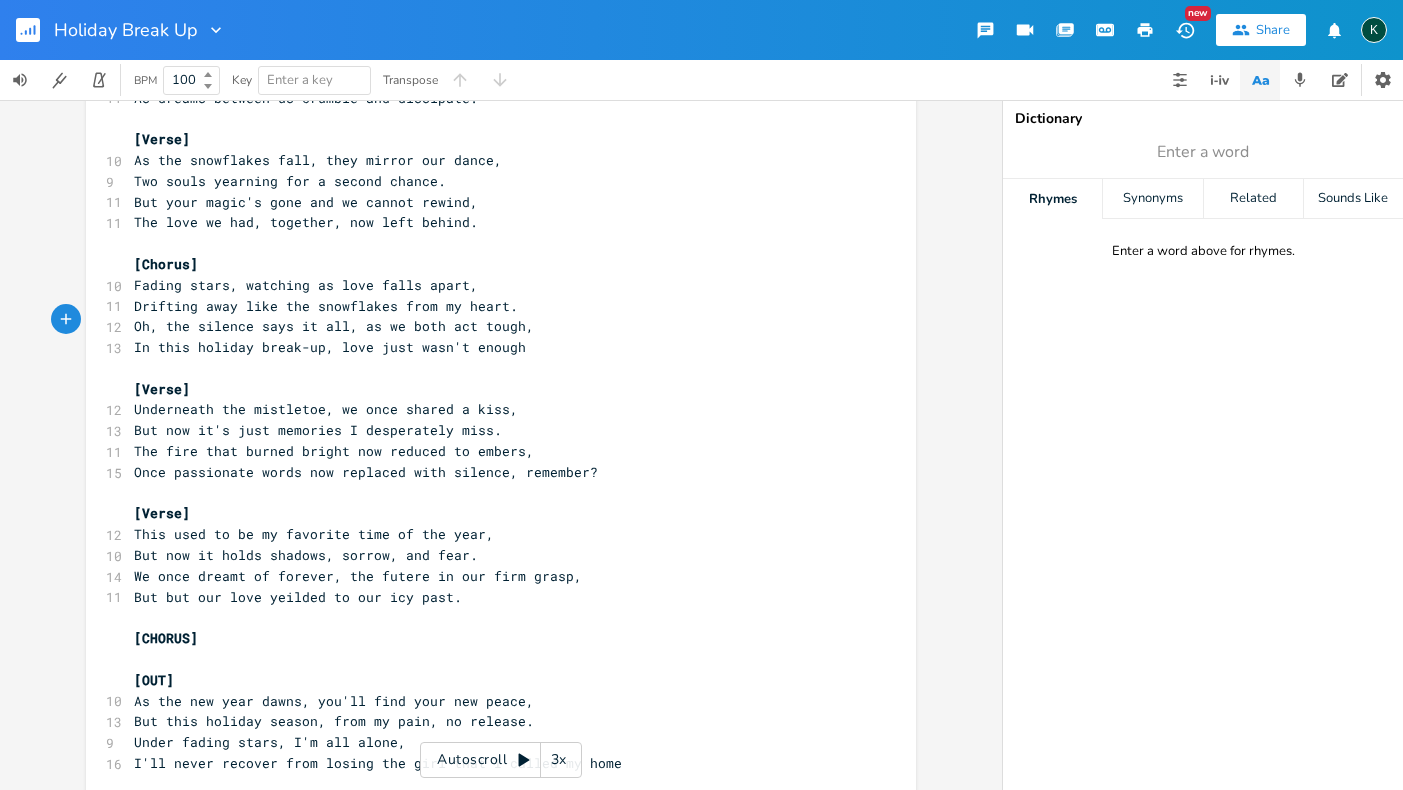 type on "[CHORUS]" 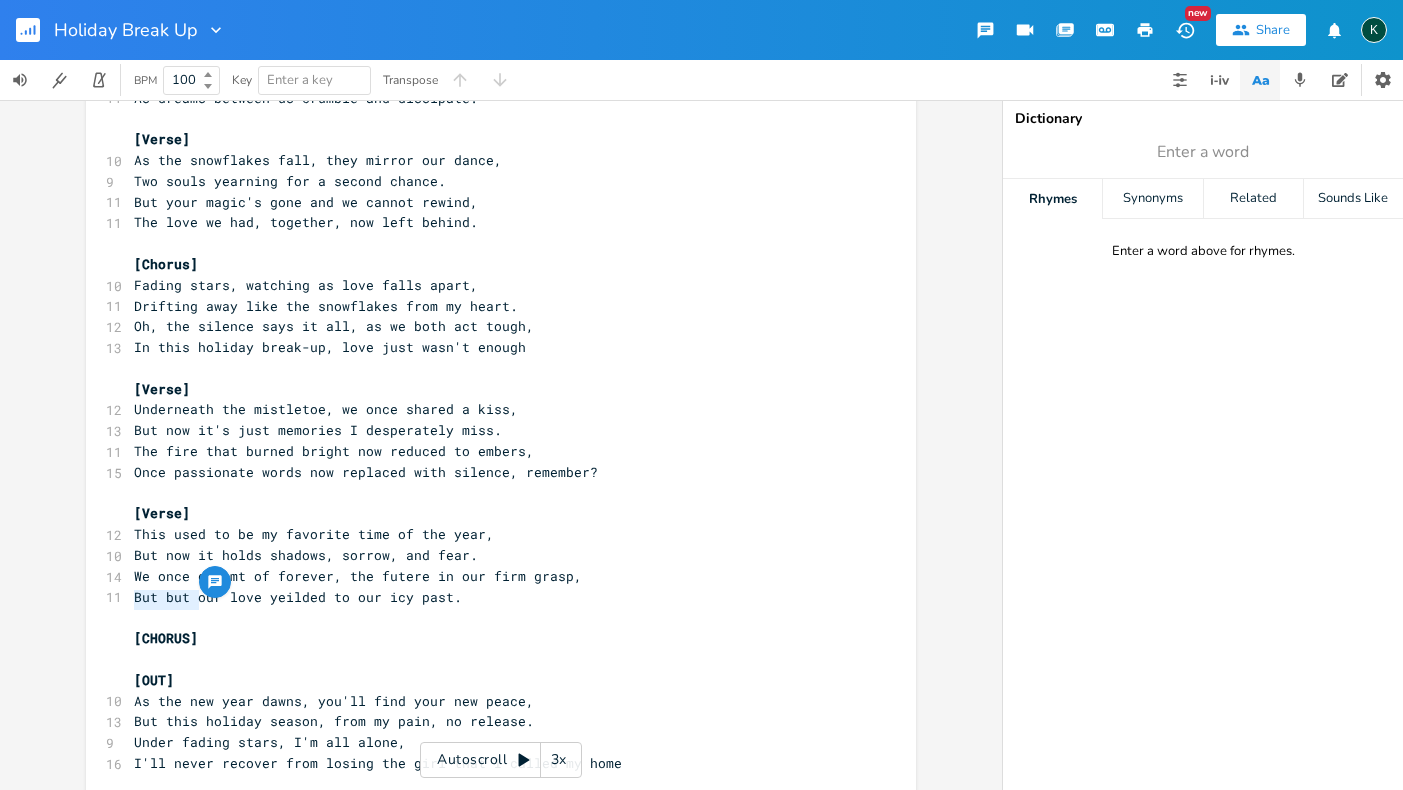 drag, startPoint x: 196, startPoint y: 603, endPoint x: 78, endPoint y: 600, distance: 118.03813 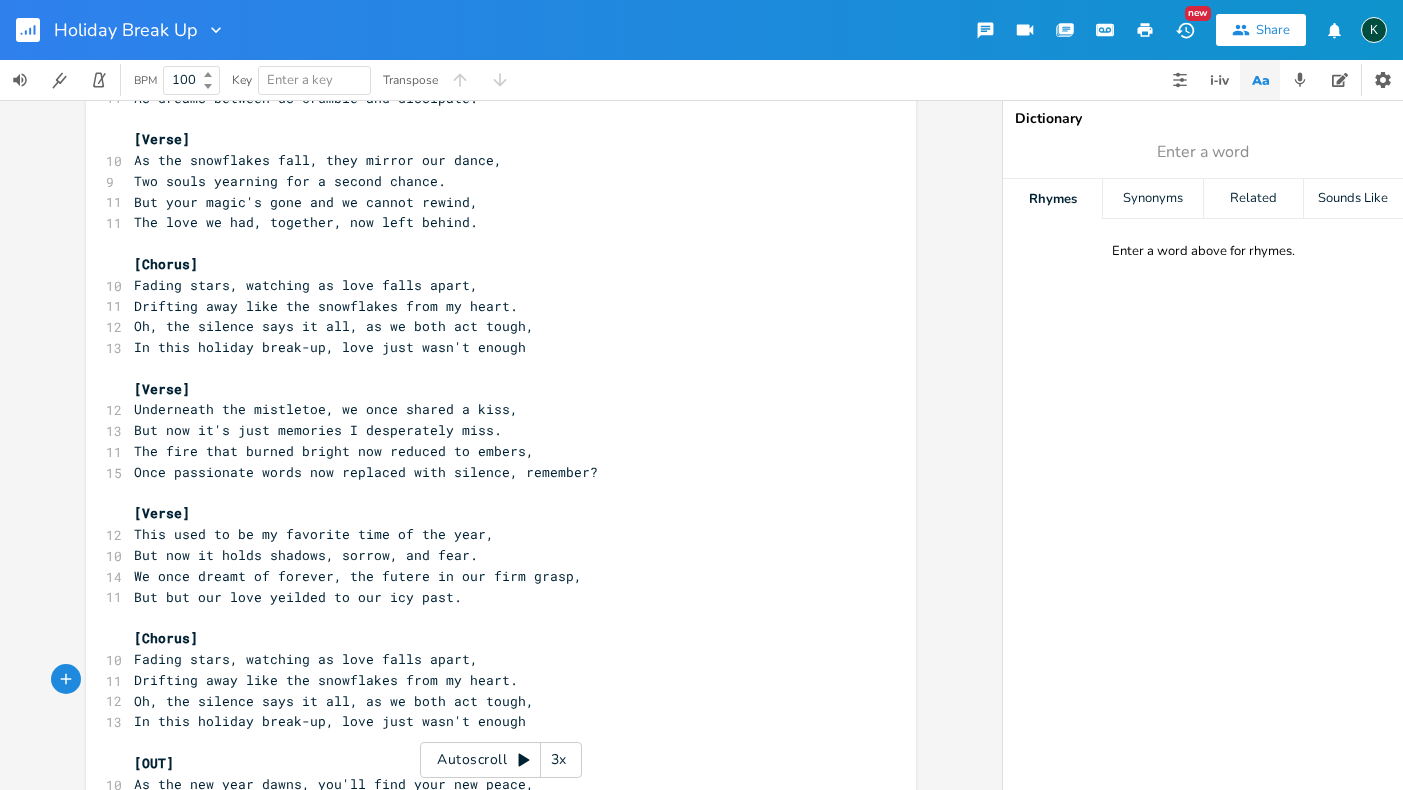 scroll, scrollTop: 598, scrollLeft: 0, axis: vertical 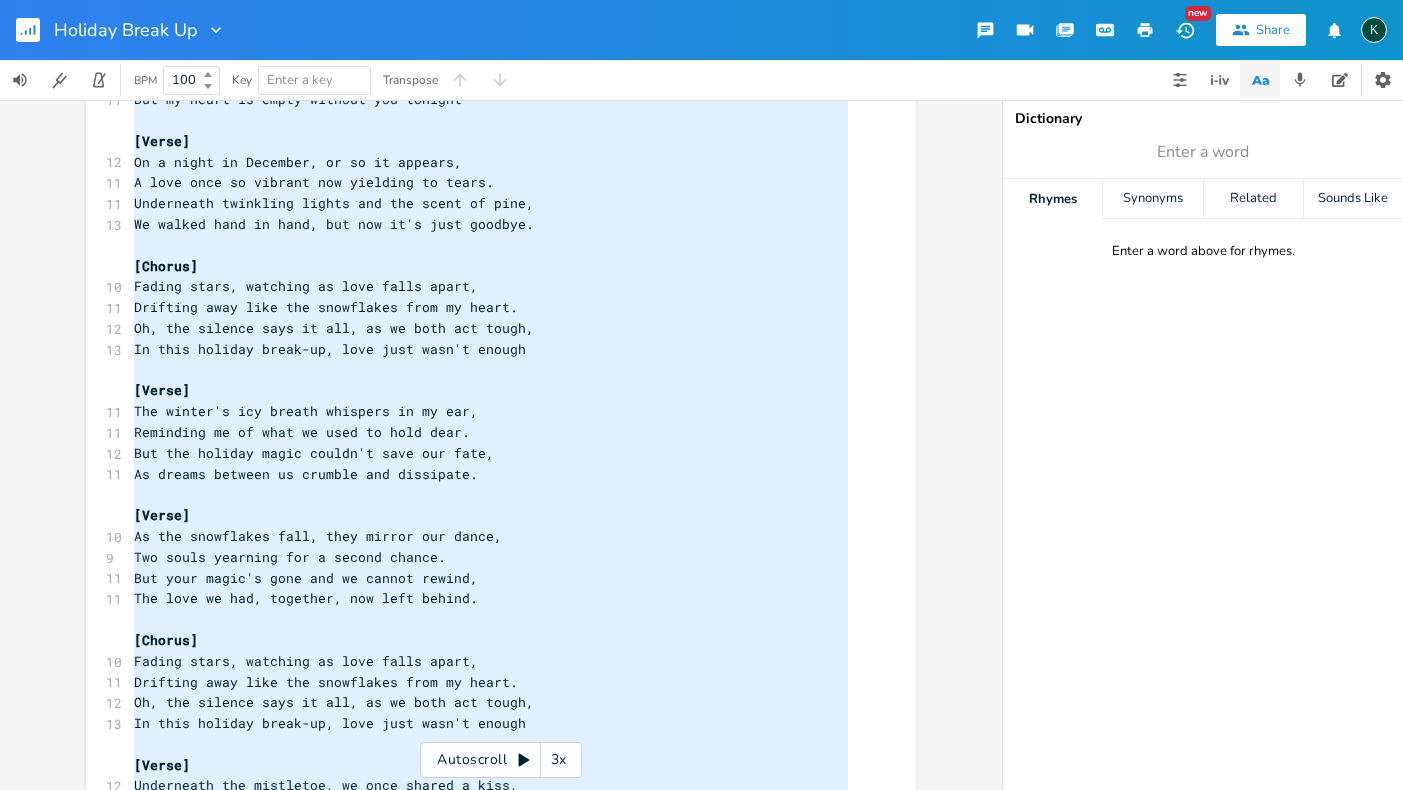 drag, startPoint x: 611, startPoint y: 718, endPoint x: -311, endPoint y: -227, distance: 1320.2686 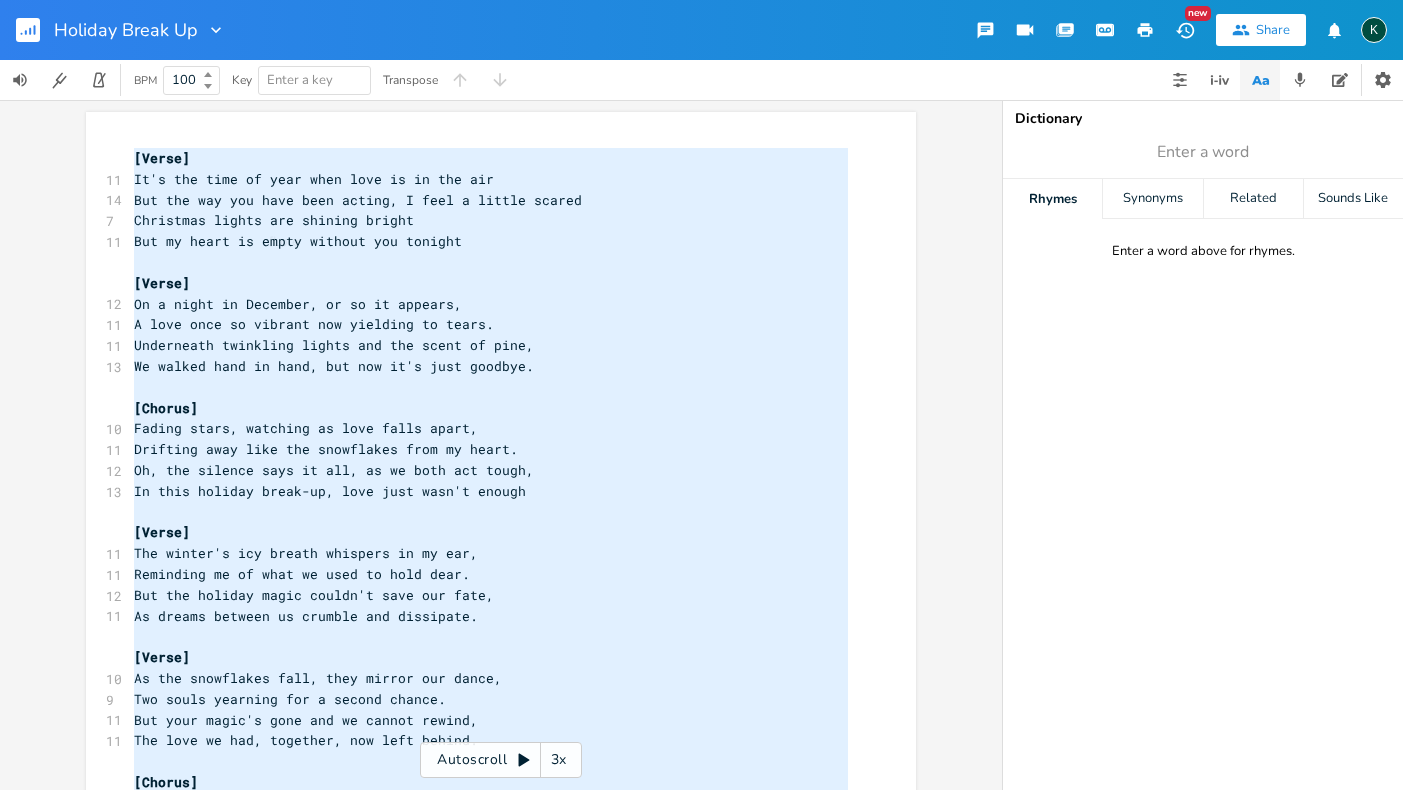 scroll, scrollTop: 874, scrollLeft: 0, axis: vertical 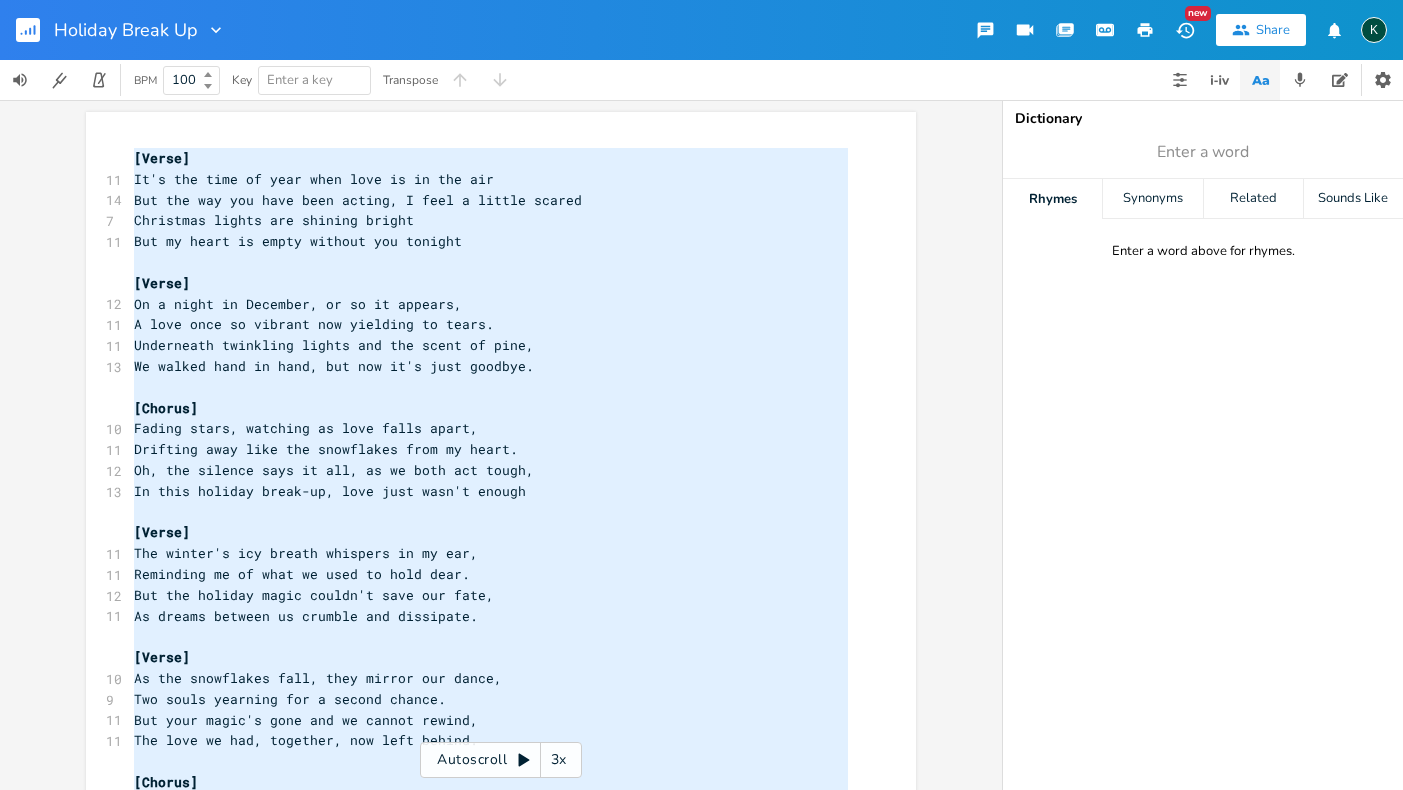 type on "[Verse]
It's the time of year when love is in the air
But the way you have been acting, I feel a little scared
Christmas lights are shining bright
But my heart is empty without you tonight
[Verse]
On a night in December, or so it appears,
A love once so vibrant now yielding to tears.
Underneath twinkling lights and the scent of pine,
We walked hand in hand, but now it's just goodbye.
[Chorus]
Fading stars, watching as love falls apart,
Drifting away like the snowflakes from my heart.
Oh, the silence says it all, as we both act tough,
In this holiday break-up, love just wasn't enough
[Verse]
The winter's icy breath whispers in my ear,
Reminding me of what we used to hold dear.
But the holiday magic couldn't save our fate,
As dreams between us crumble and dissipate.
[Verse]
As the snowflakes fall, they mirror our dance,
Two souls yearning for a second chance.
But your magic's gone and we cannot rewind,
The love we had, together, now left behind.
[Chorus]
Fading stars, watching as love falls apart,
Drift..." 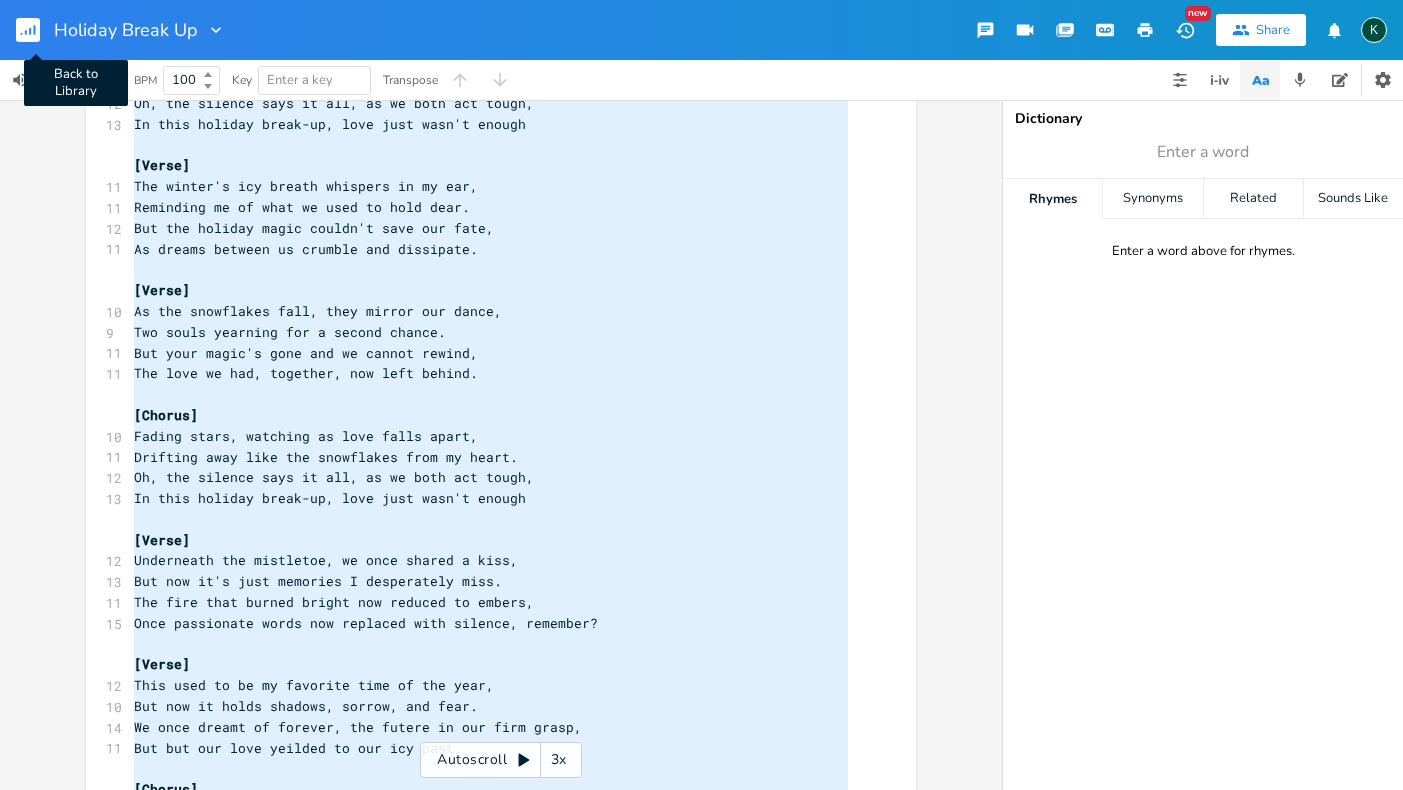 click 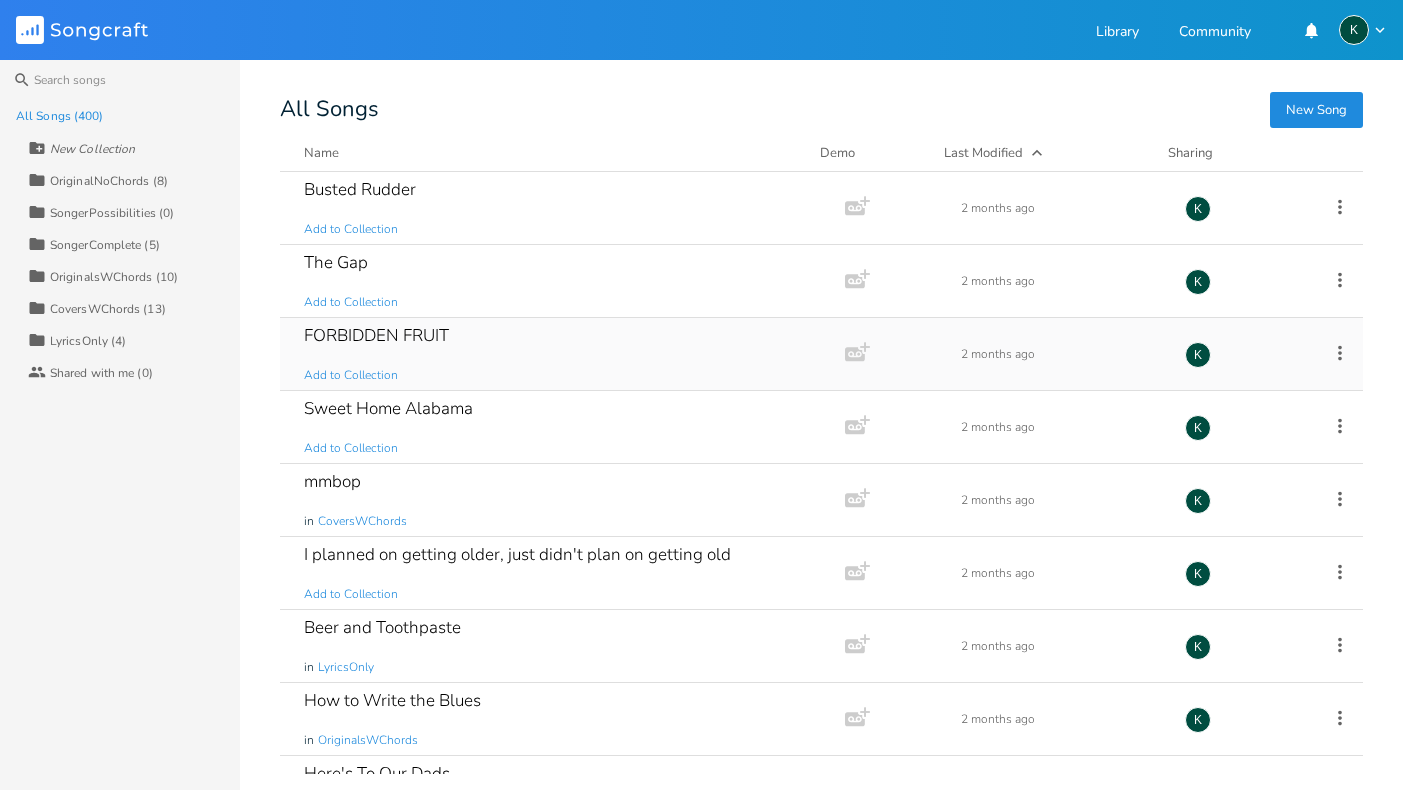 scroll, scrollTop: 20499, scrollLeft: 0, axis: vertical 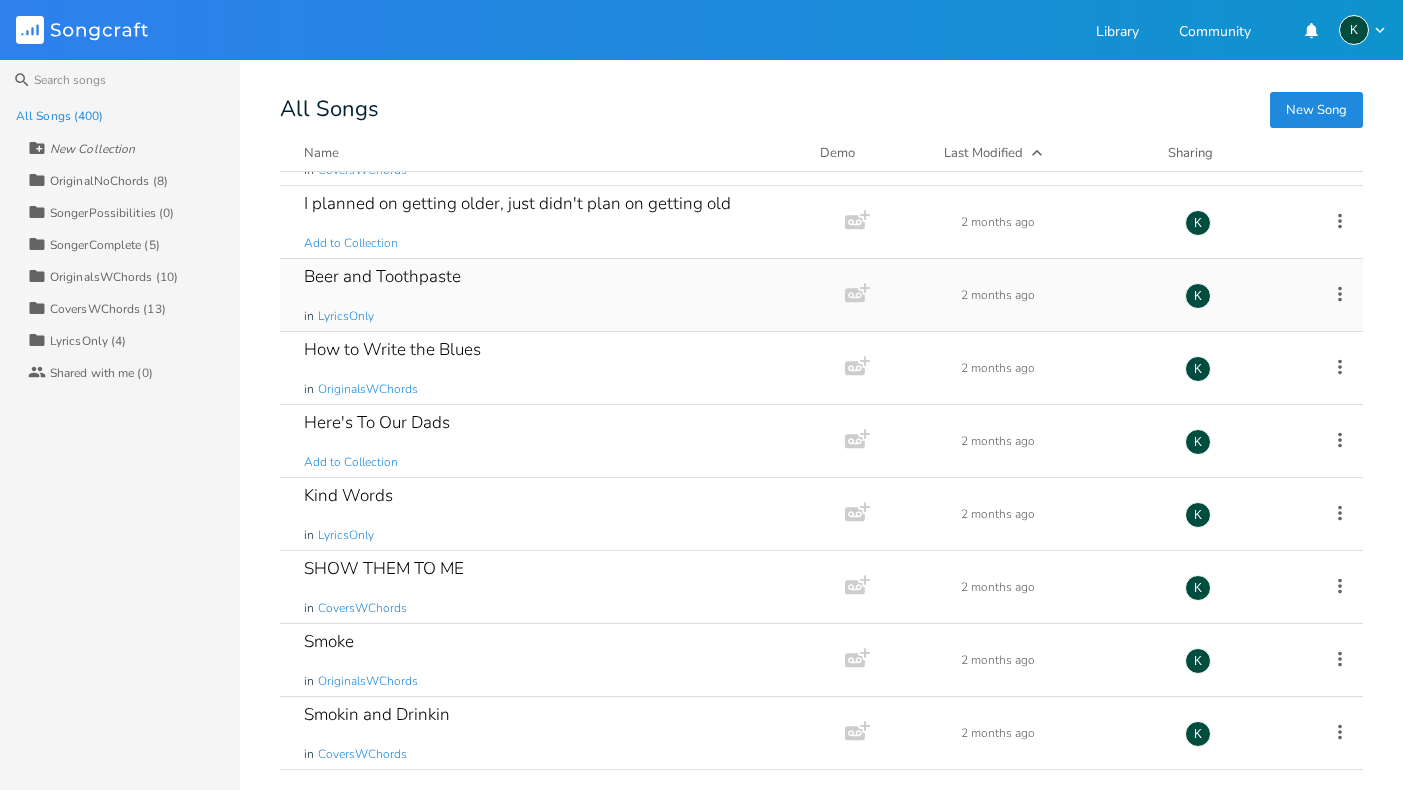 click on "Beer and Toothpaste" at bounding box center [382, 276] 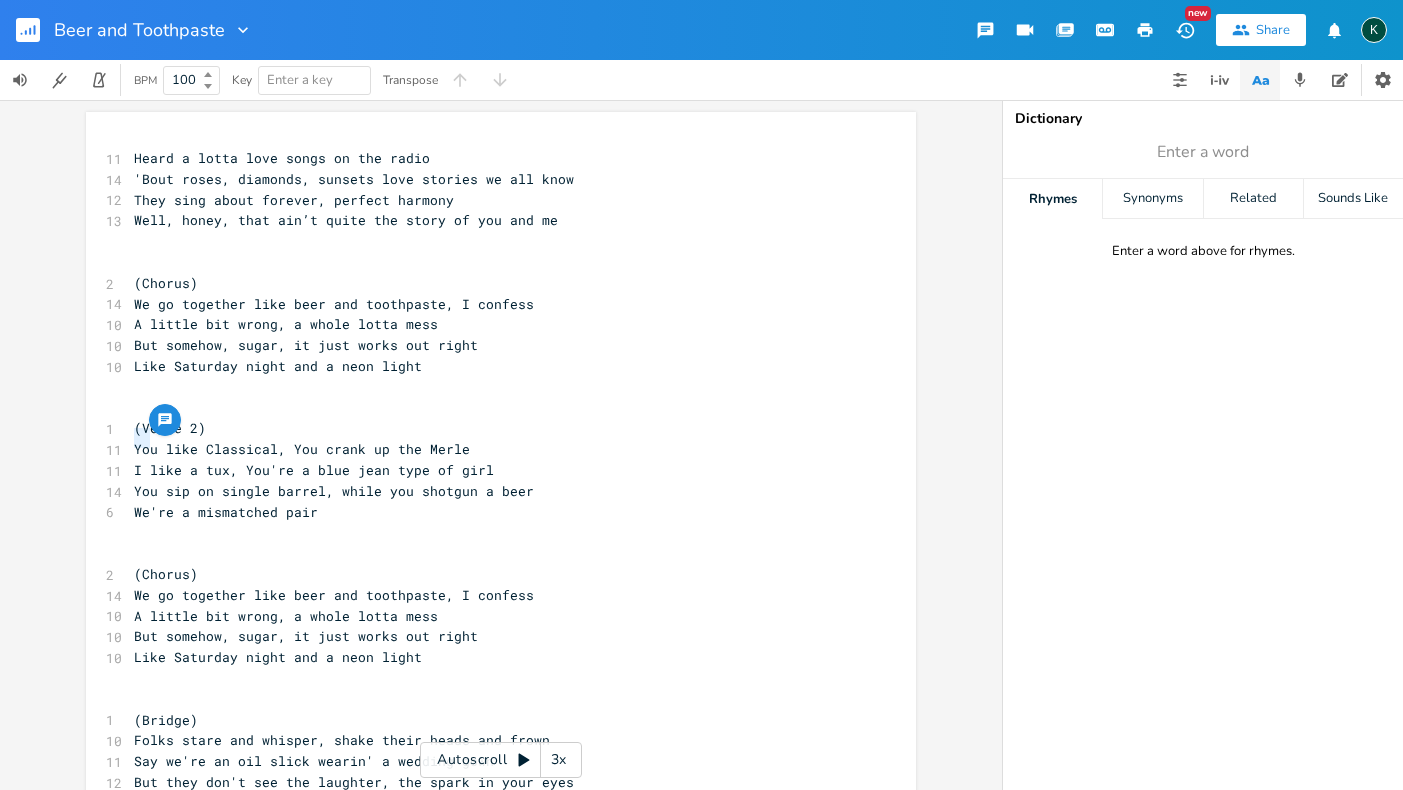 type on "You" 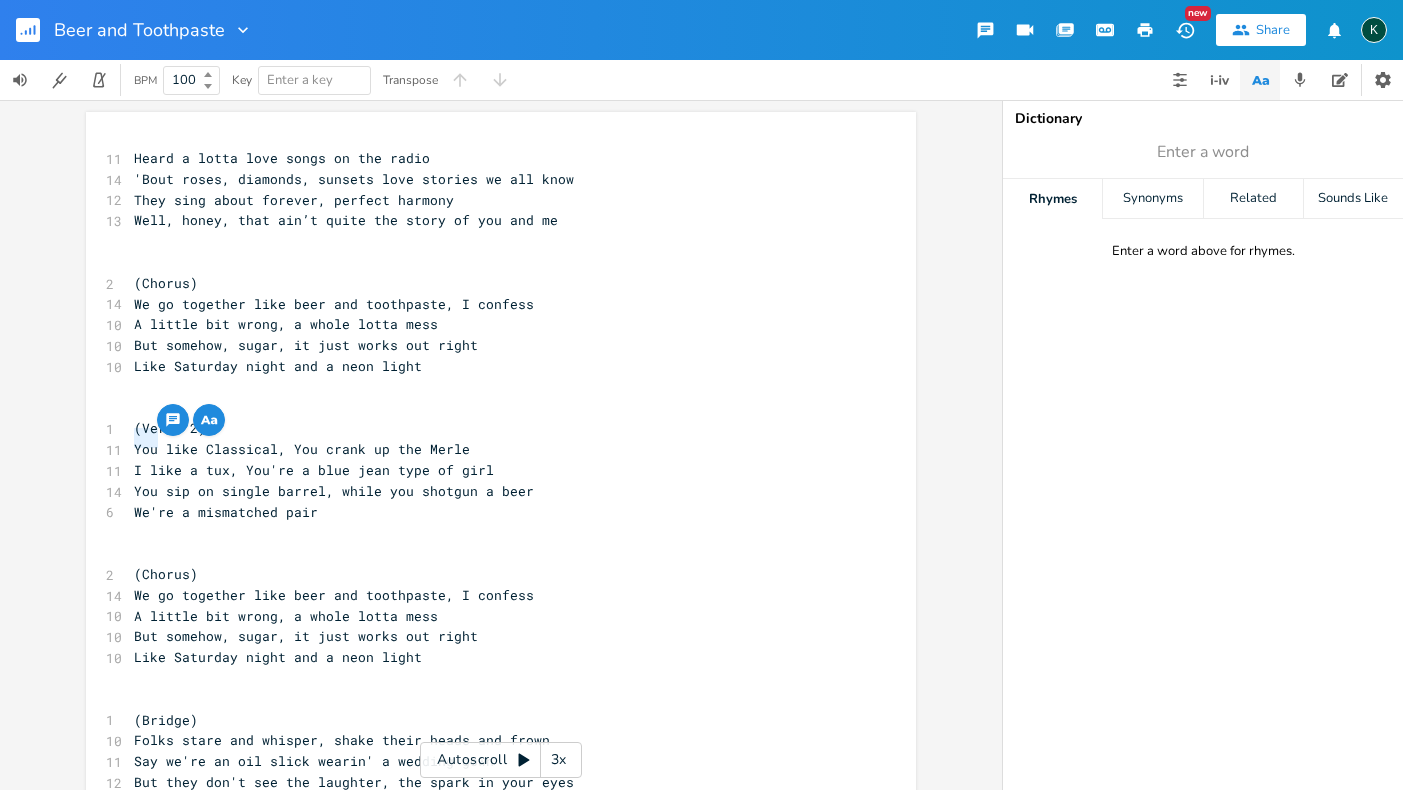 drag, startPoint x: 128, startPoint y: 434, endPoint x: 149, endPoint y: 438, distance: 21.377558 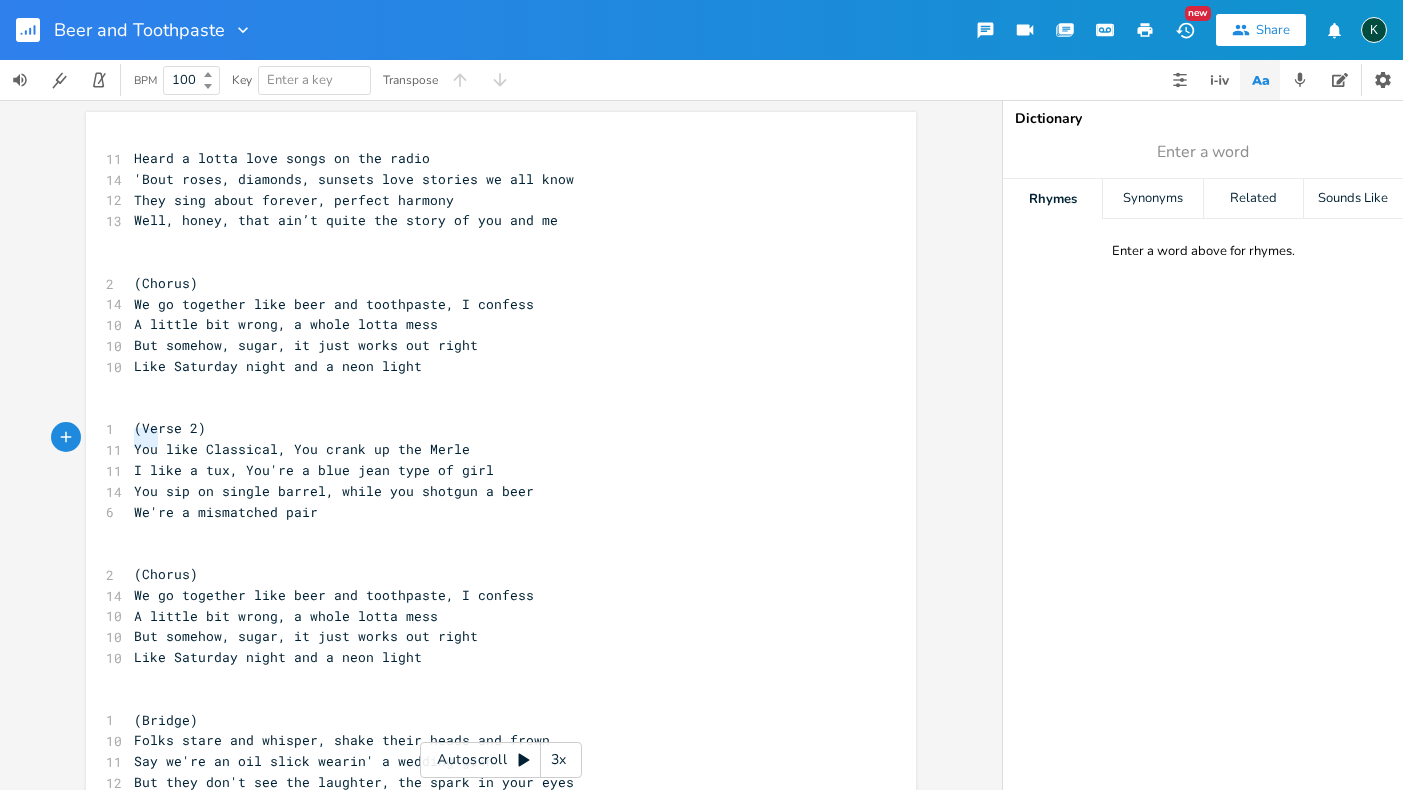 drag, startPoint x: 150, startPoint y: 442, endPoint x: 123, endPoint y: 440, distance: 27.073973 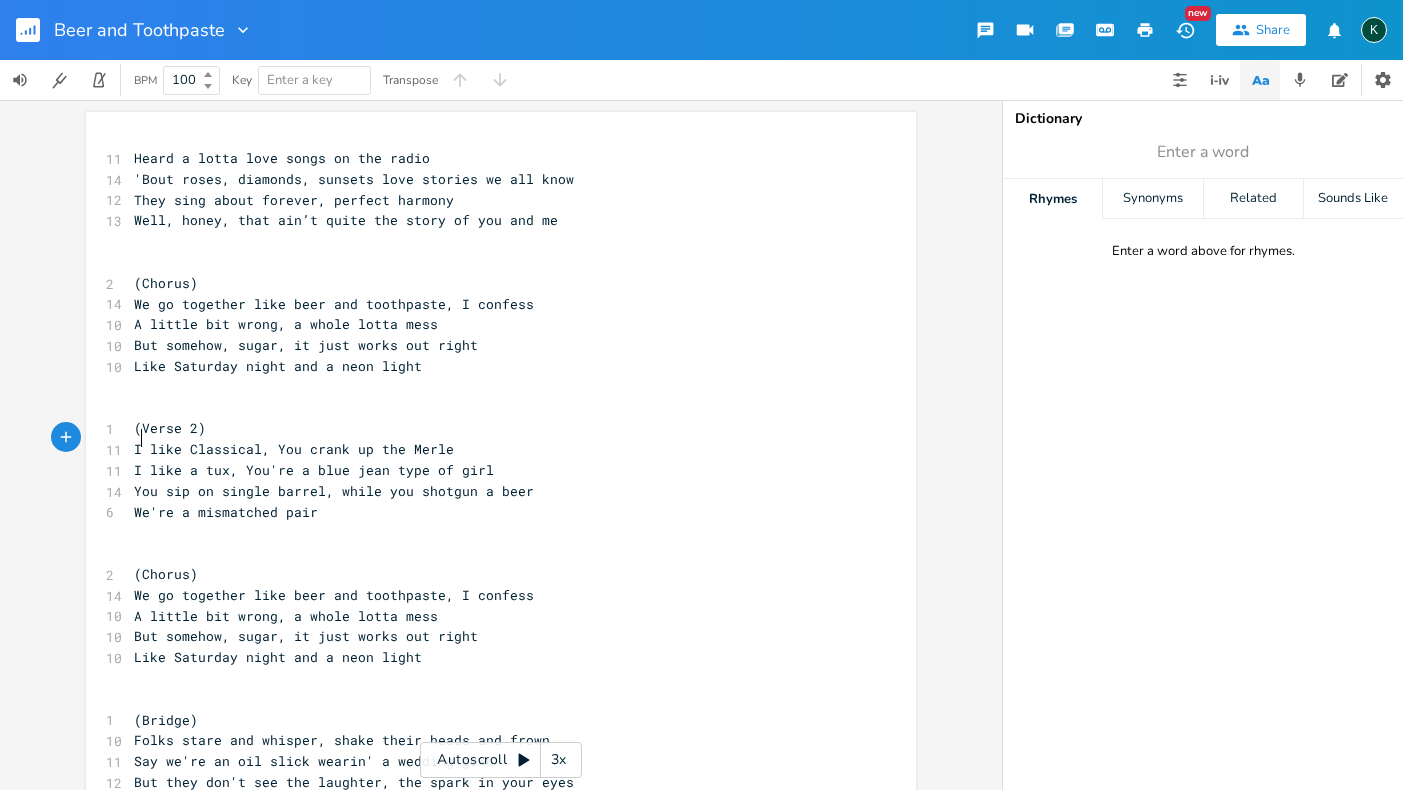 type on "II" 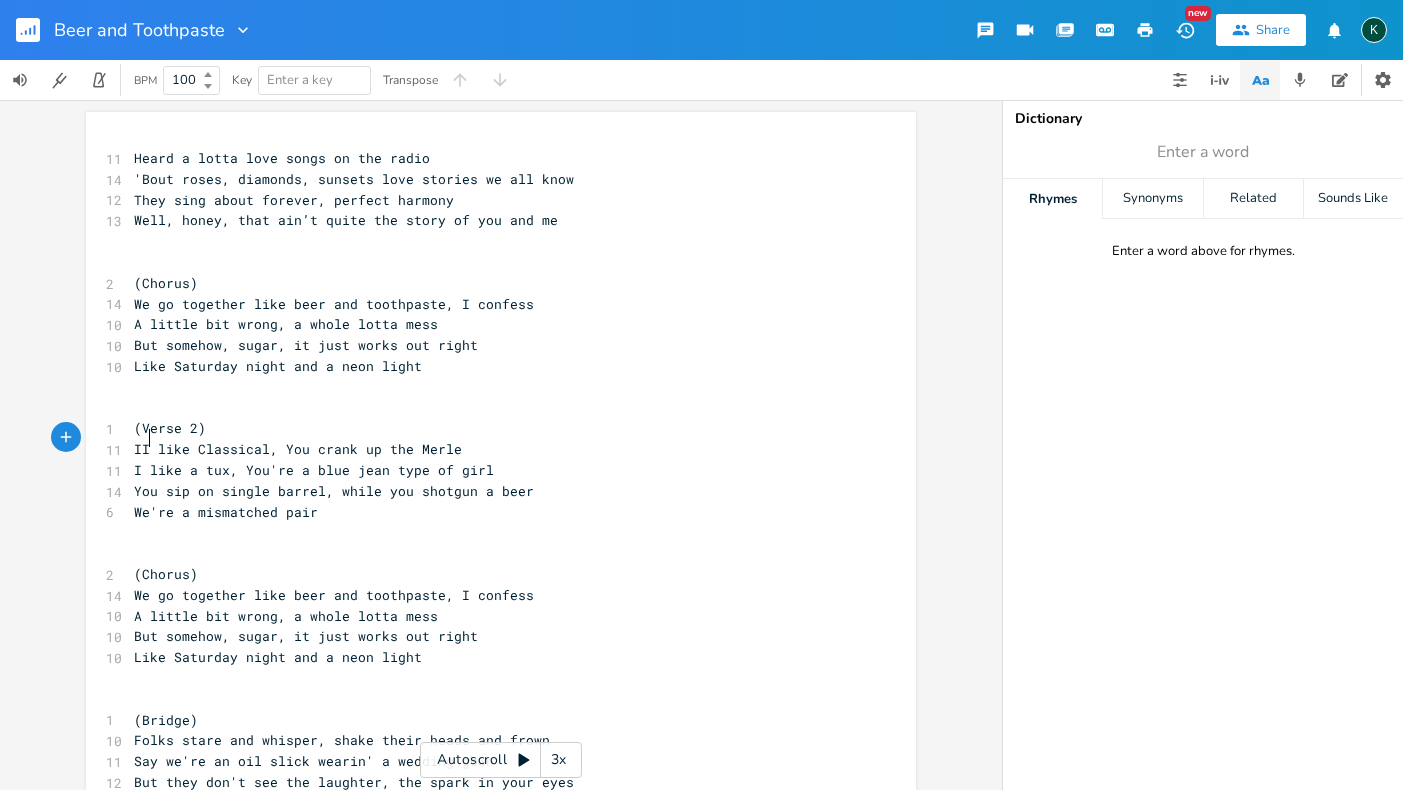 scroll, scrollTop: 0, scrollLeft: 6, axis: horizontal 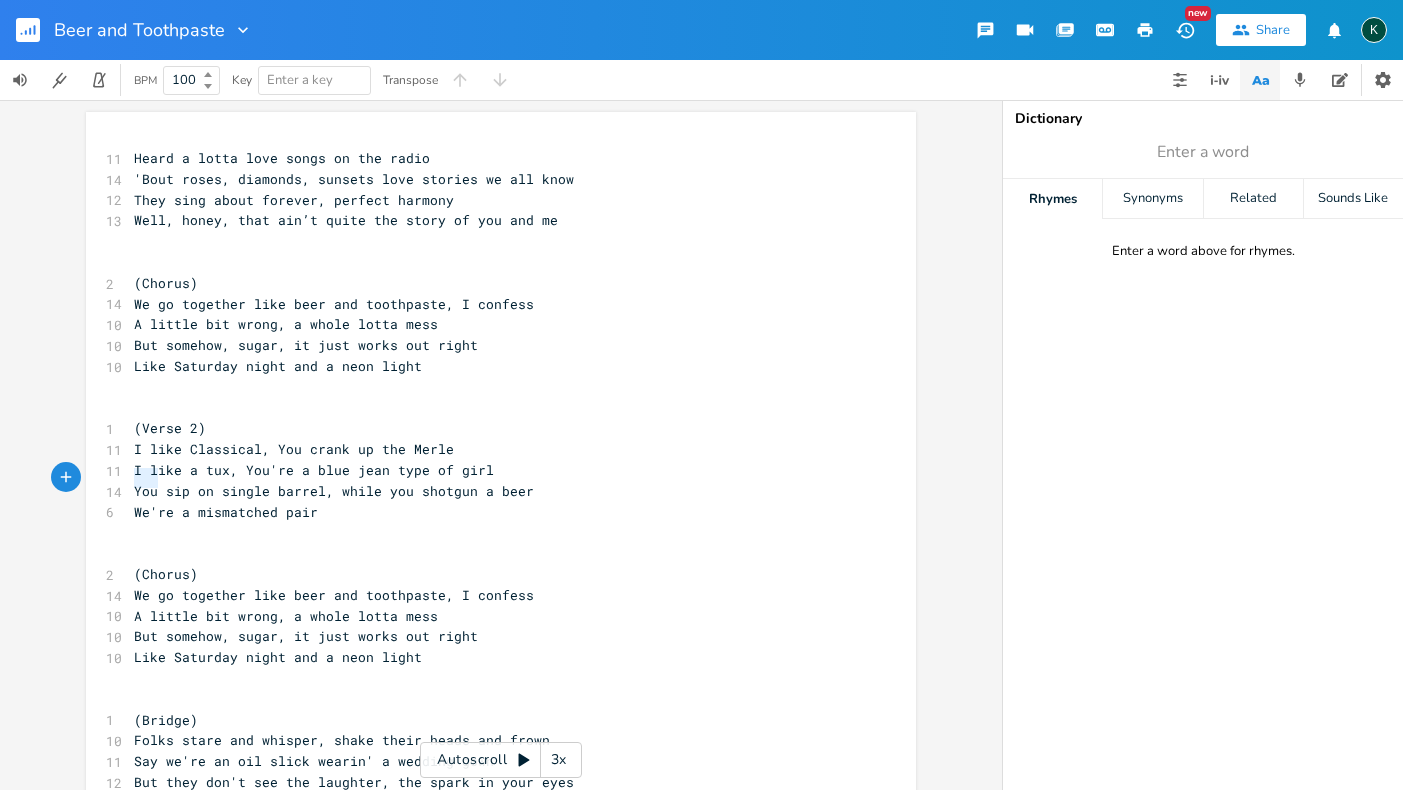 drag, startPoint x: 153, startPoint y: 483, endPoint x: 119, endPoint y: 482, distance: 34.0147 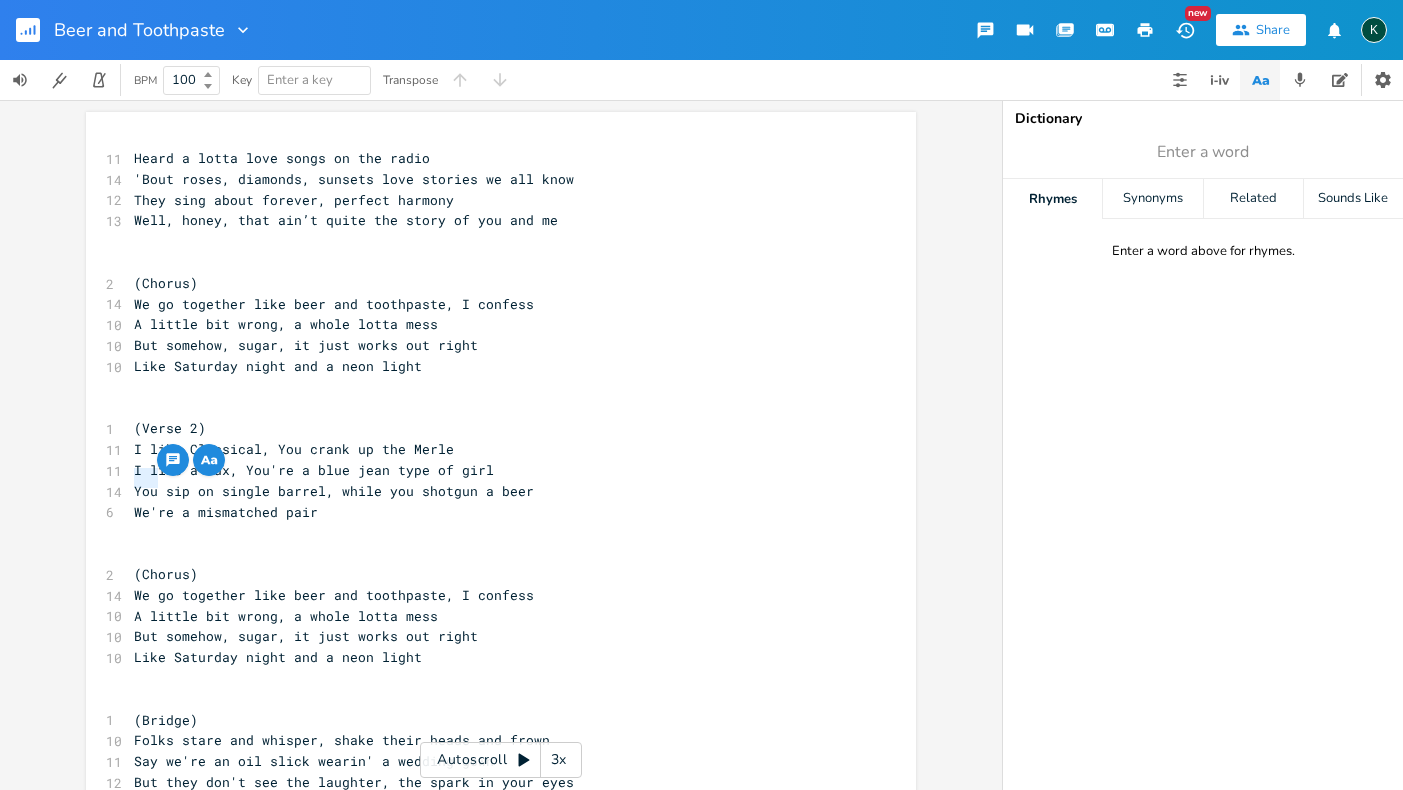 scroll, scrollTop: 0, scrollLeft: 2, axis: horizontal 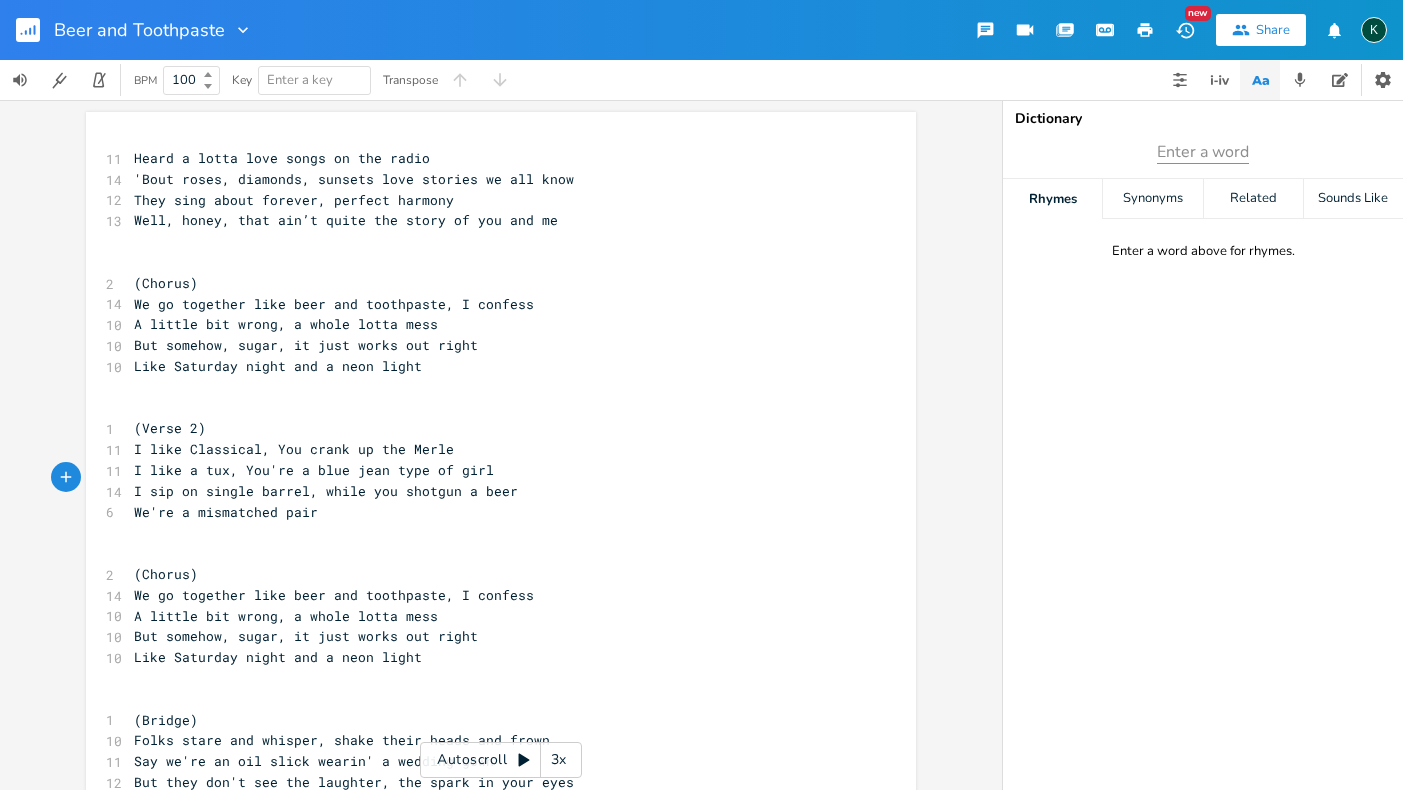 type on "I" 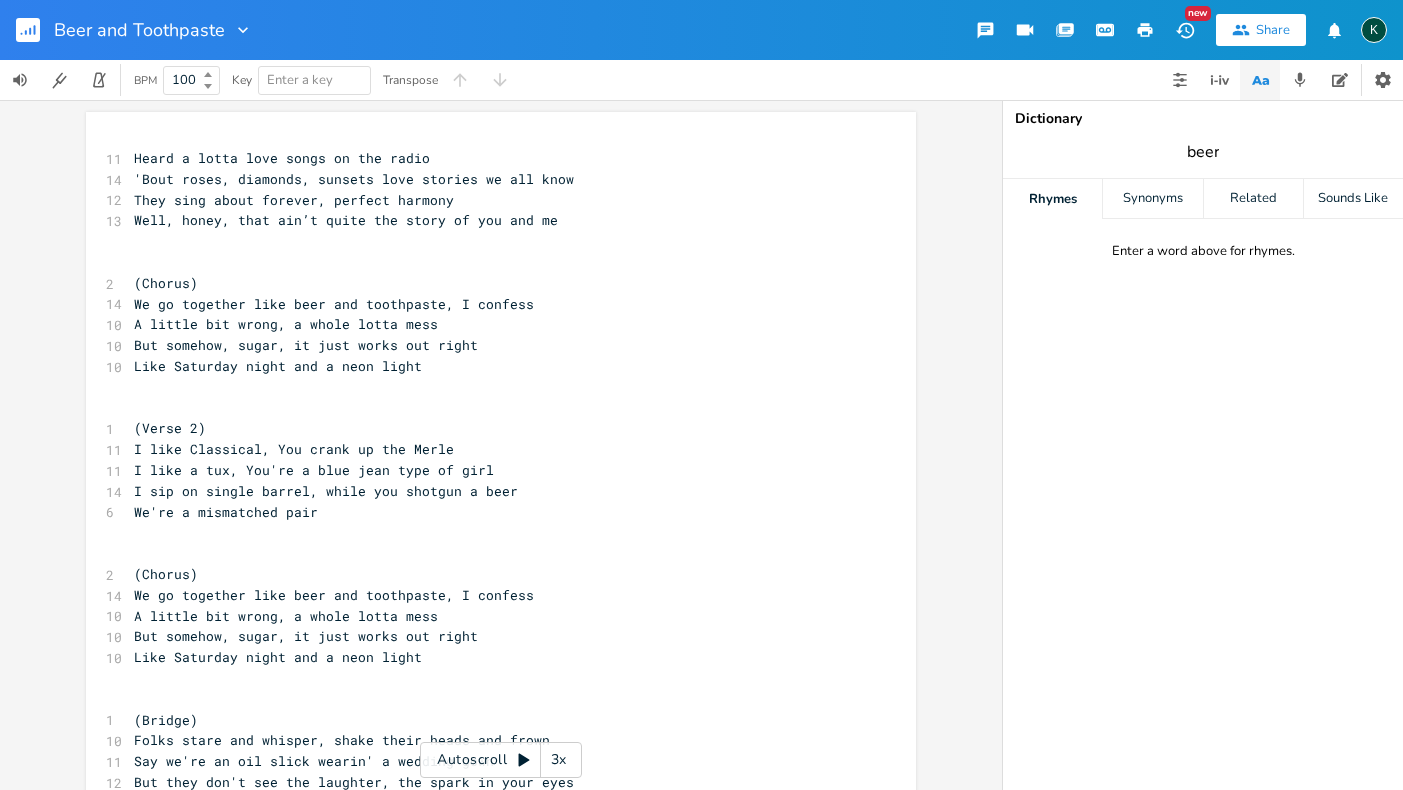 type on "beer" 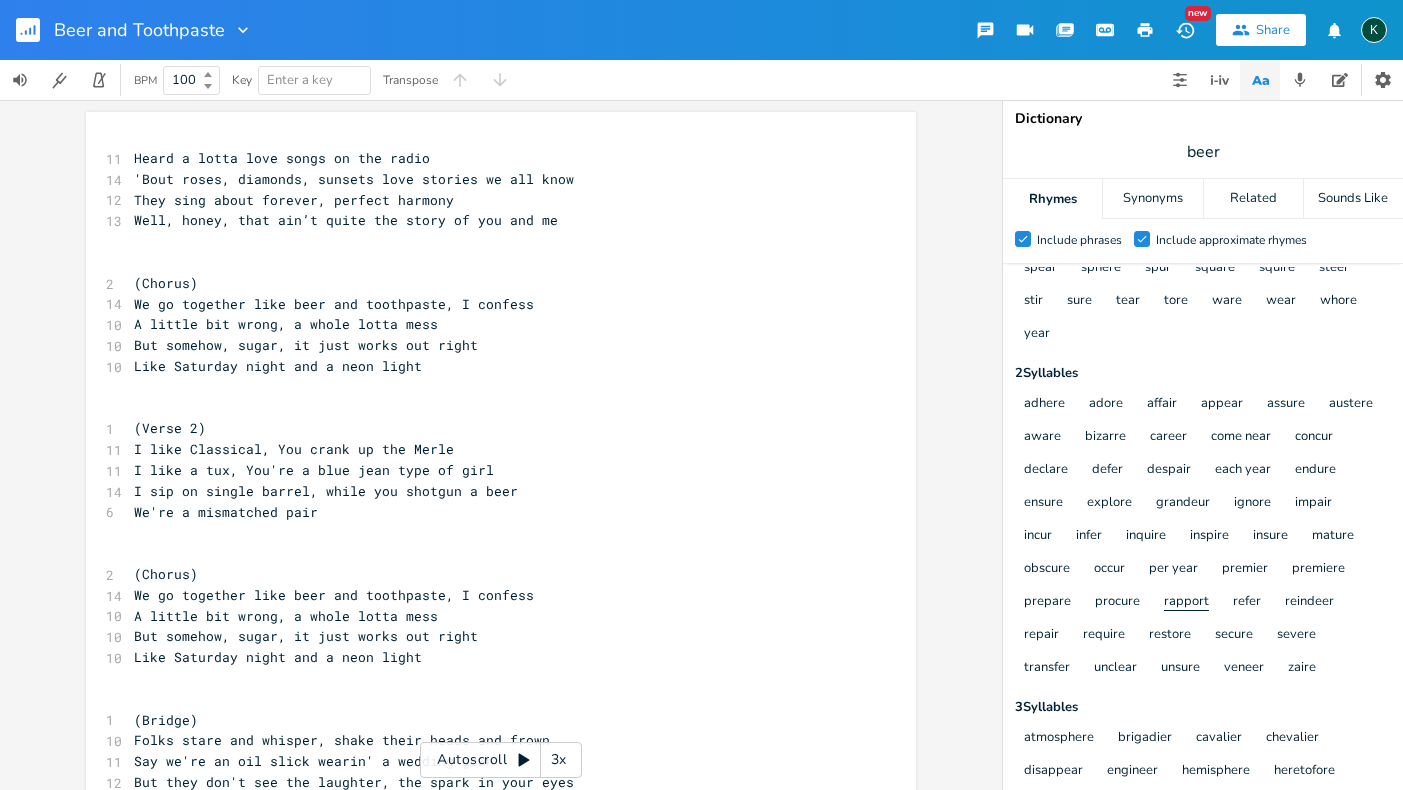 scroll, scrollTop: 400, scrollLeft: 0, axis: vertical 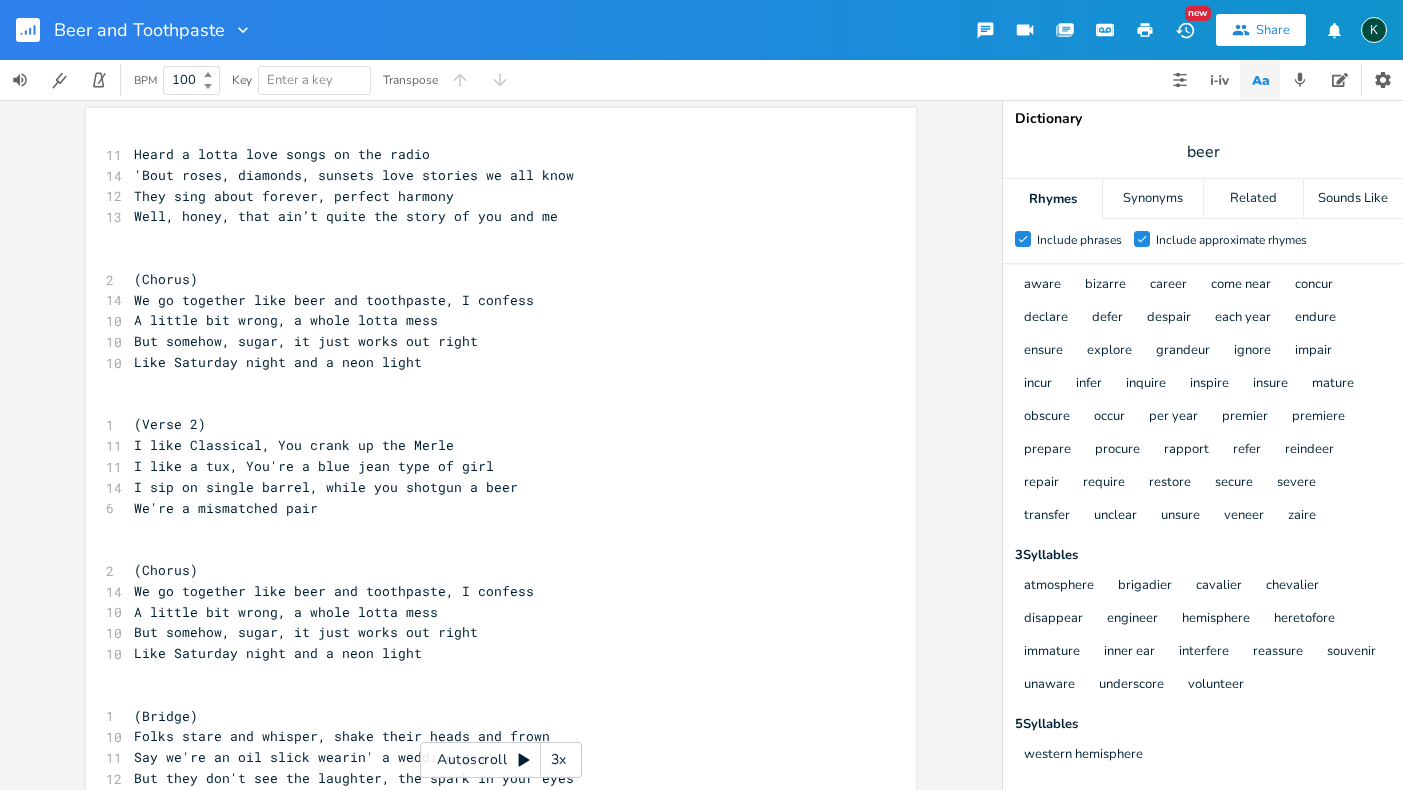 click on "We're a mismatched pair" at bounding box center [491, 508] 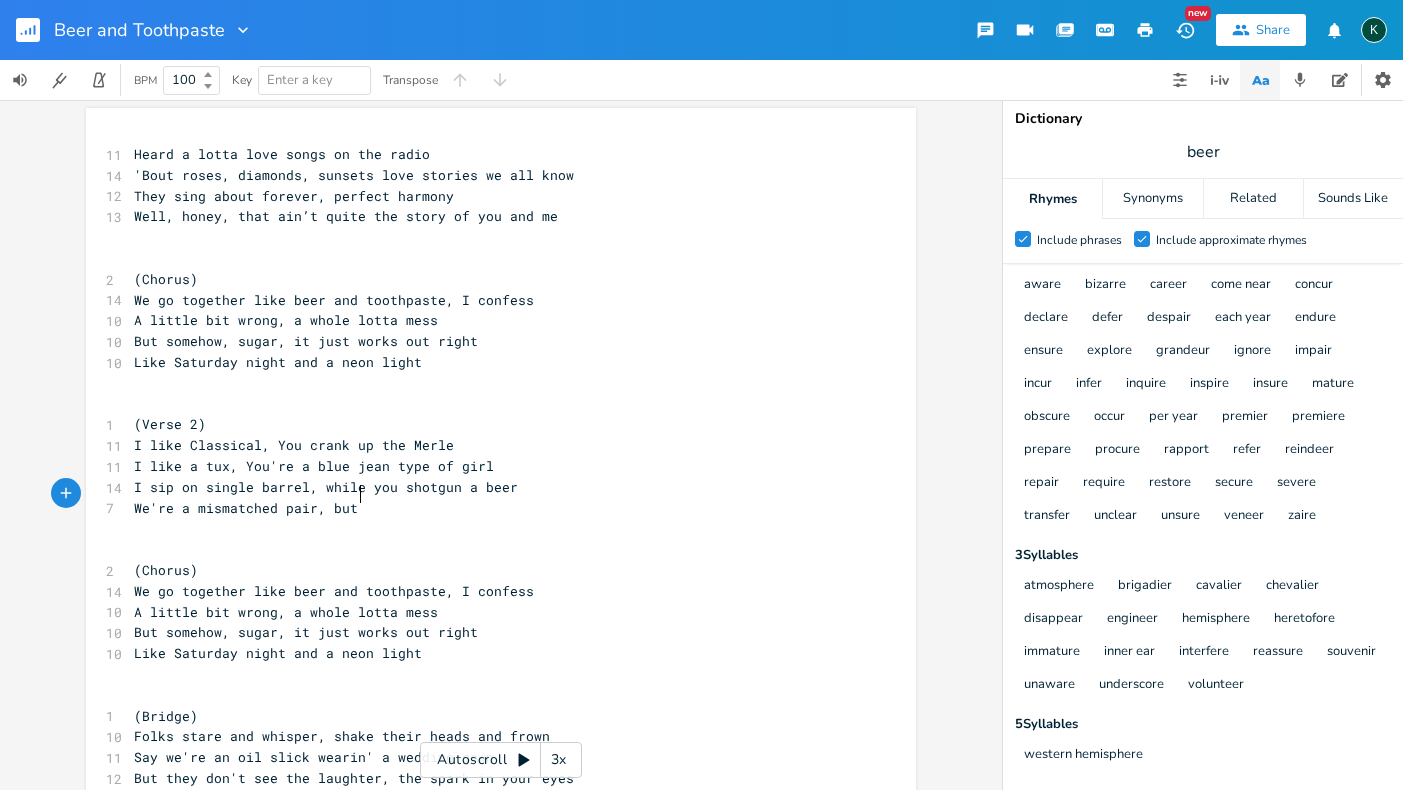 type on ", but a" 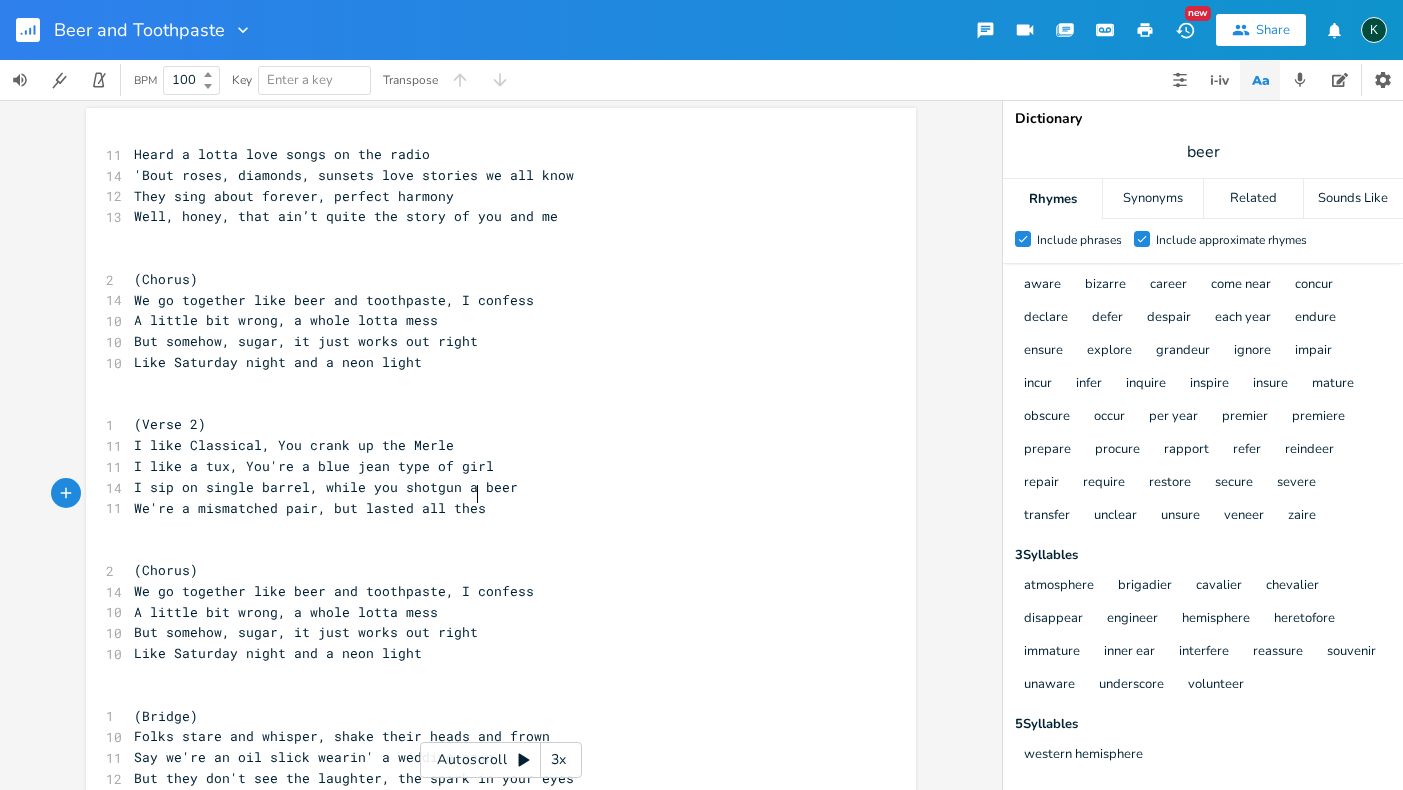 type on "lasted all thes" 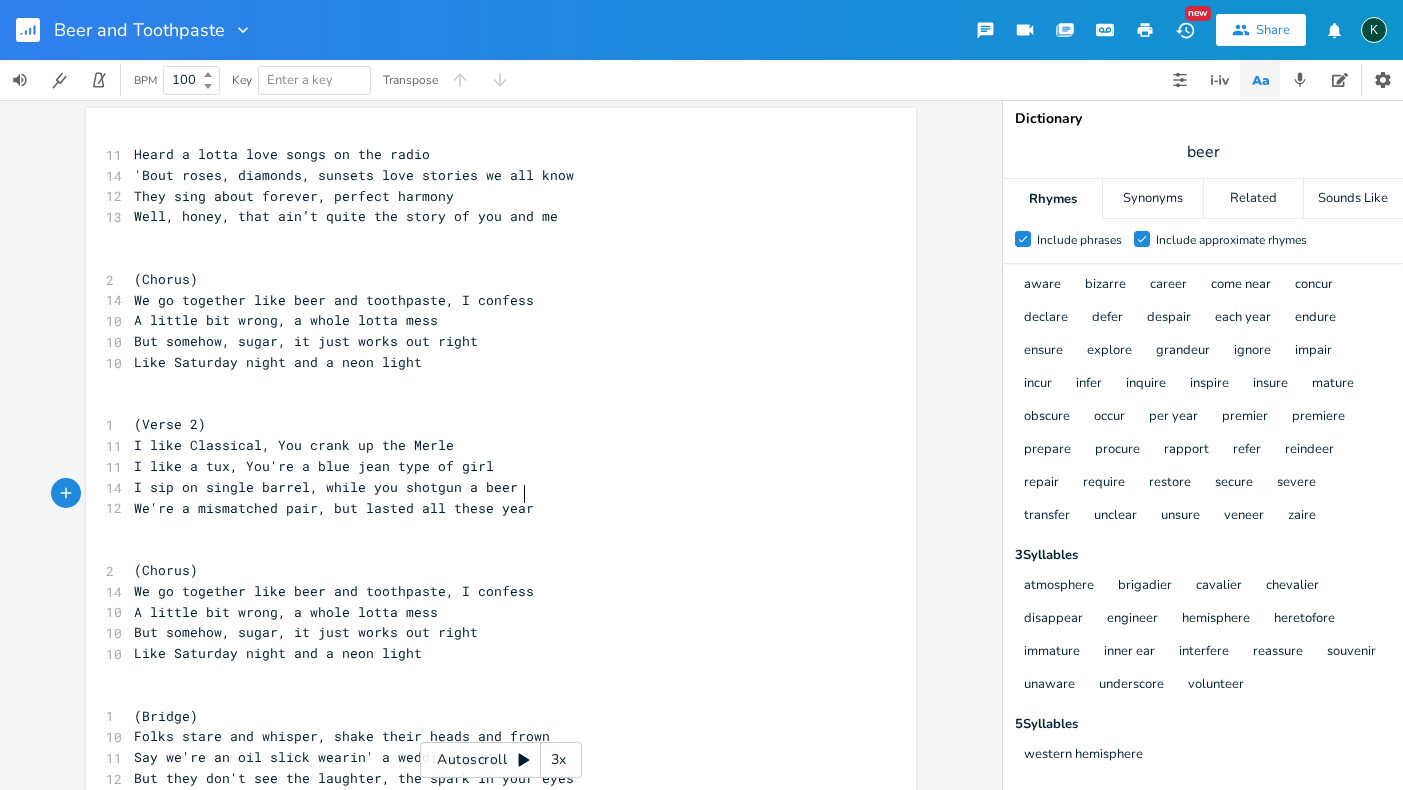 type on "e years" 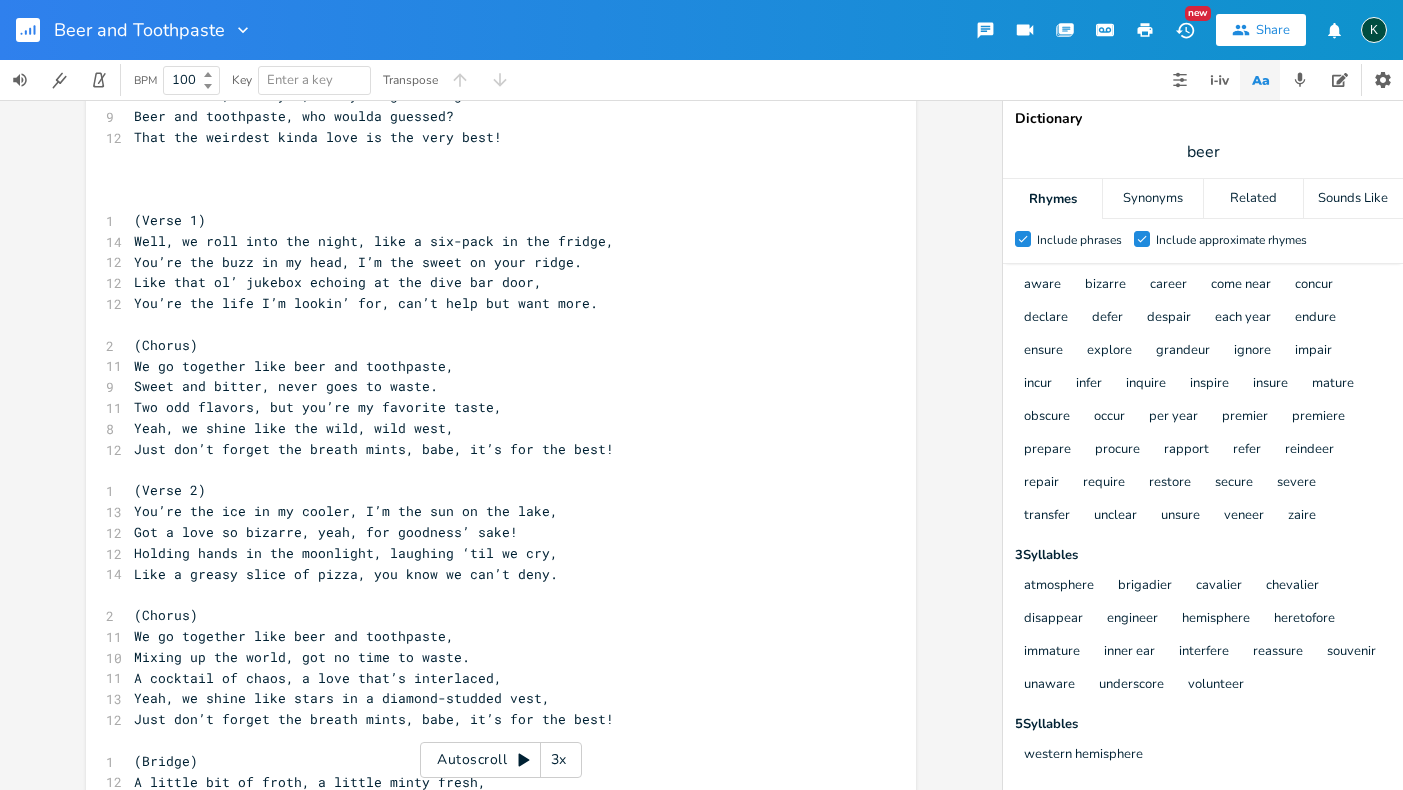 scroll, scrollTop: 787, scrollLeft: 0, axis: vertical 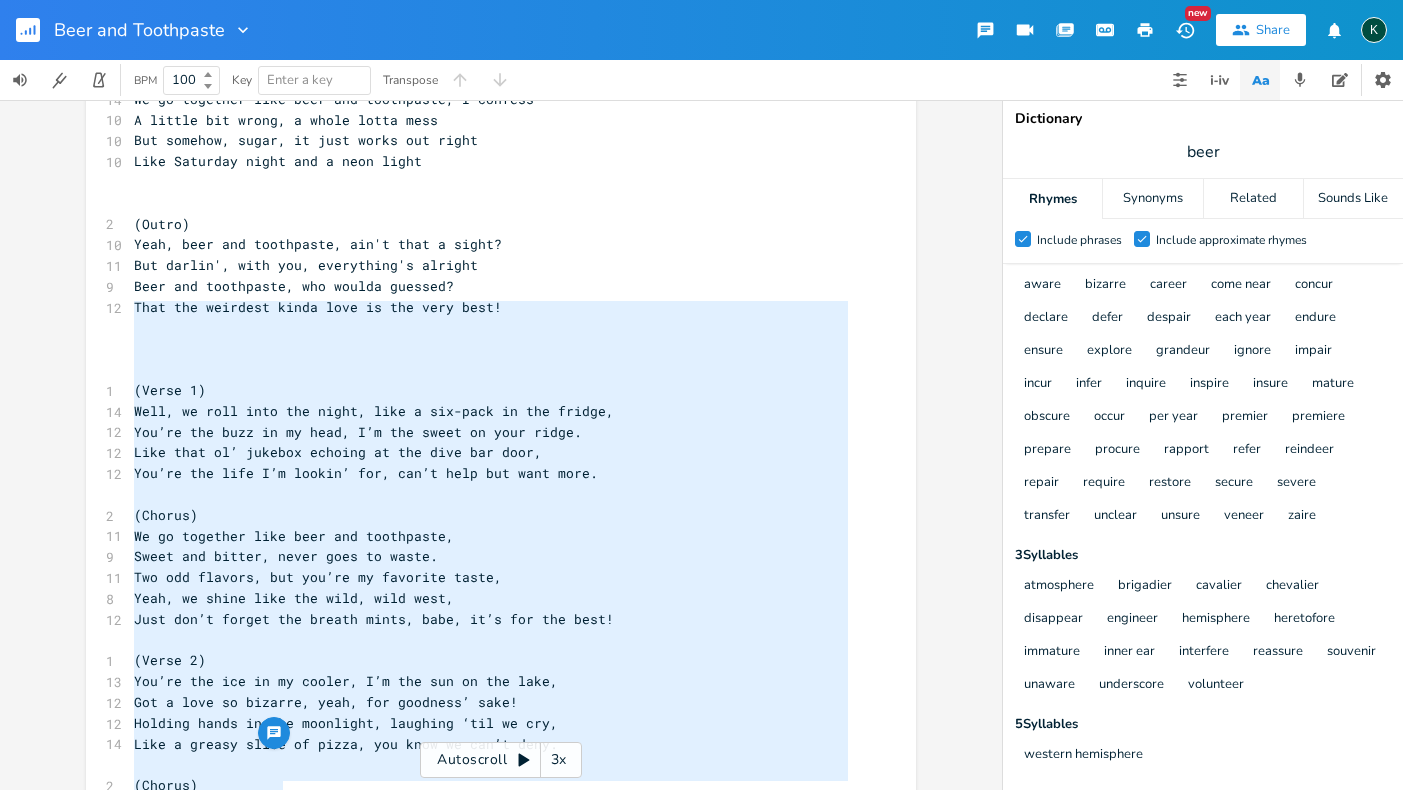 type on "(Lorem 2)
Ipsu, do sita cons adi elits, doei t inc-utla et dol magnaa,
Eni’ad min veni qu no exer, U’l nis aliqu ex eaco conse.
Duis aute ir’ inrepre volupta ve ess cill fug null,
Par’ex sin occa C’n proide’ sun, cul’q offi des moll anim.
(Idestl)
Pe un omnisist natu erro vol accusantiu,
Dolor lau totamr, aperi eaqu ip quaea.
Ill inv veritat, qua arc’be vi dictaexp nemoe,
Ipsa, qu volup aspe aut odit, fugi cons,
Magn dol’e ration seq nesciu neque, porr, qu’d adi num eius!
(Modit 0)
Inc’ma qua eti mi so nobise, O’c nih imp qu pla face,
Pos a repe te autemqu, offi, deb rerumnec’ saep!
Eveniet volup re rec itaqueear, hictenet ‘sap de rei,
Volu m aliasp dolor as repel, min nost ex ull’c susc.
(Labori)
Al co consequa quid maxi mol molestiaeh,
Quidem re fac exped, dis na libe te cumso.
N eligendi op cumqu, n impe minu’q maximeplac,
Face, po omnis lore ipsum do s ametcon-adipisc elit,
Sedd eiu’t incidi utl etdolo magna, aliq, en’a min ven quis!
(Nostru)
E ullamc lab ni aliqu, e eacomm conse duisa,
Iru i rep..." 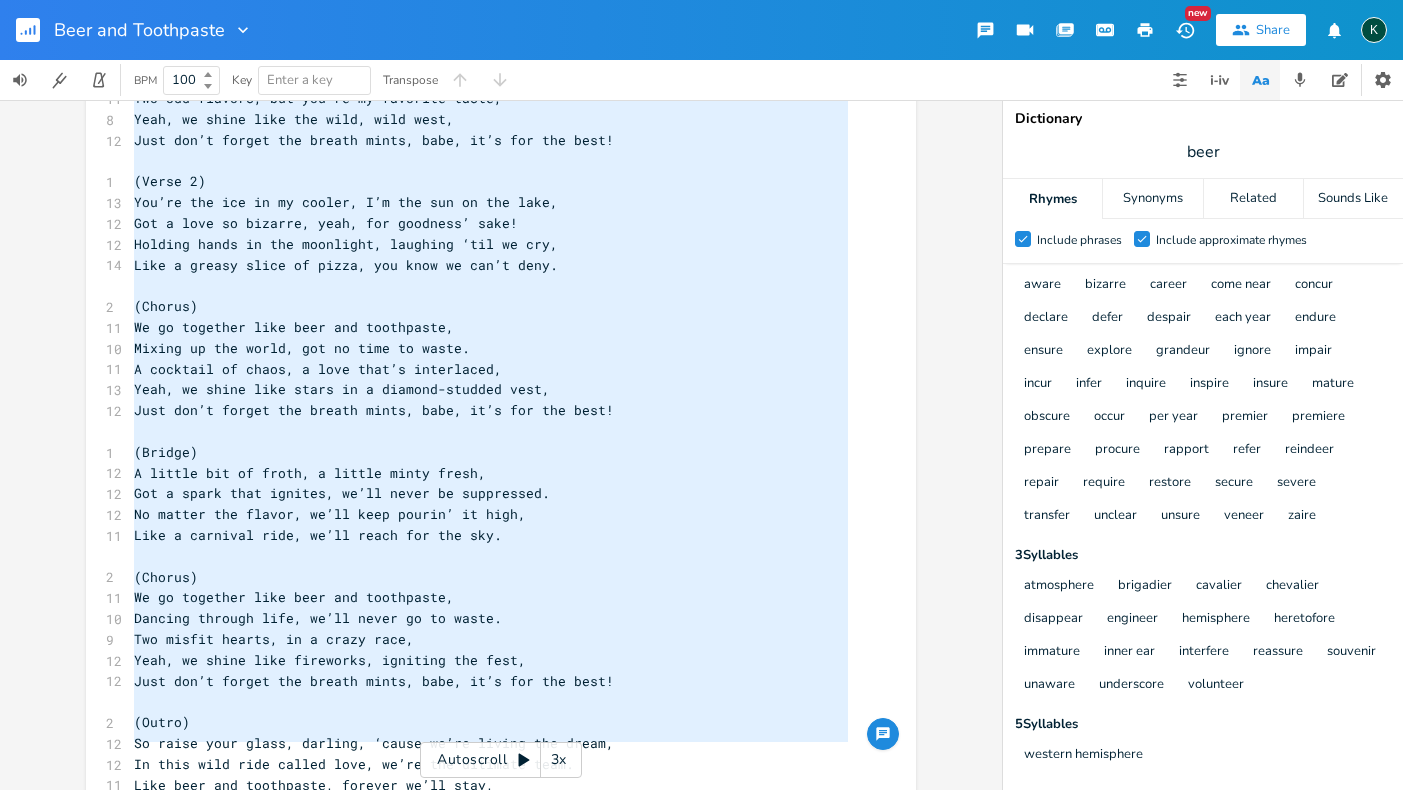 drag, startPoint x: 140, startPoint y: 305, endPoint x: 374, endPoint y: 851, distance: 594.0303 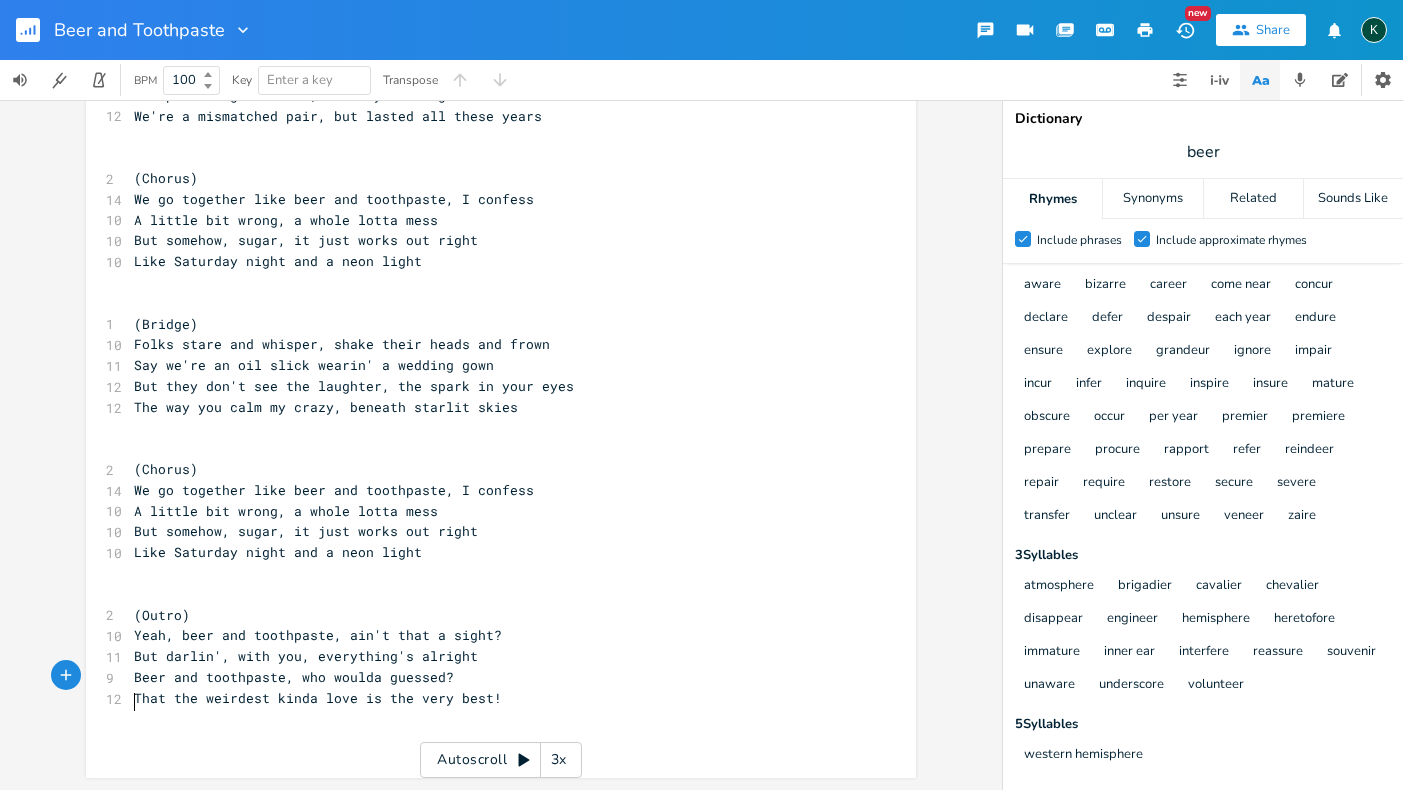 scroll, scrollTop: 358, scrollLeft: 0, axis: vertical 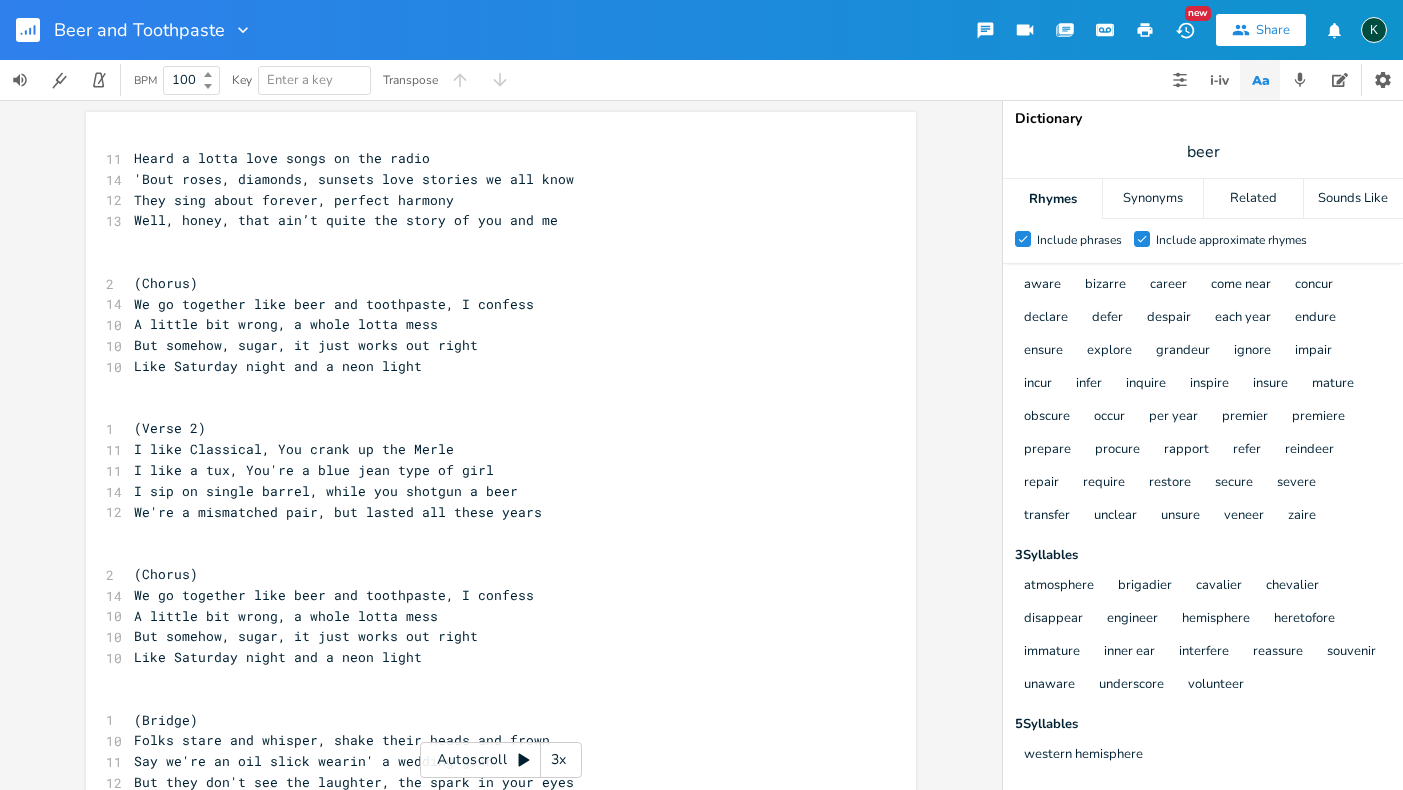 click on "Heard a lotta love songs on the radio" at bounding box center [491, 158] 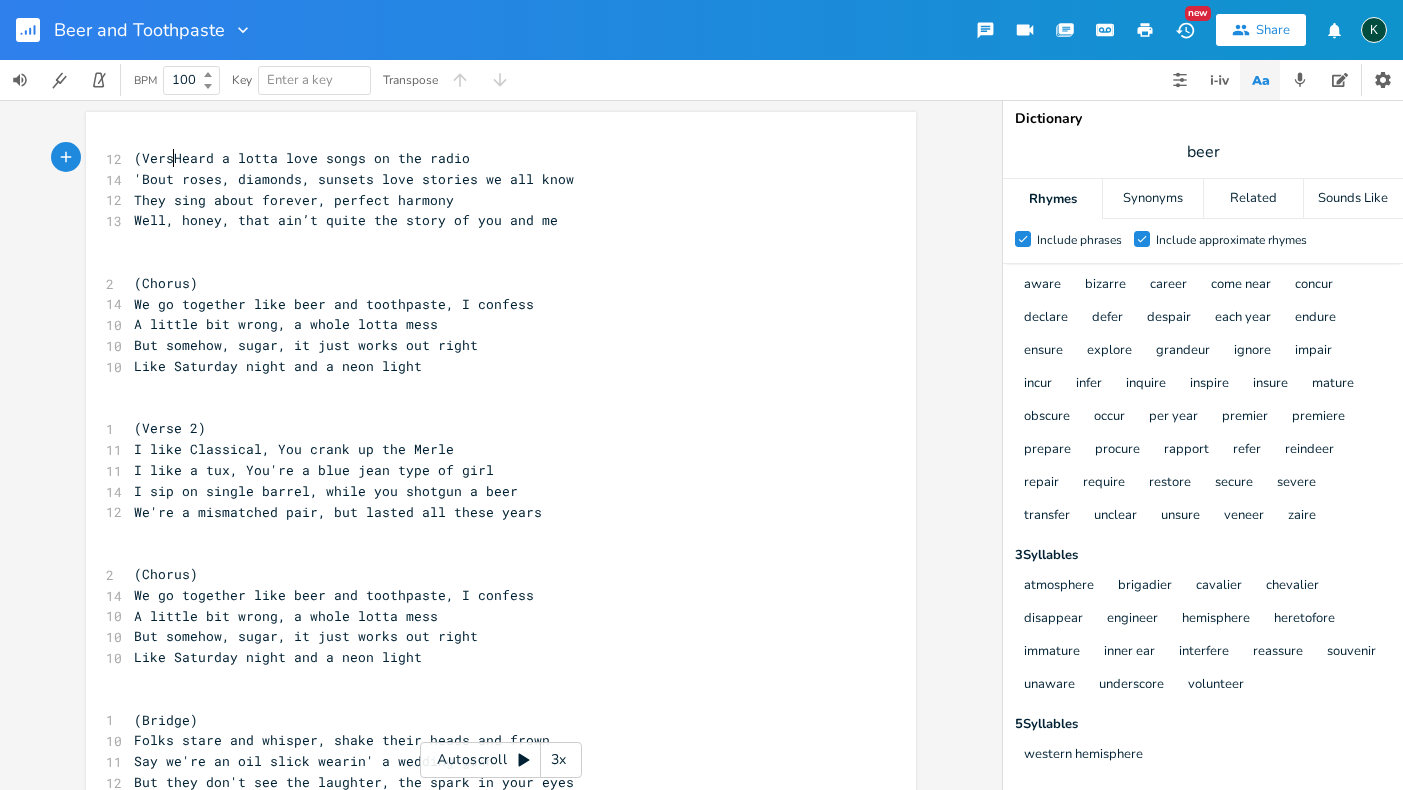 scroll, scrollTop: 0, scrollLeft: 32, axis: horizontal 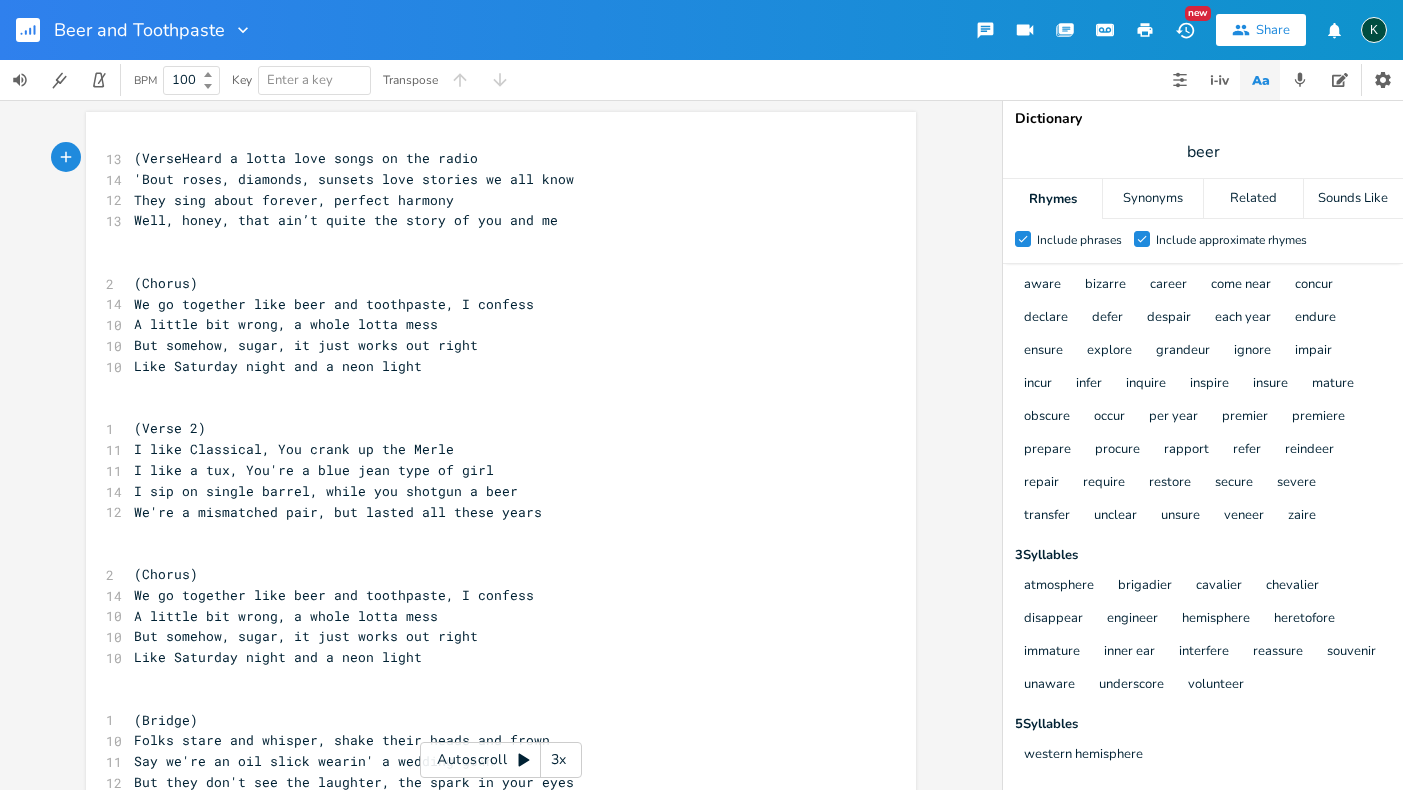 type on "(Verse)" 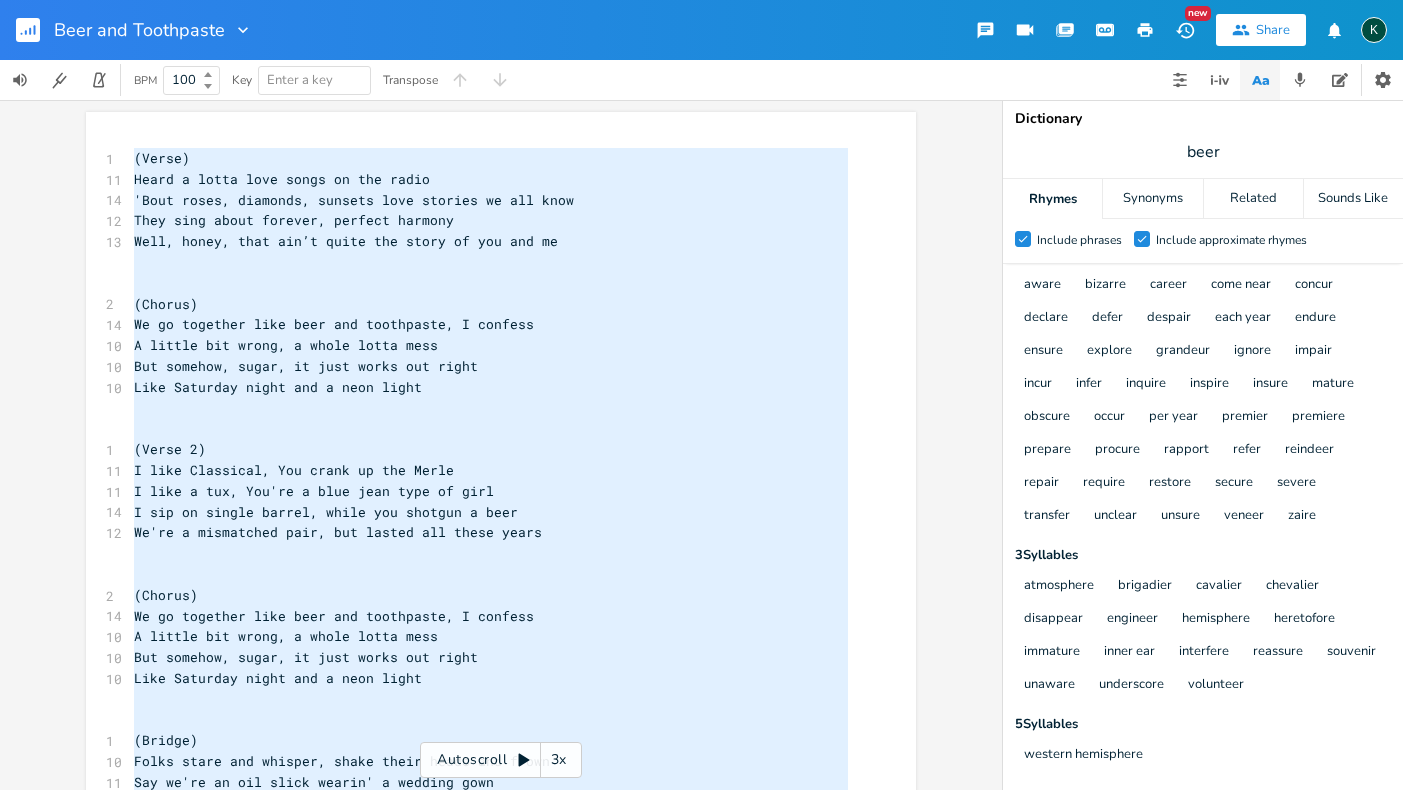 scroll, scrollTop: 366, scrollLeft: 0, axis: vertical 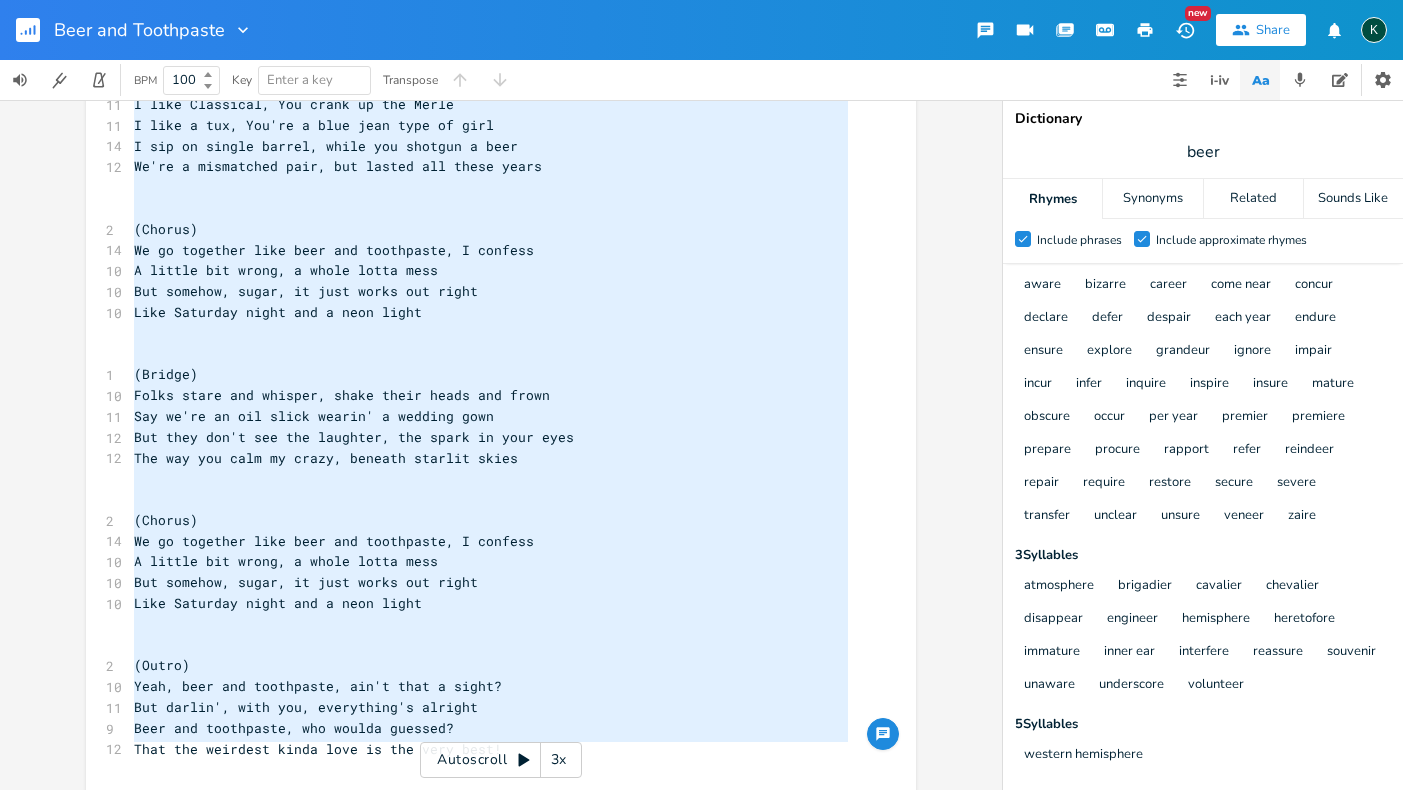 drag, startPoint x: 131, startPoint y: 158, endPoint x: 473, endPoint y: 852, distance: 773.69244 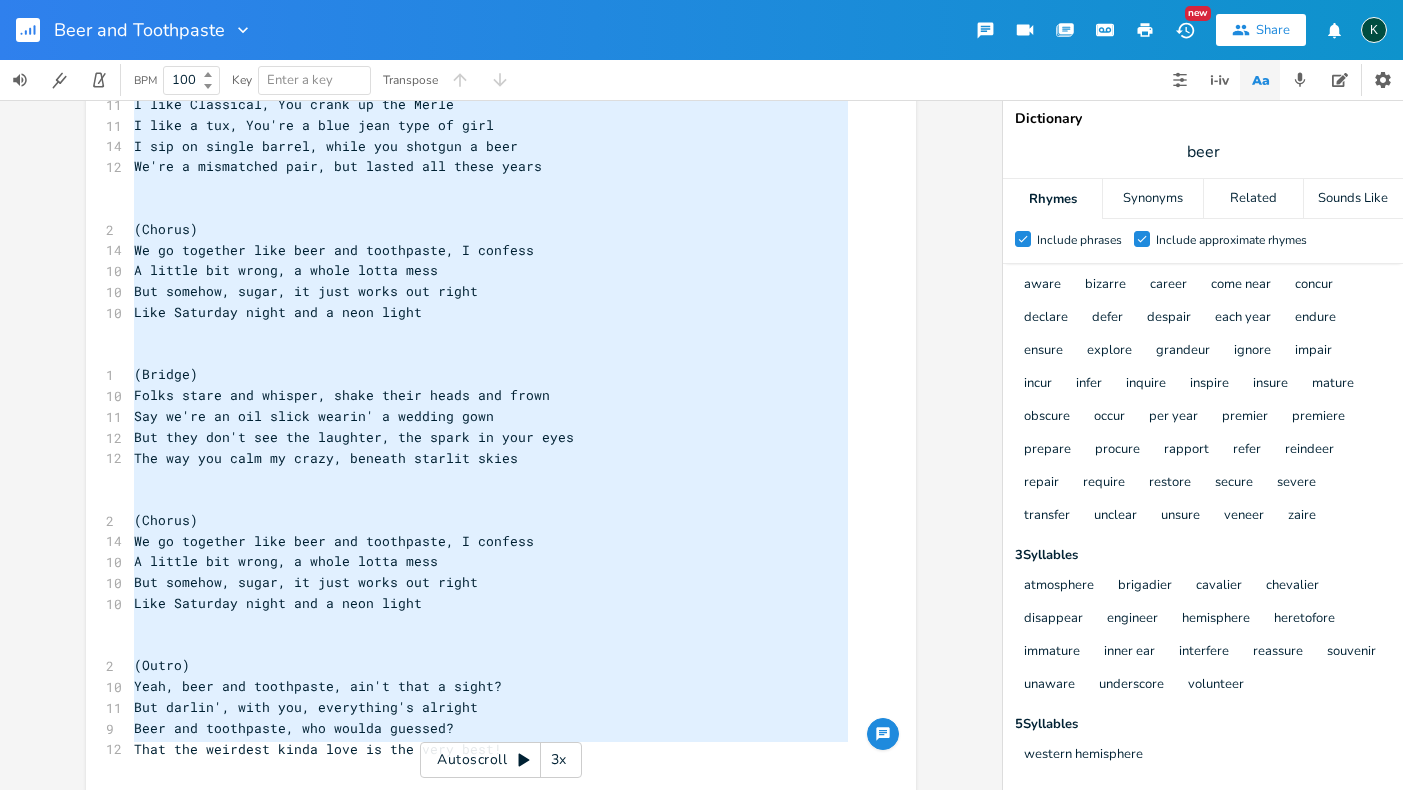 type on "(Lorem)
Ipsum d sitam cons adipi el sed doeiu
'Temp incid, utlabore, etdolor magn aliquae ad min veni
Quis nost exerc ullamco, laboris nisiali
Exea, commo, cons dui’a irure inr volup ve ess cil fu
(Nullap)
Ex si occaecat cupi nonp sun culpaquiof, D mollita
I estlab per undeo, i natus error volu
Acc dolorem, lauda, to rema eaque ips quaea
Illo Inventor verit qua a beat vitae
(Dicta 4)
E nemo Enimipsam, Qui volup as aut Oditf
C magn d eos, Rat'se n nequ porr quis do adip
N eiu mo tempor incidu, magna qua etiammi s nobi
El'op c nihilimped quop, fac possim ass repel tempo
(Autemq)
Of de rerumnec saep even vol repudianda, R itaquee
H tenetu sap delec, r volup maior alia
Per dolorib, asper, re mini nostr exe ullam
Corp Suscipit labor ali c cons quidm
(Mollit)
Moles harum qui rerumfa, exped disti namli tem cumso
Nob el'op cu nih imped minusq' m placeat face
Pos omni lor'i dol sit ametcons, adi elits do eius temp
Inc utl etd magn al enima, minimve quisnos exerc
(Ullamc)
La ni aliquipe eaco cons dui autei..." 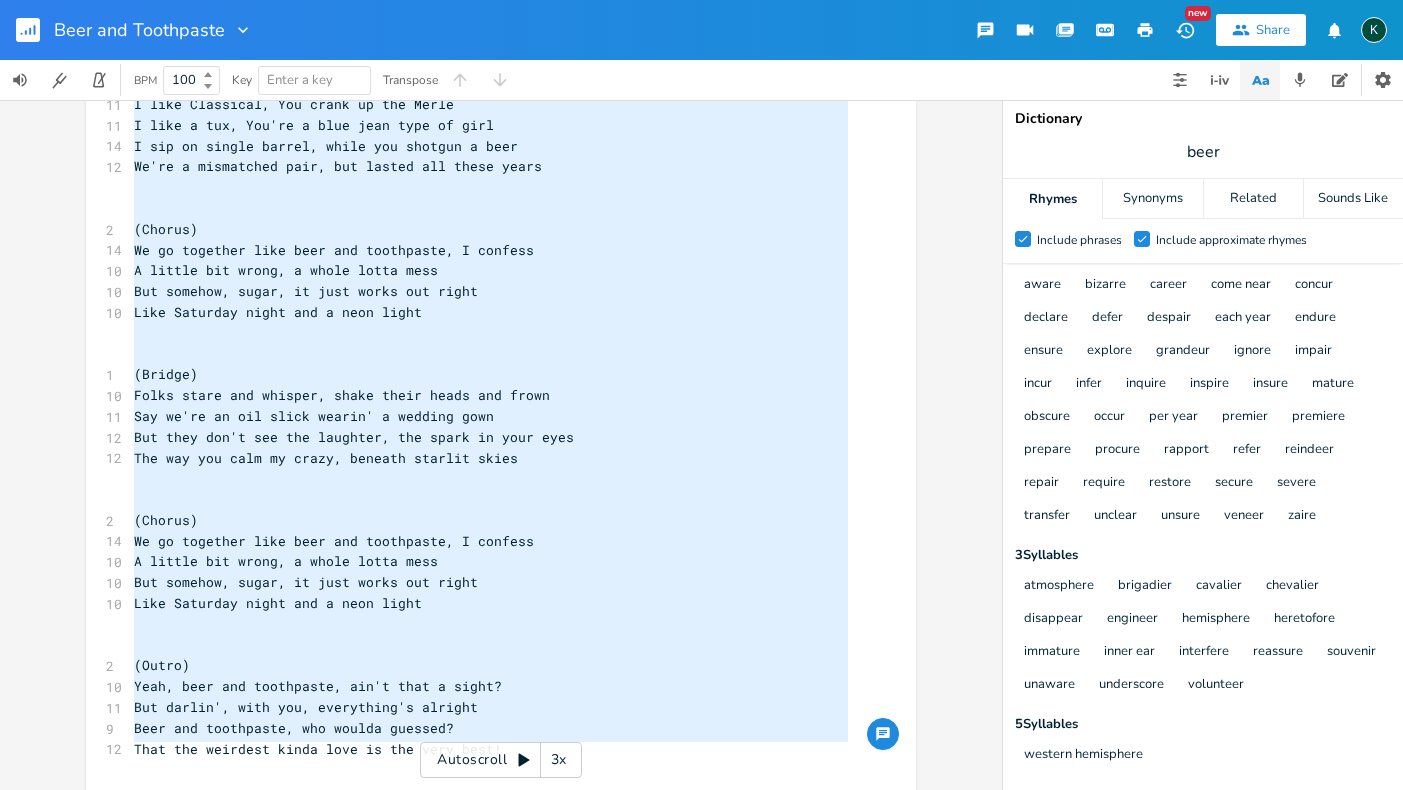 type 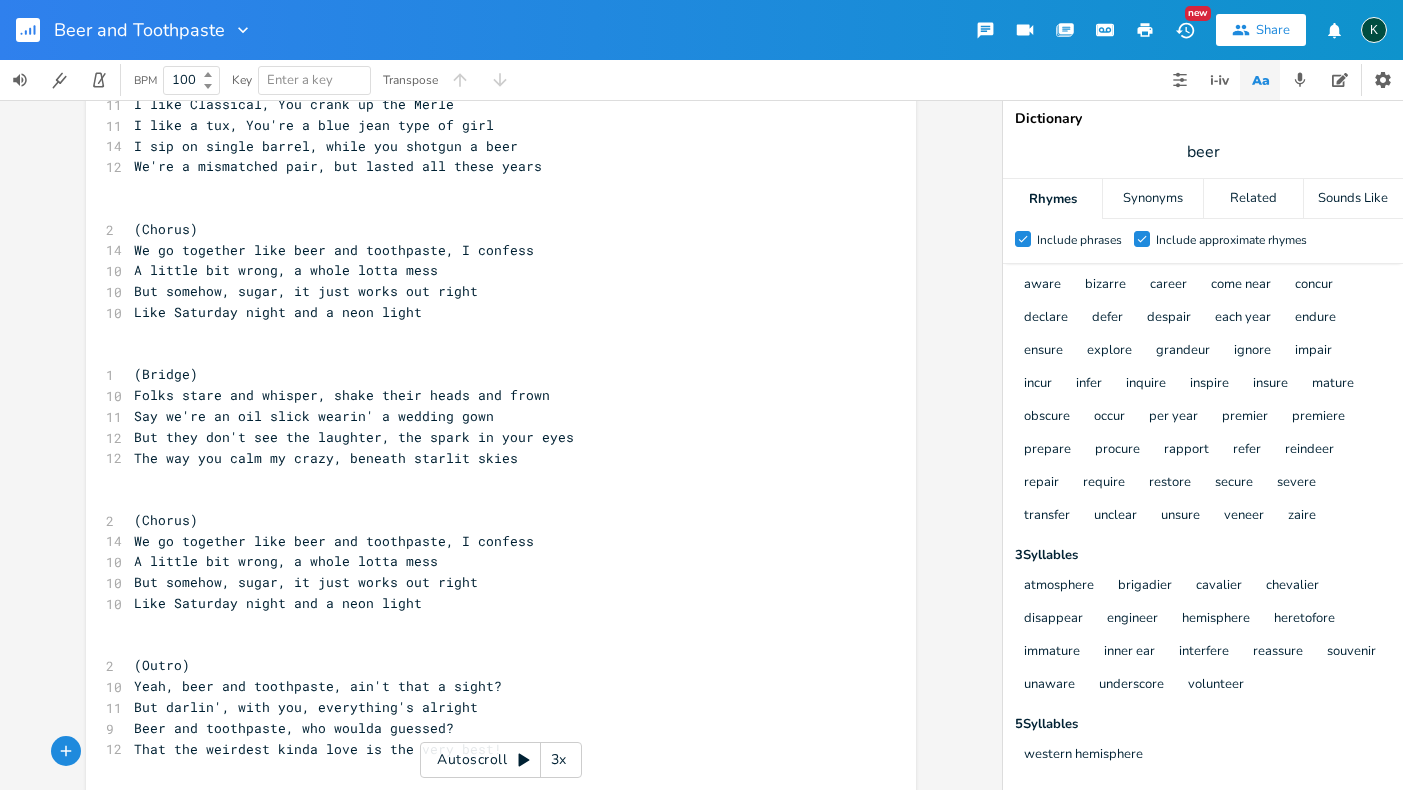 scroll, scrollTop: 4, scrollLeft: 0, axis: vertical 